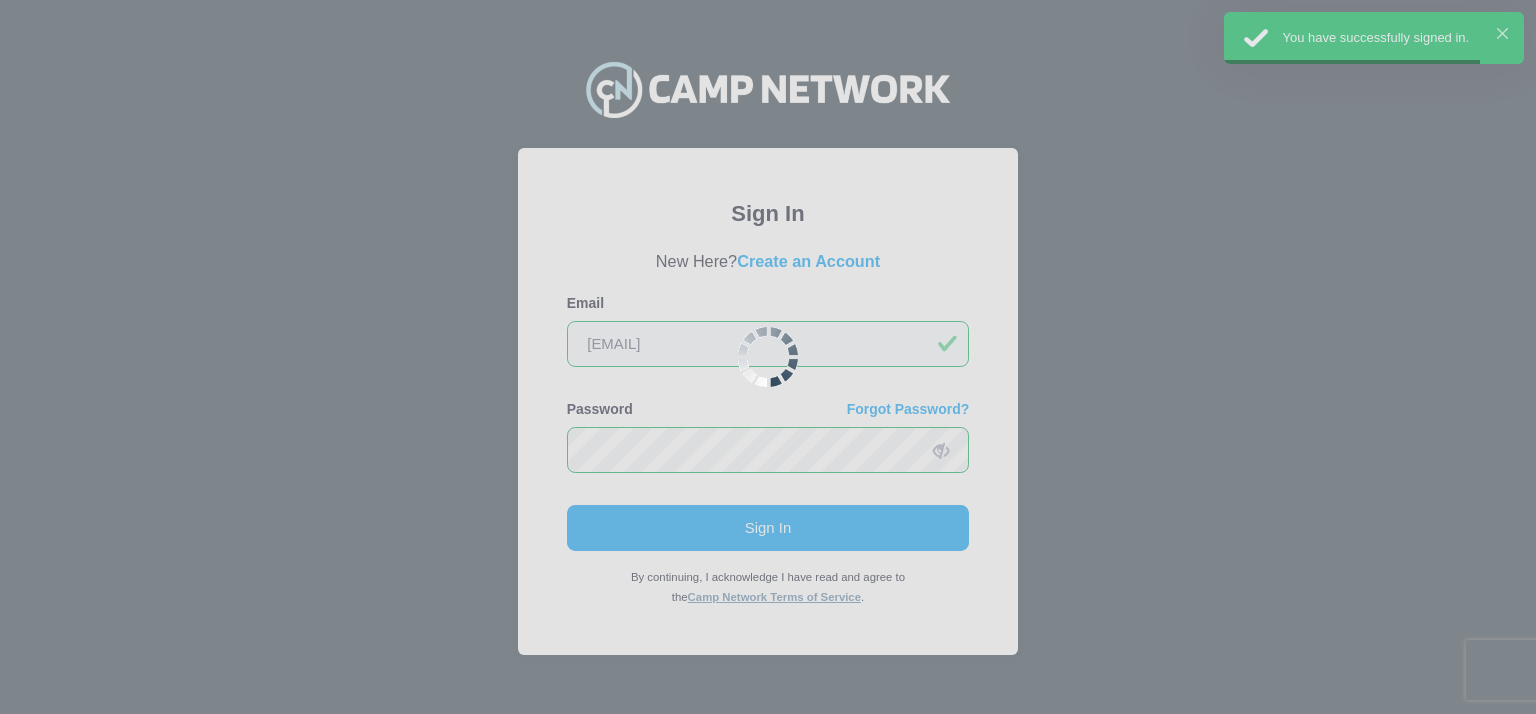 scroll, scrollTop: 0, scrollLeft: 0, axis: both 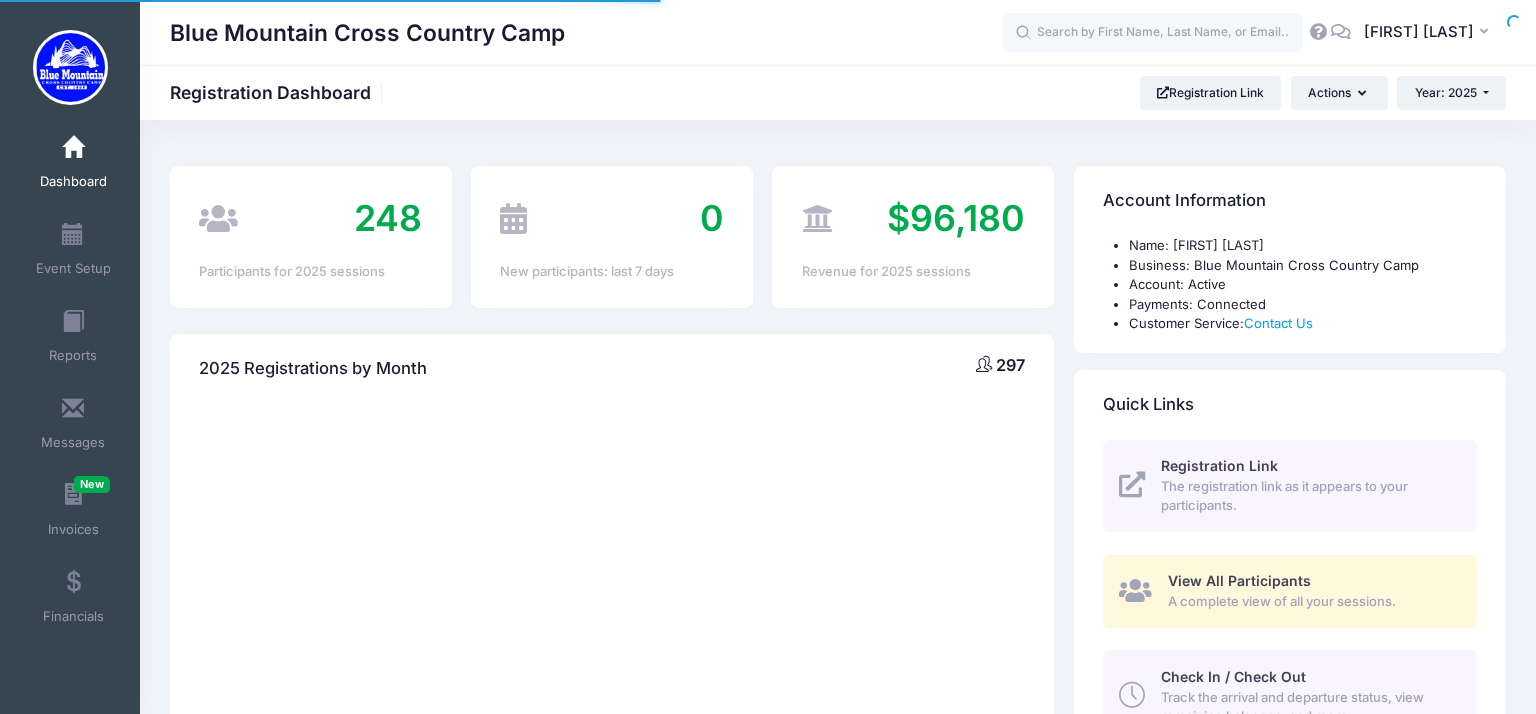 select 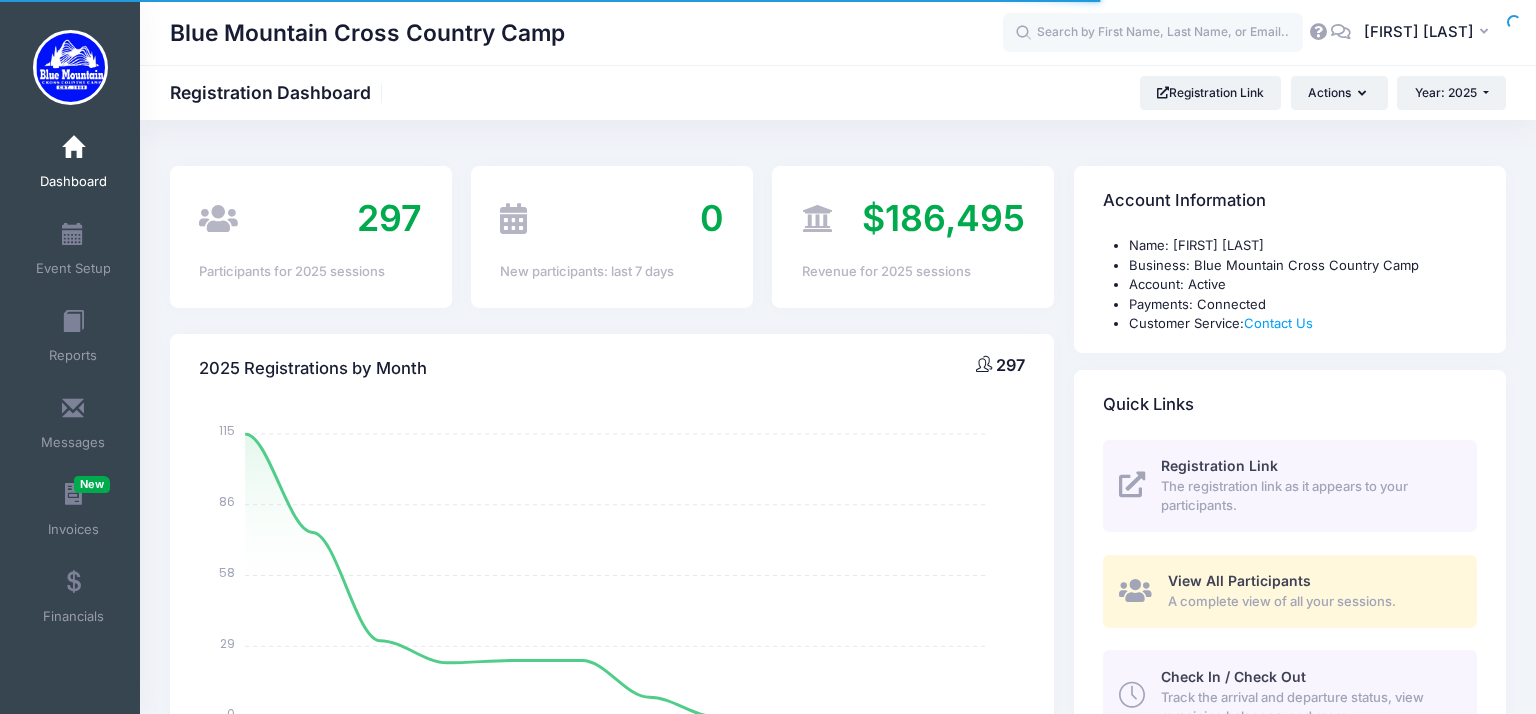 scroll, scrollTop: 0, scrollLeft: 0, axis: both 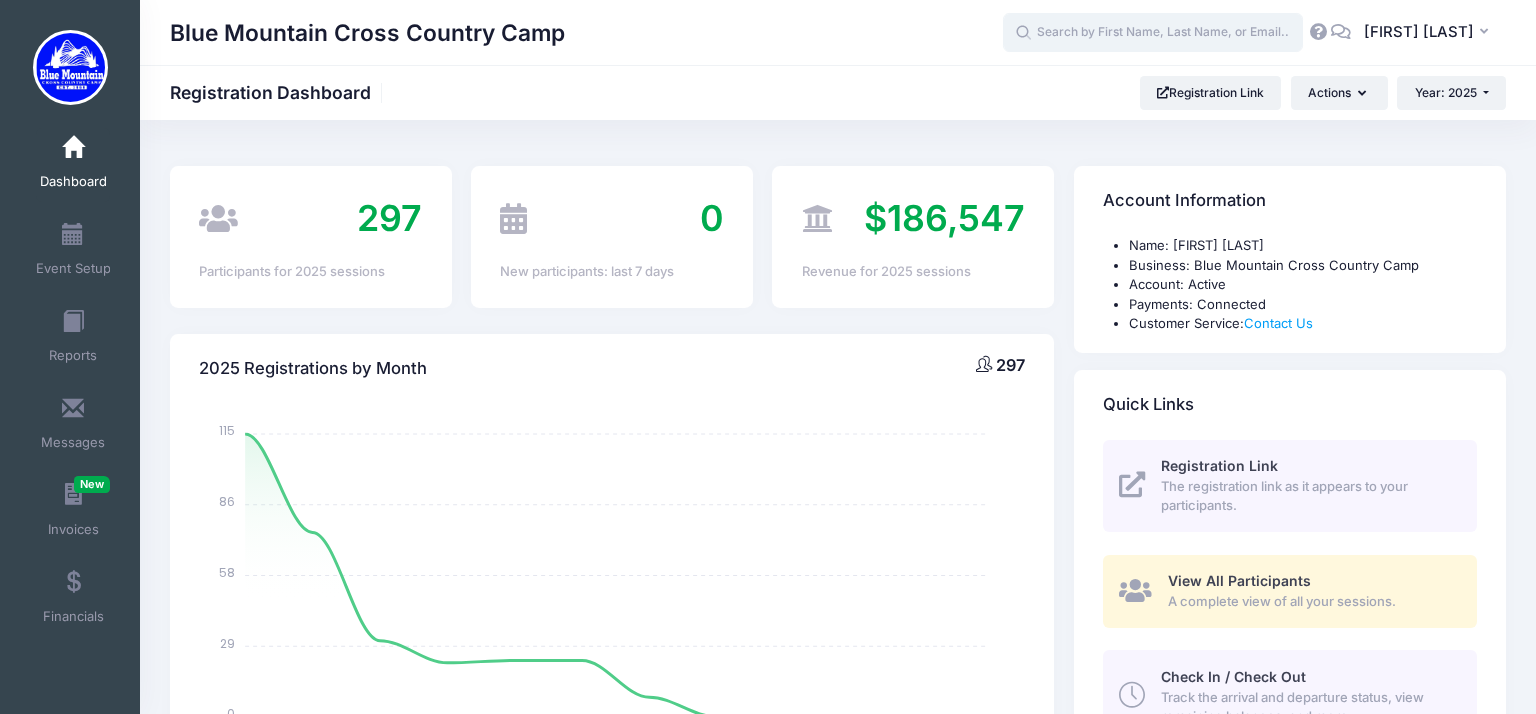 click at bounding box center (1153, 33) 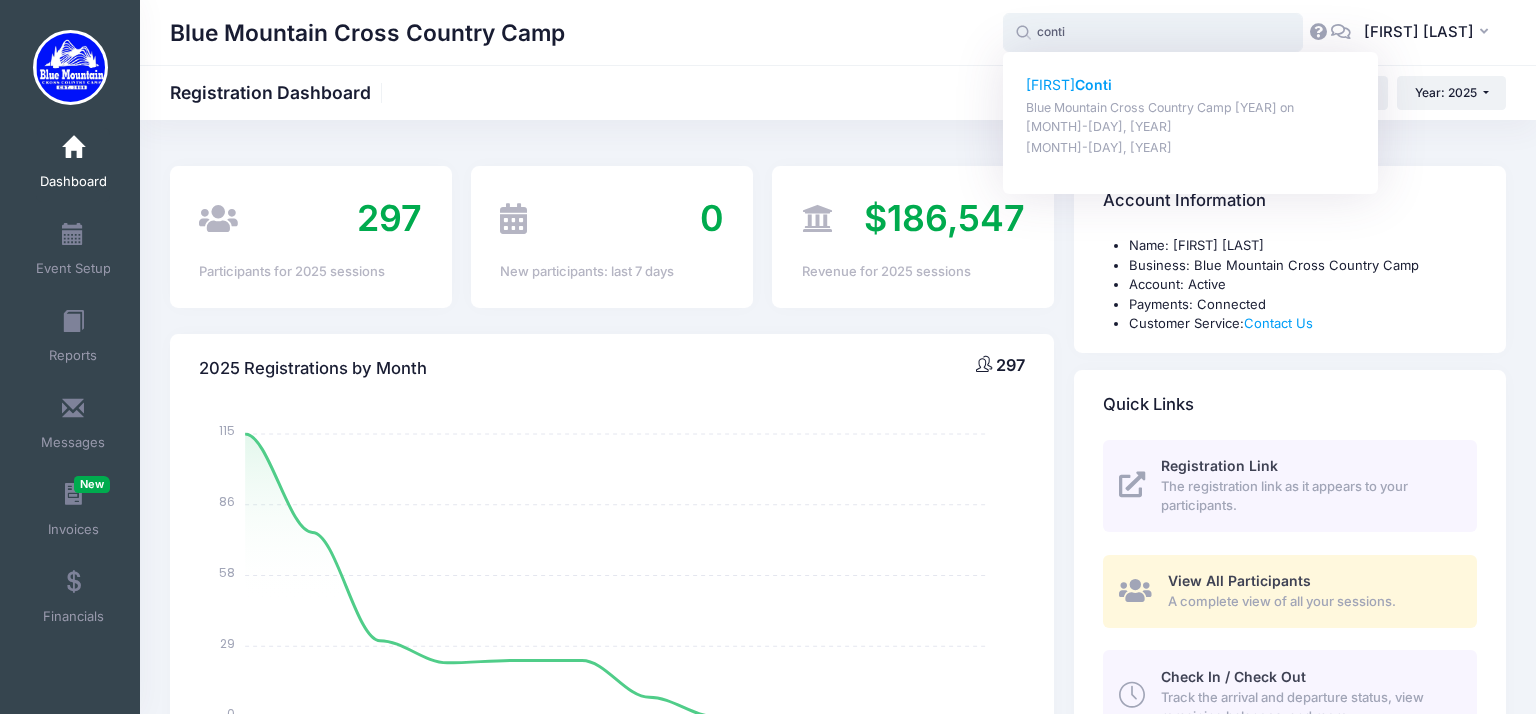 click on "Conti" at bounding box center (1093, 84) 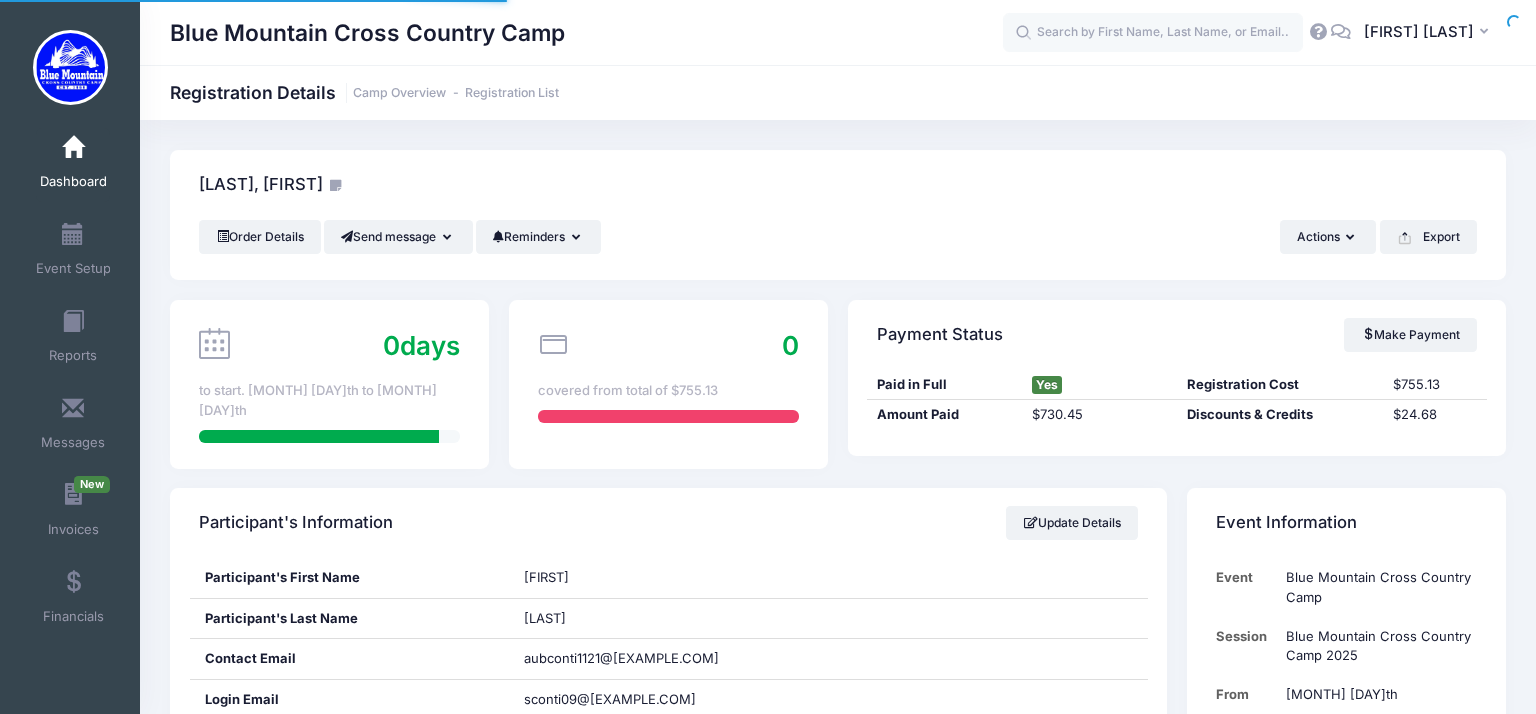 scroll, scrollTop: 229, scrollLeft: 0, axis: vertical 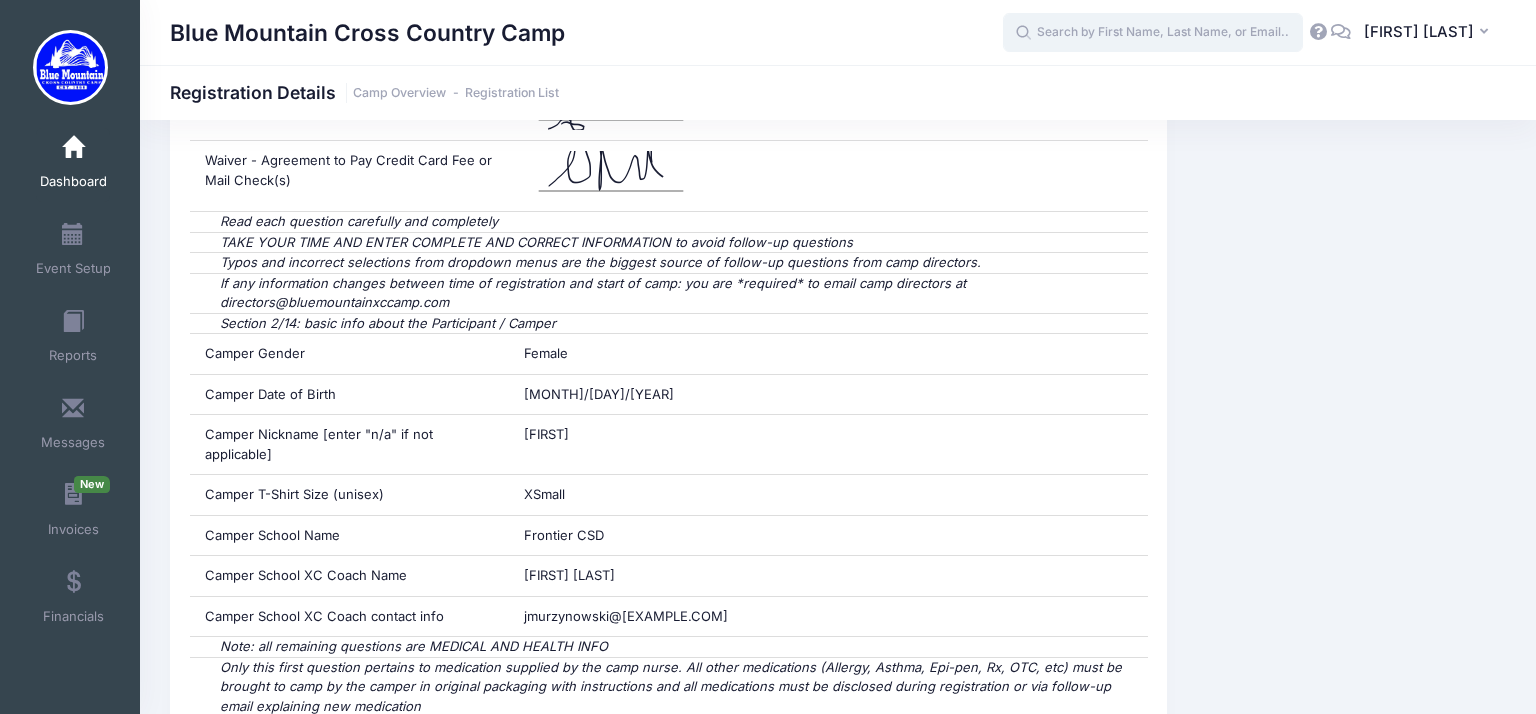 click at bounding box center (1153, 33) 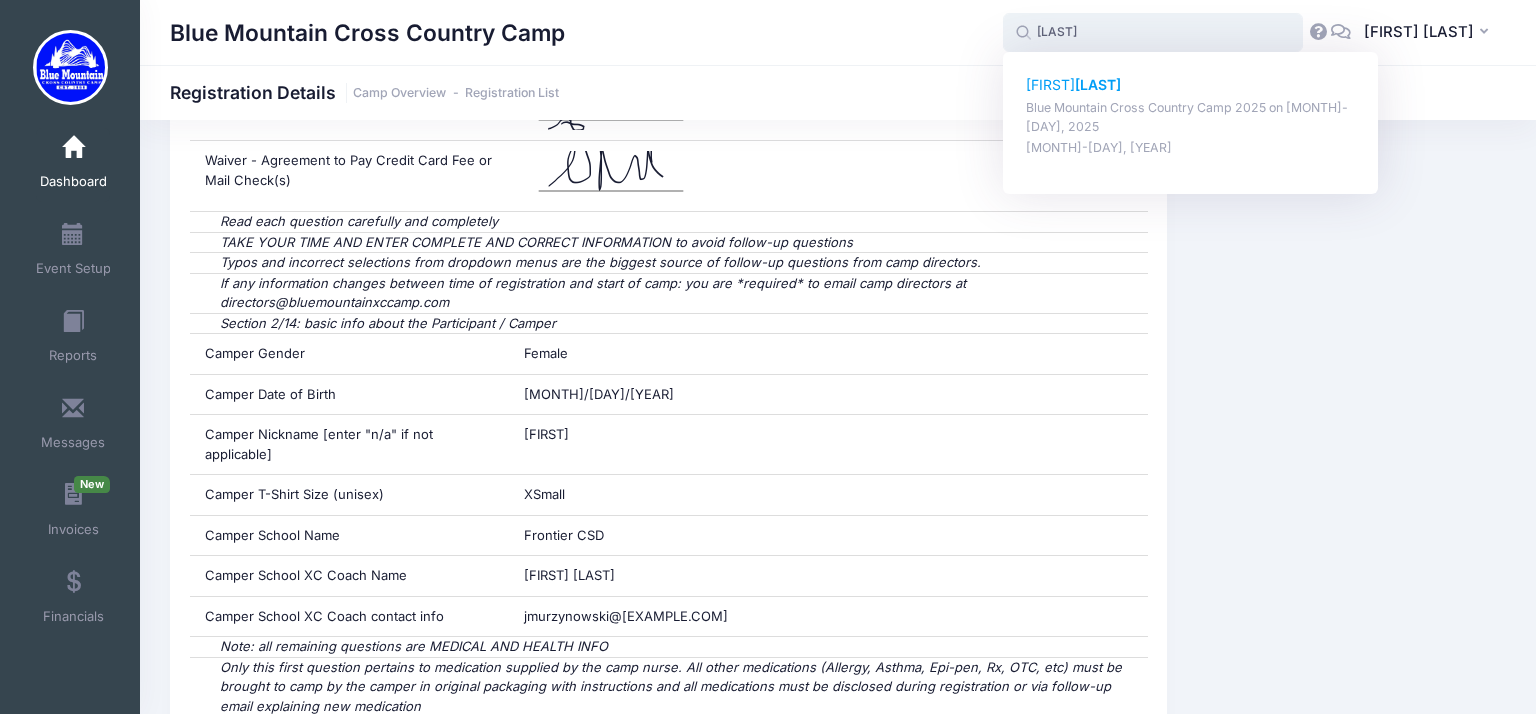 click on "Blue Mountain Cross Country Camp 2025 on Aug-17, 2025" at bounding box center (1191, 117) 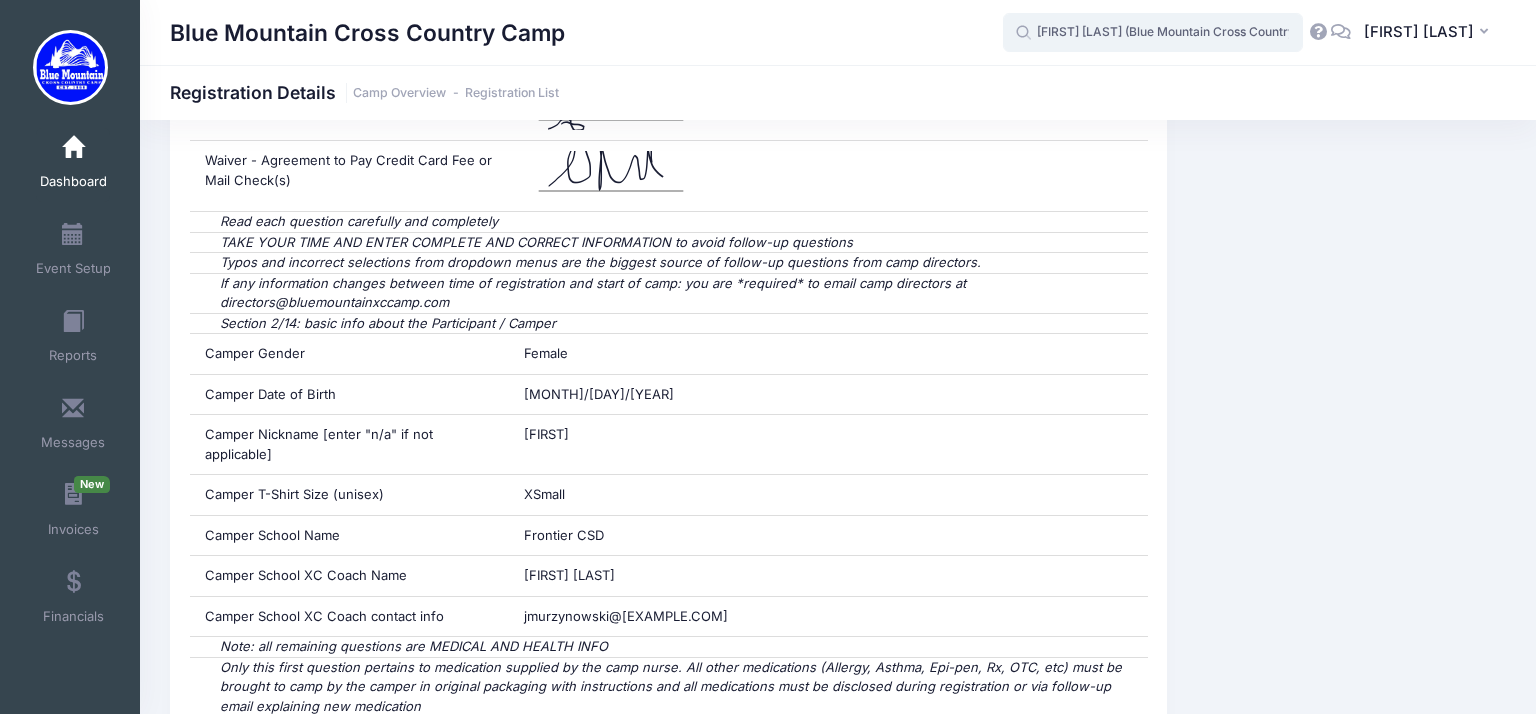 type on "Cyra Sachan (Blue Mountain Cross Country Camp 2025, Aug-17, 2025)" 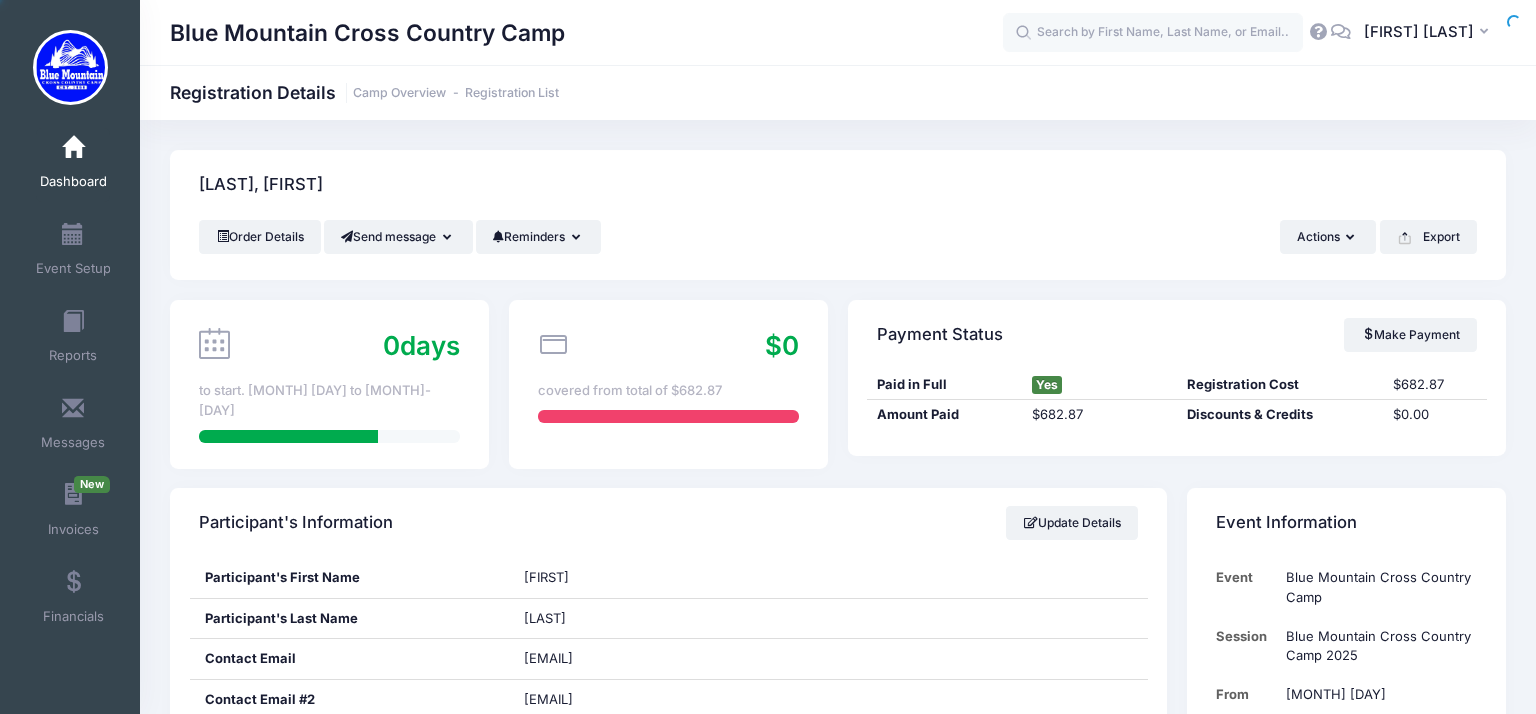 scroll, scrollTop: 0, scrollLeft: 0, axis: both 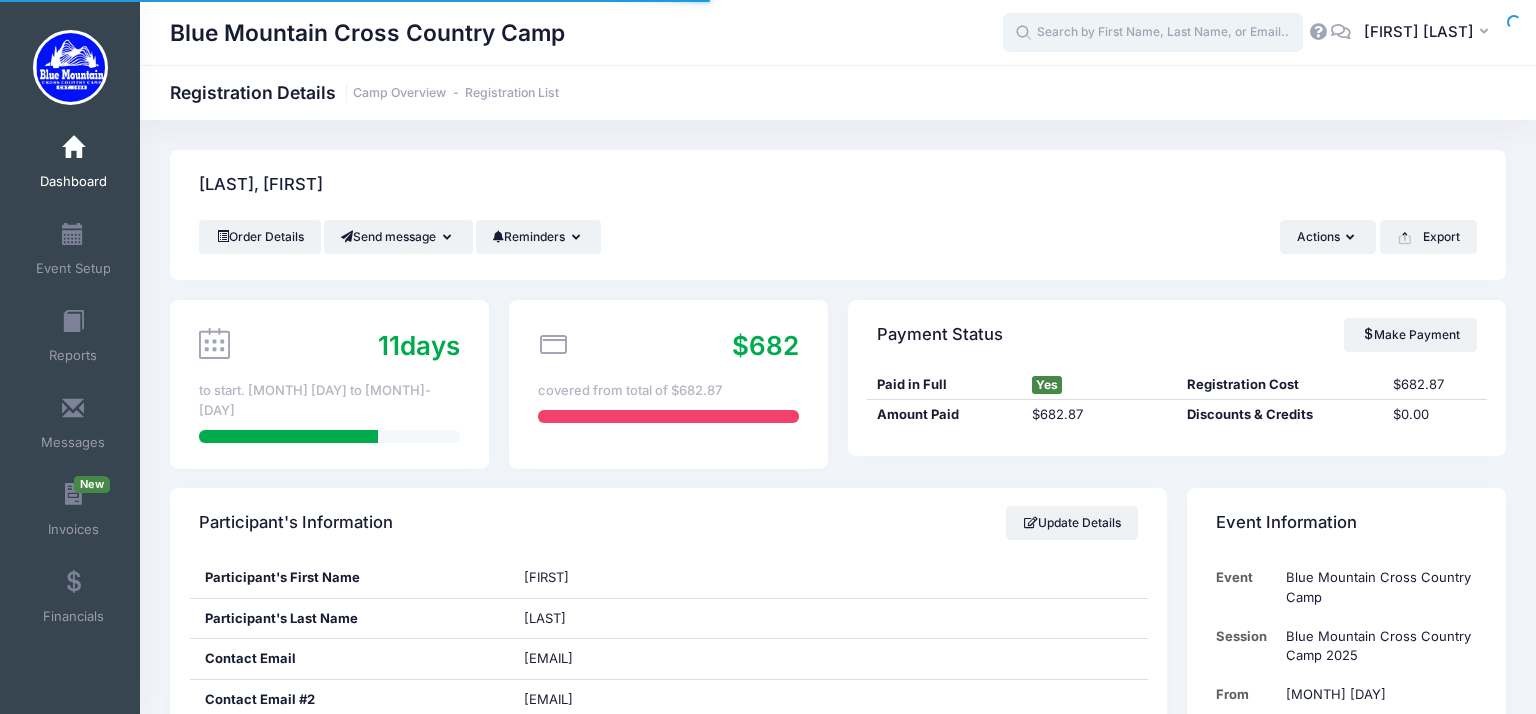 click at bounding box center (1153, 33) 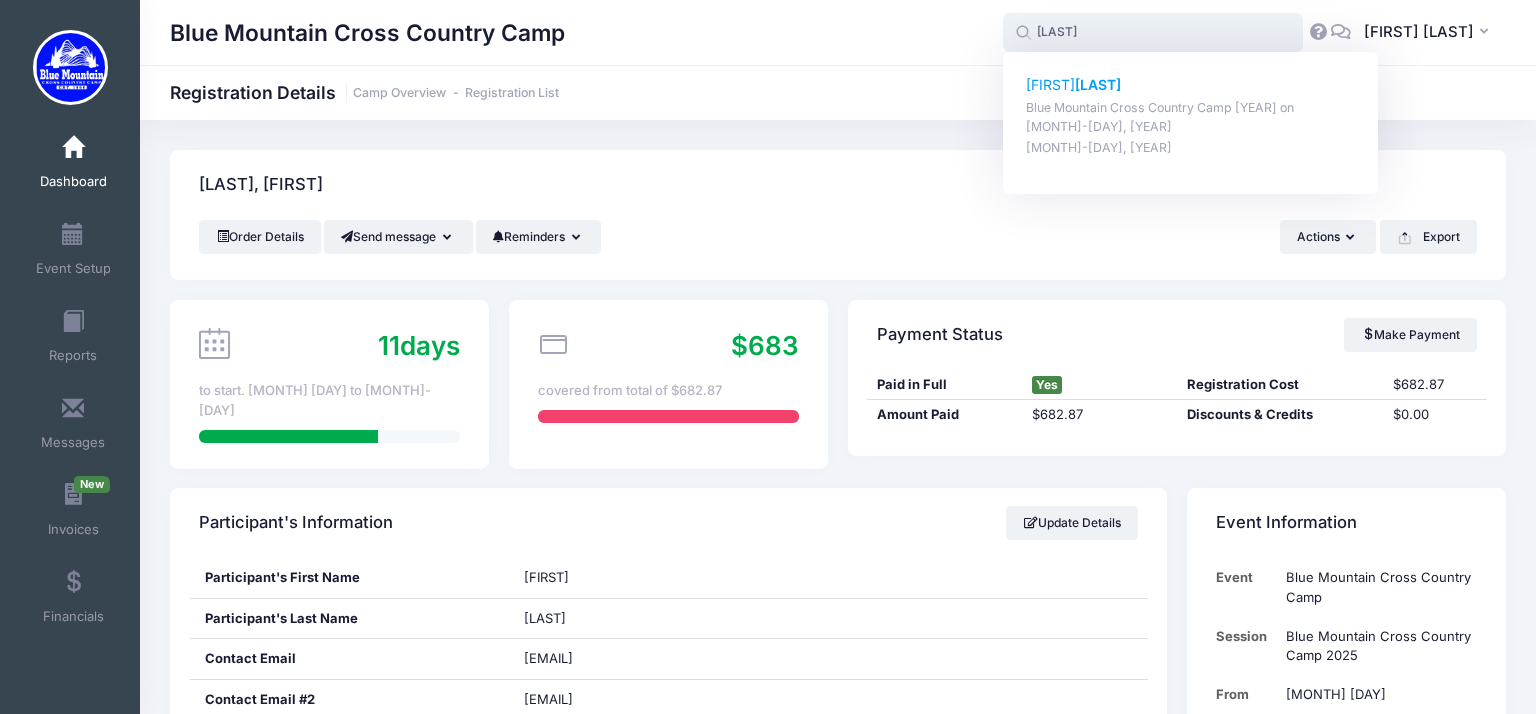 click on "[LAST]" at bounding box center (1098, 84) 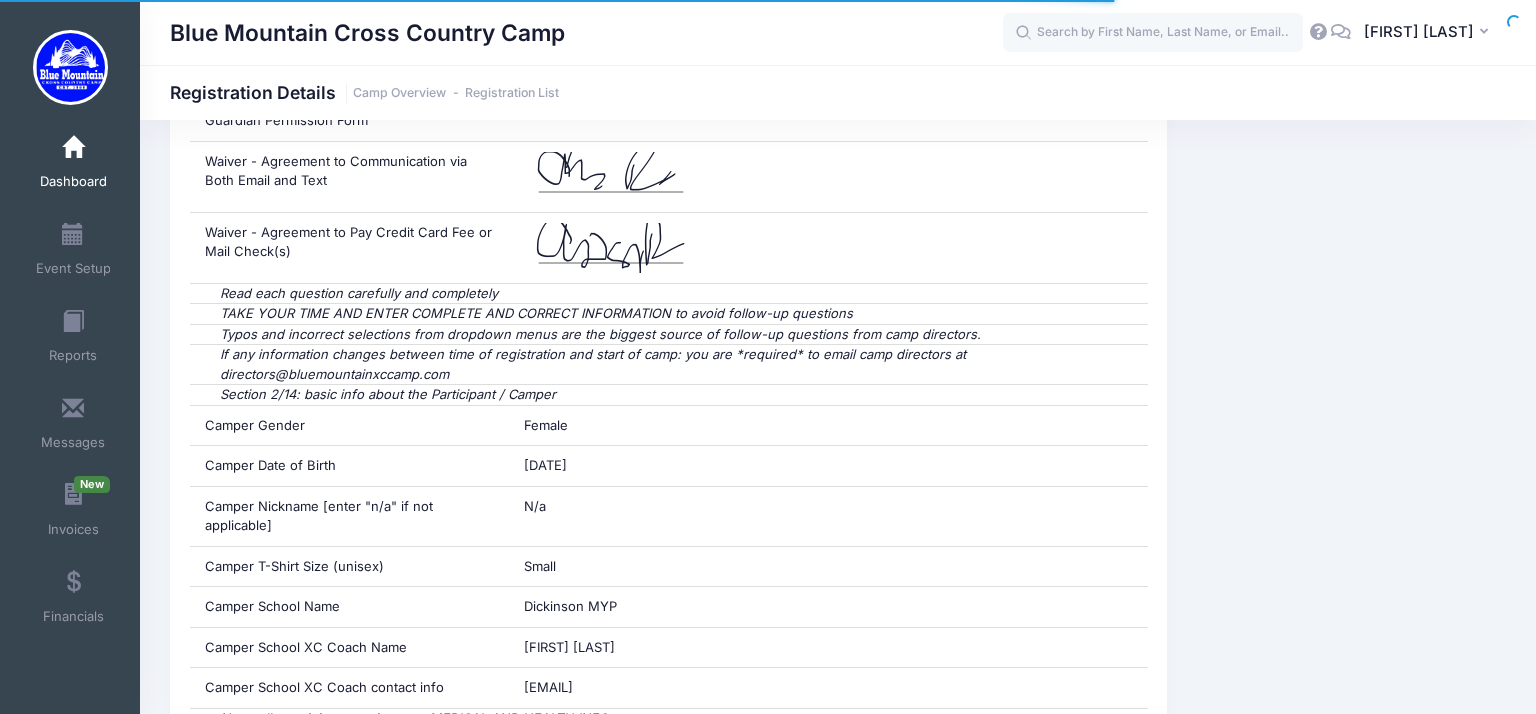 scroll, scrollTop: 2449, scrollLeft: 0, axis: vertical 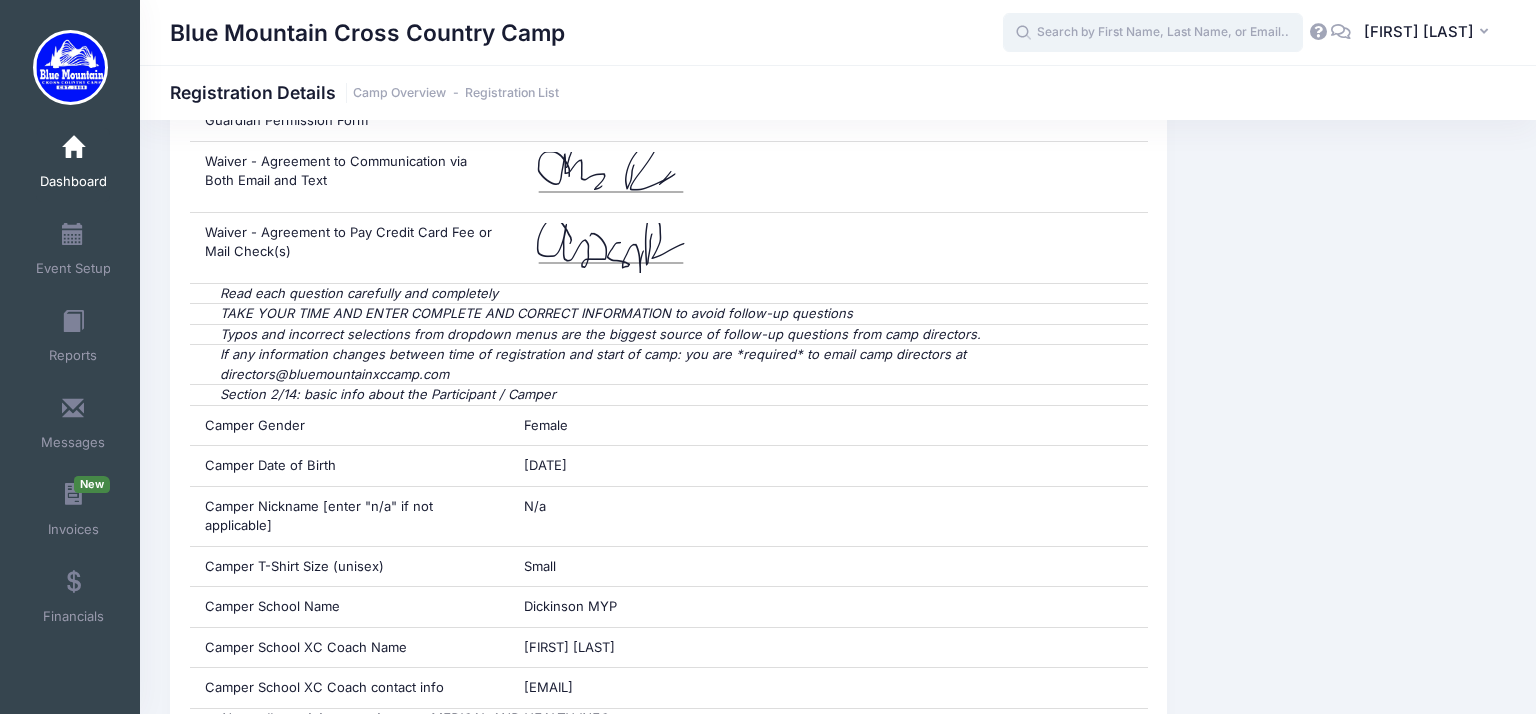 click at bounding box center (1153, 33) 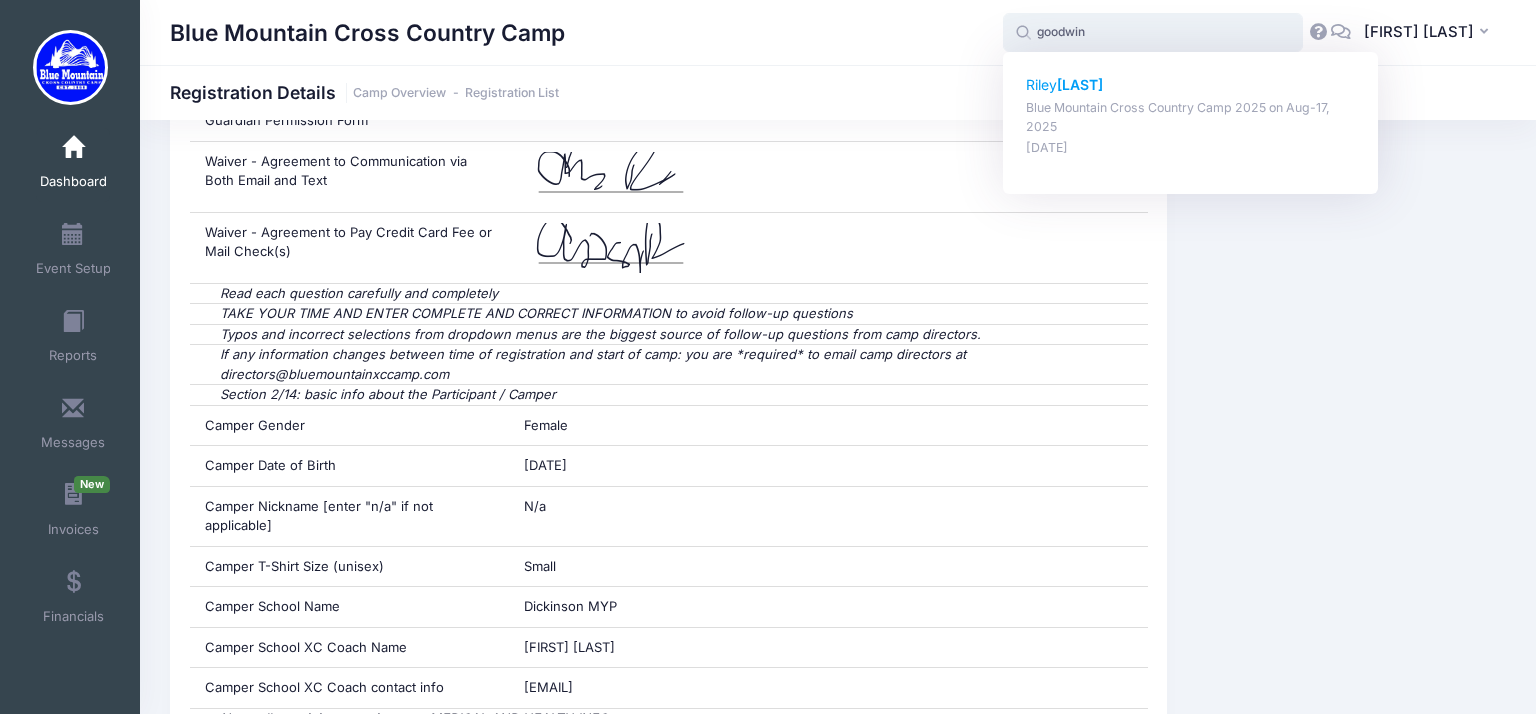 click on "[LAST]" at bounding box center (1080, 84) 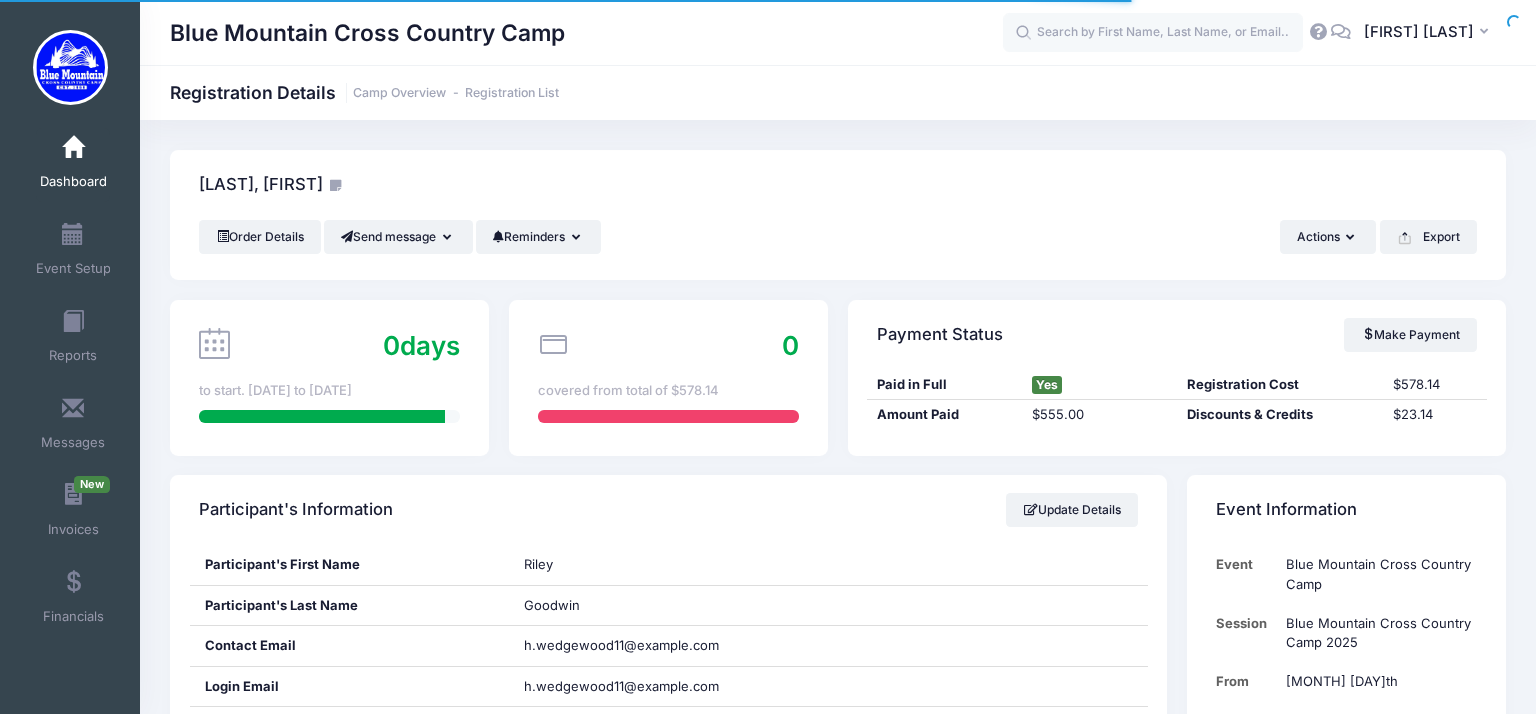 scroll, scrollTop: 2423, scrollLeft: 0, axis: vertical 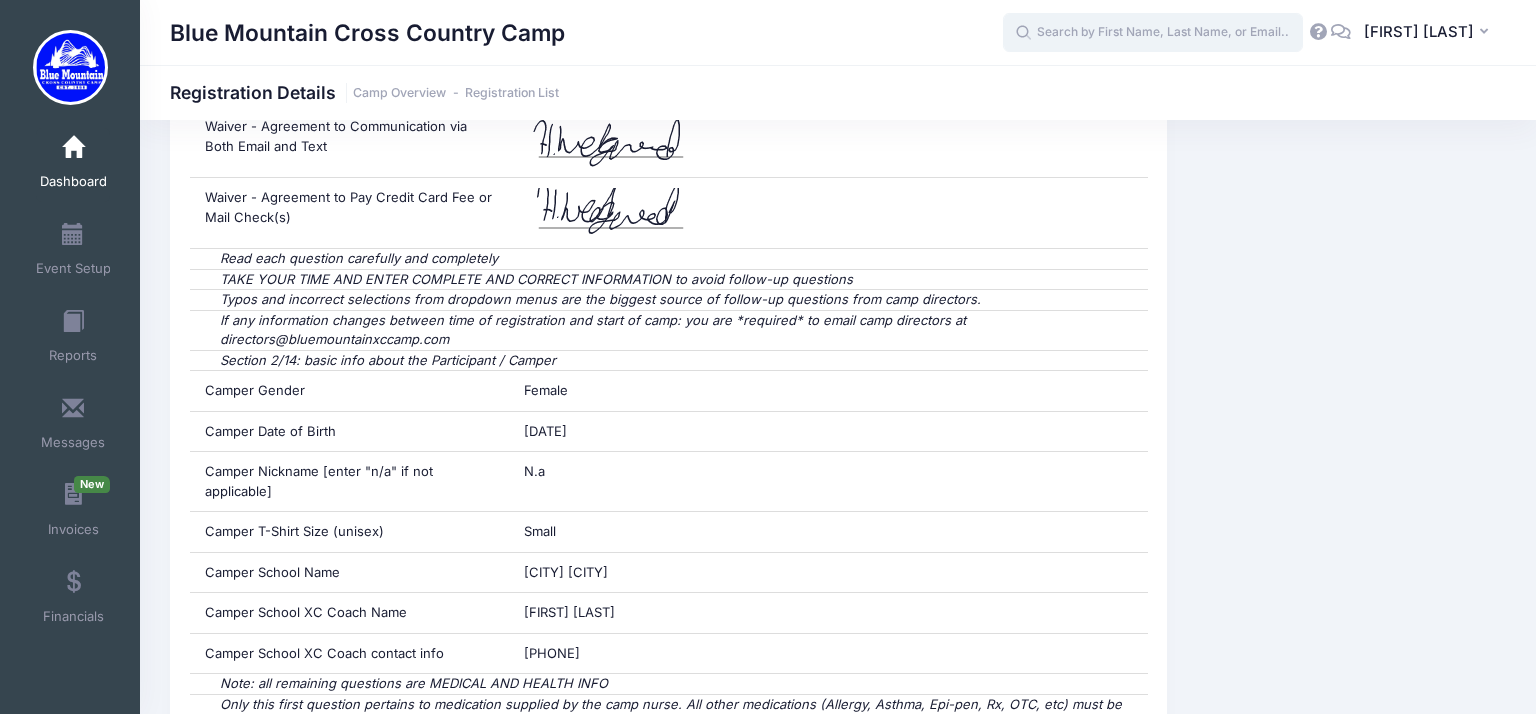 click at bounding box center (1153, 33) 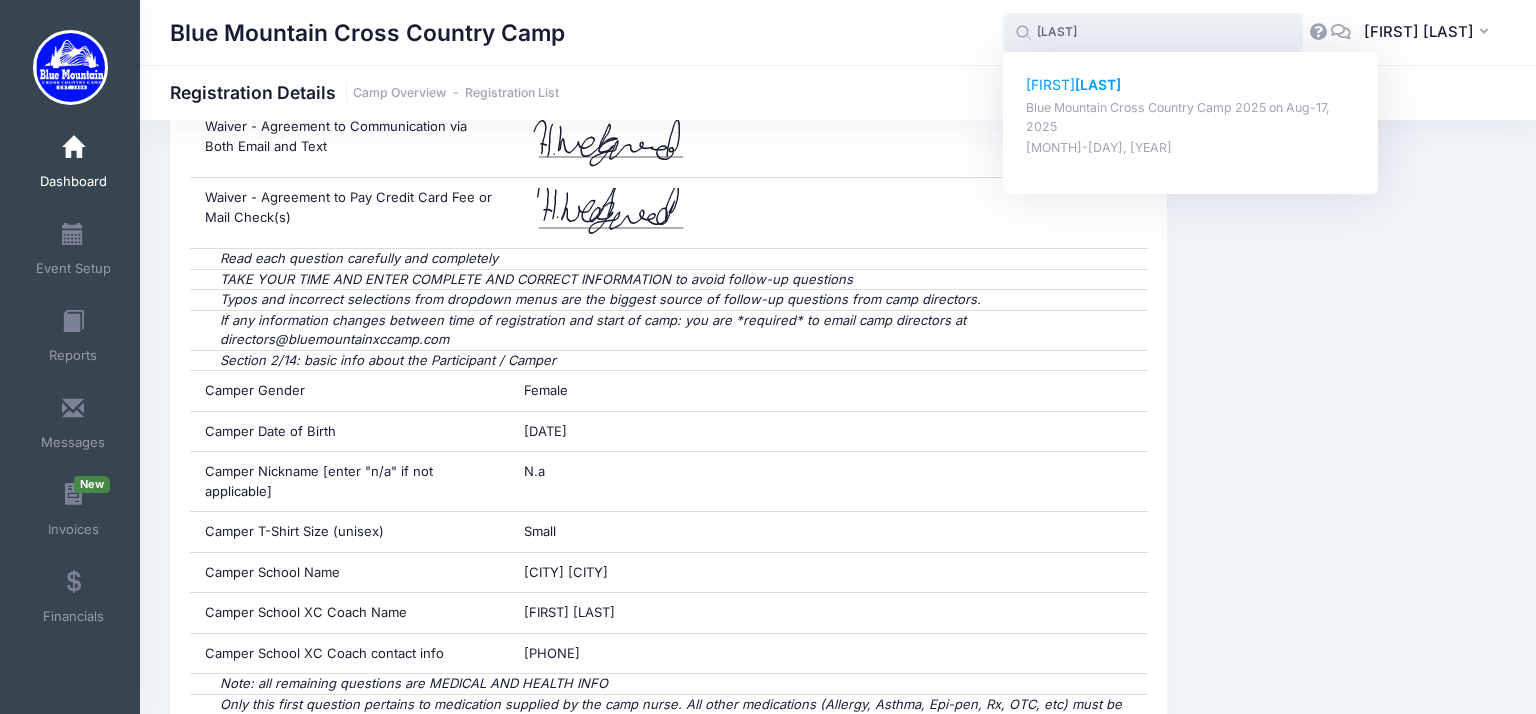 click on "Guerra" at bounding box center (1098, 84) 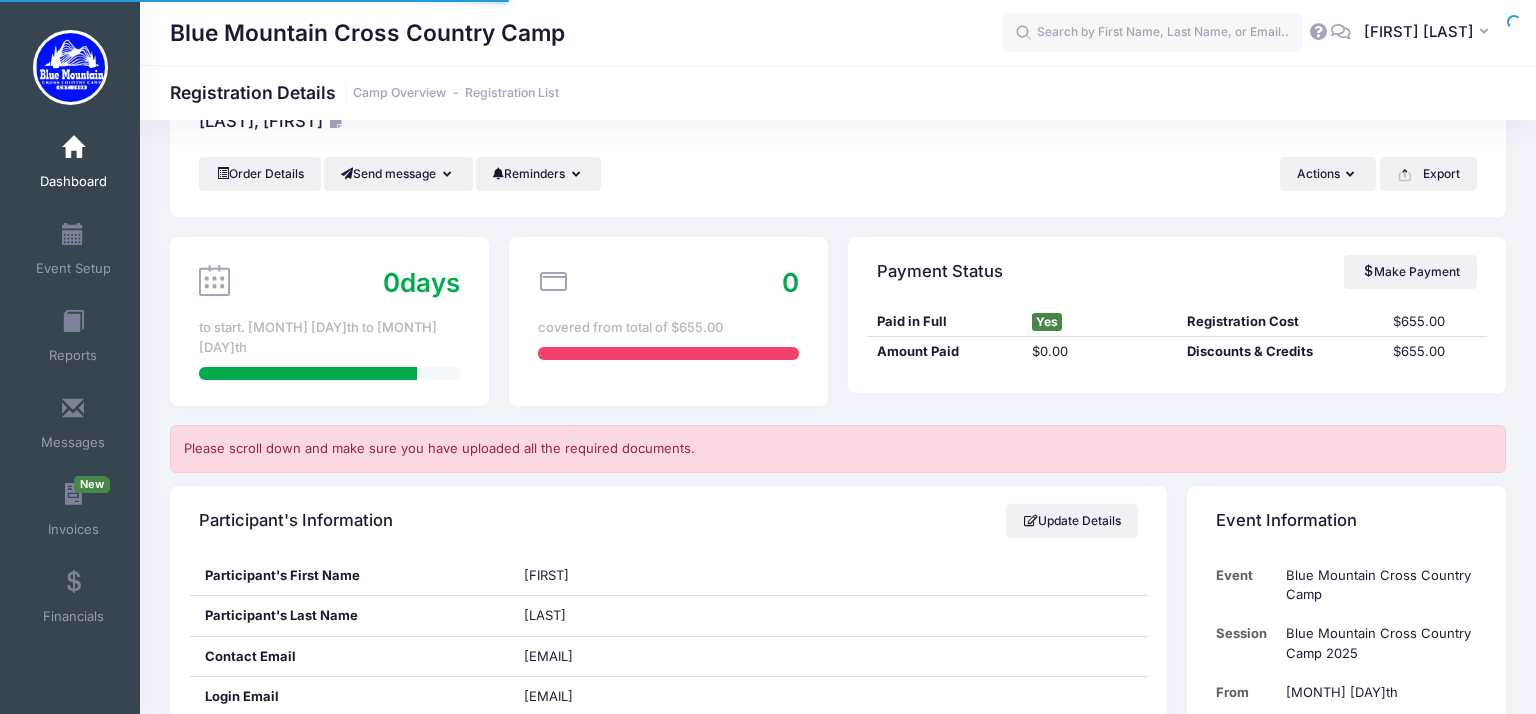 scroll, scrollTop: 1497, scrollLeft: 0, axis: vertical 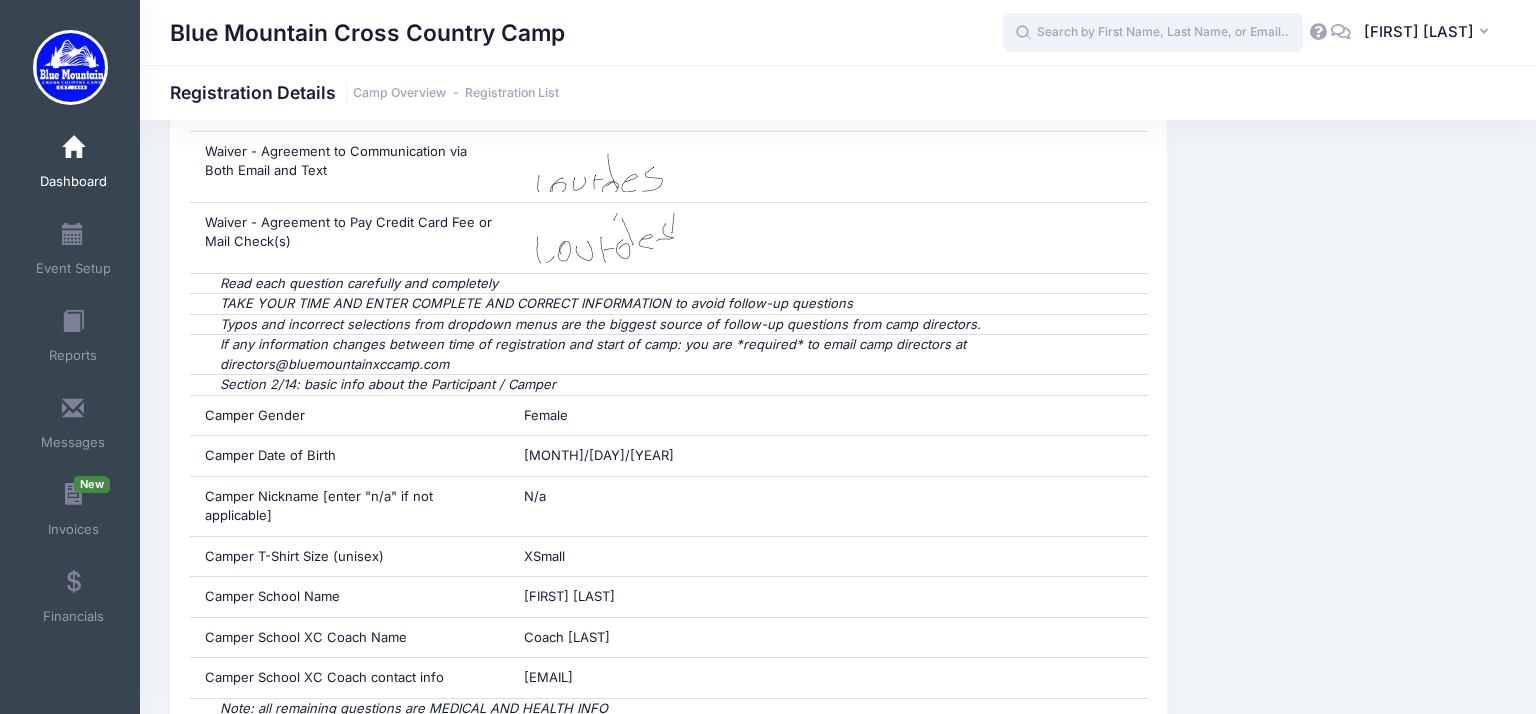 click at bounding box center [1153, 33] 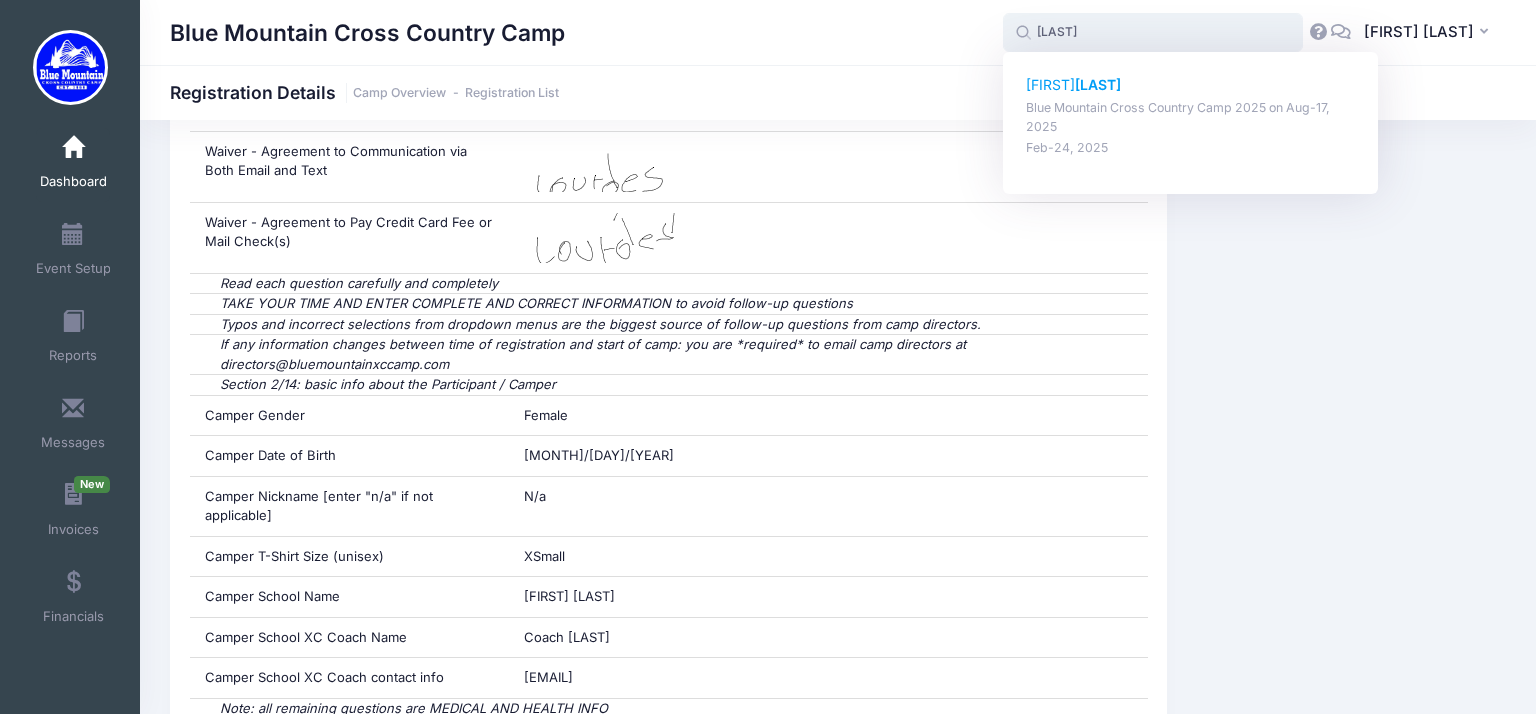click on "Kaeva  Johnston" at bounding box center [1191, 85] 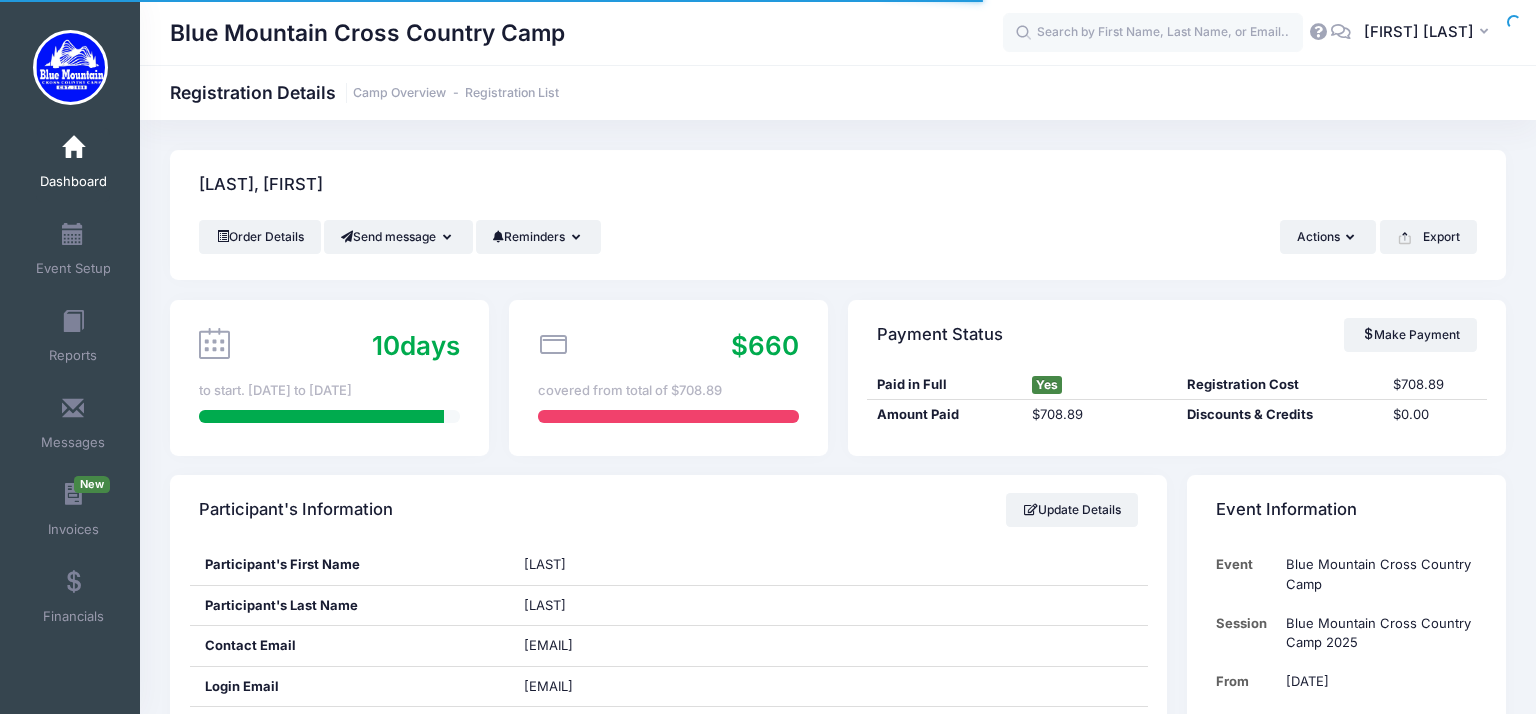 scroll, scrollTop: 1544, scrollLeft: 0, axis: vertical 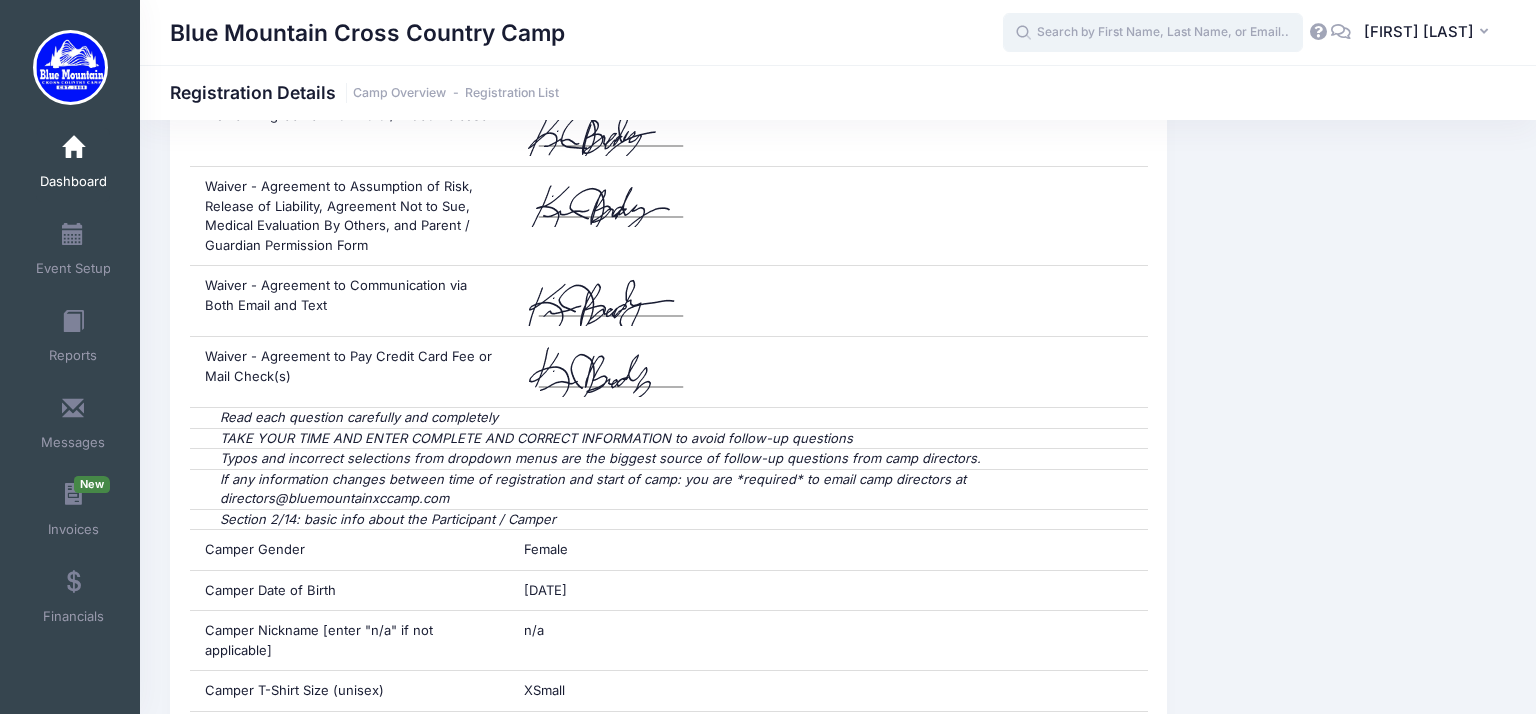 click at bounding box center [1153, 33] 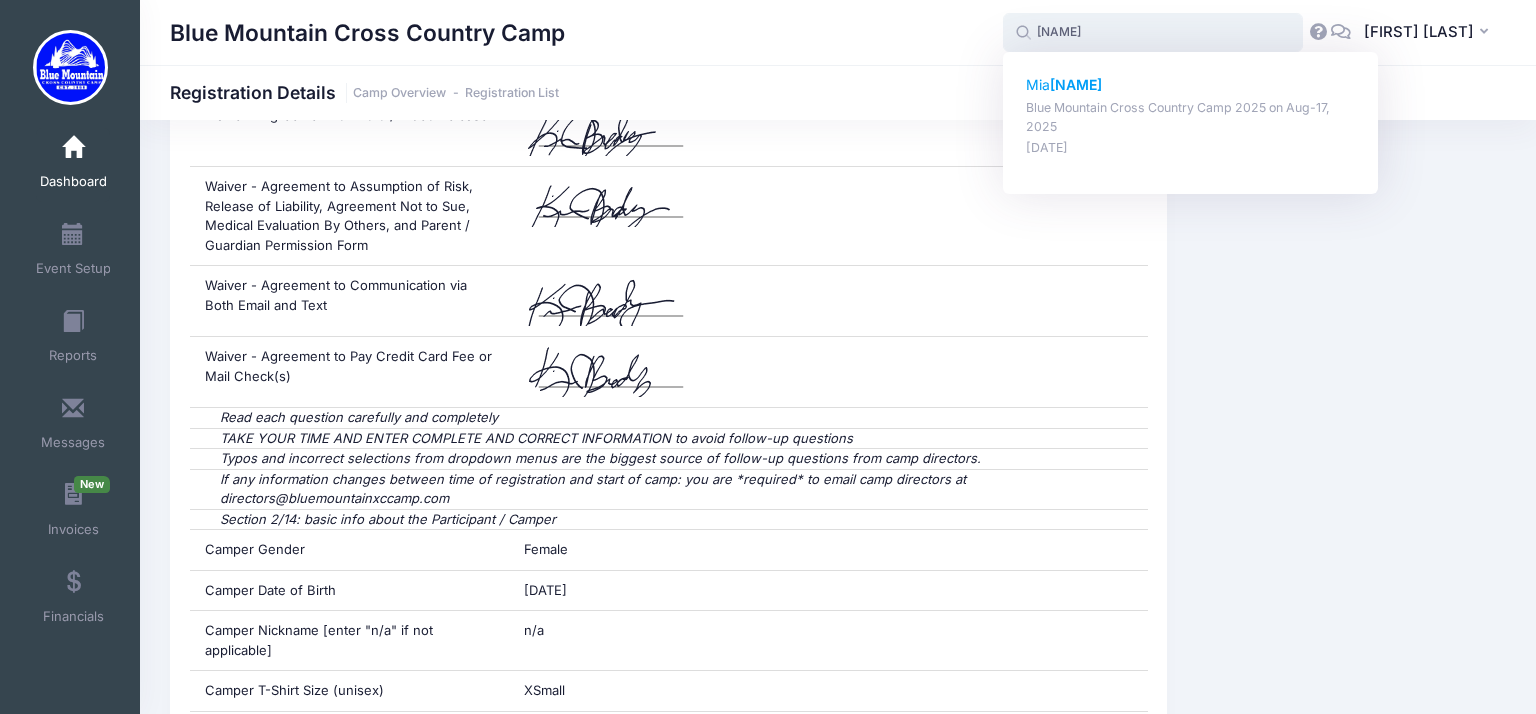 click on "Mia  Mattia Blue Mountain Cross Country Camp 2025 on Aug-17, 2025 Jan-07, 2025" at bounding box center [1191, 116] 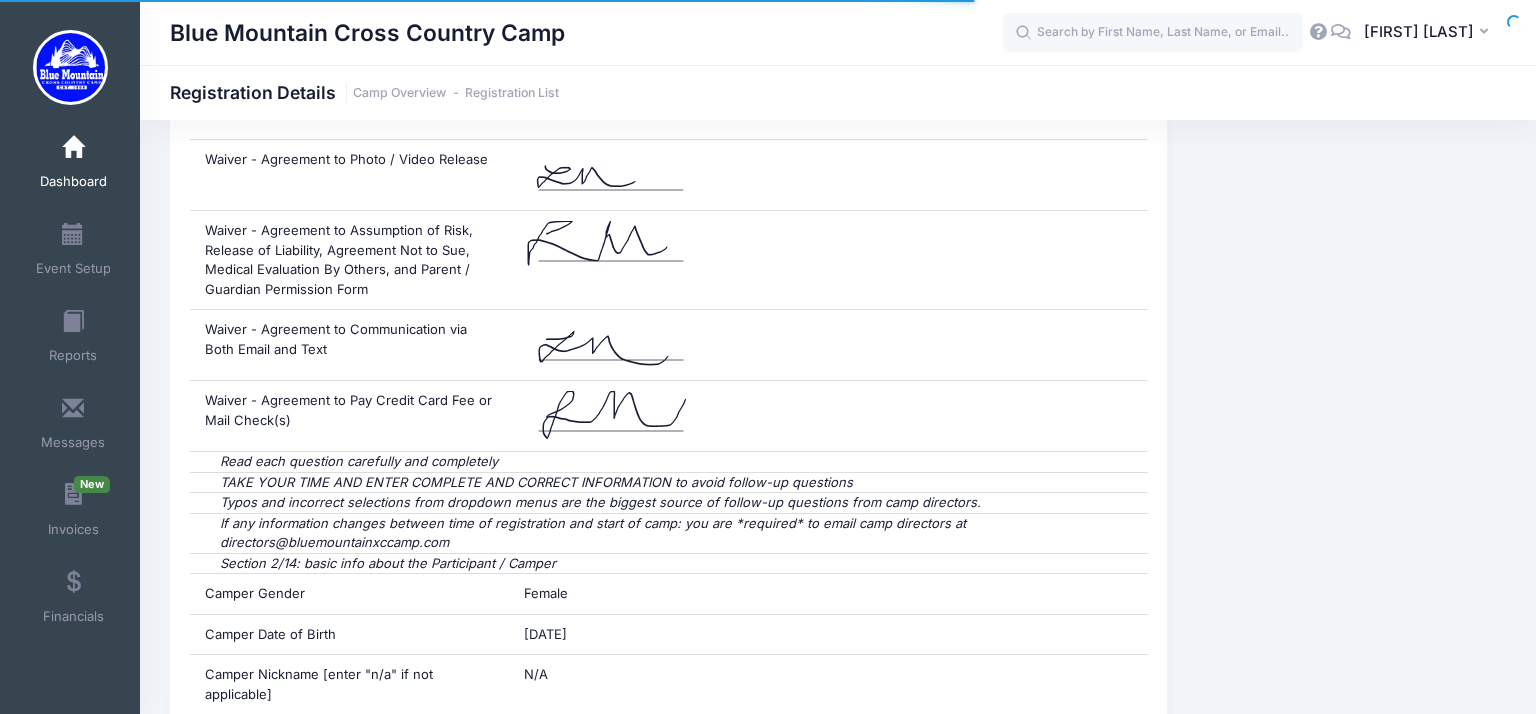 scroll, scrollTop: 2220, scrollLeft: 0, axis: vertical 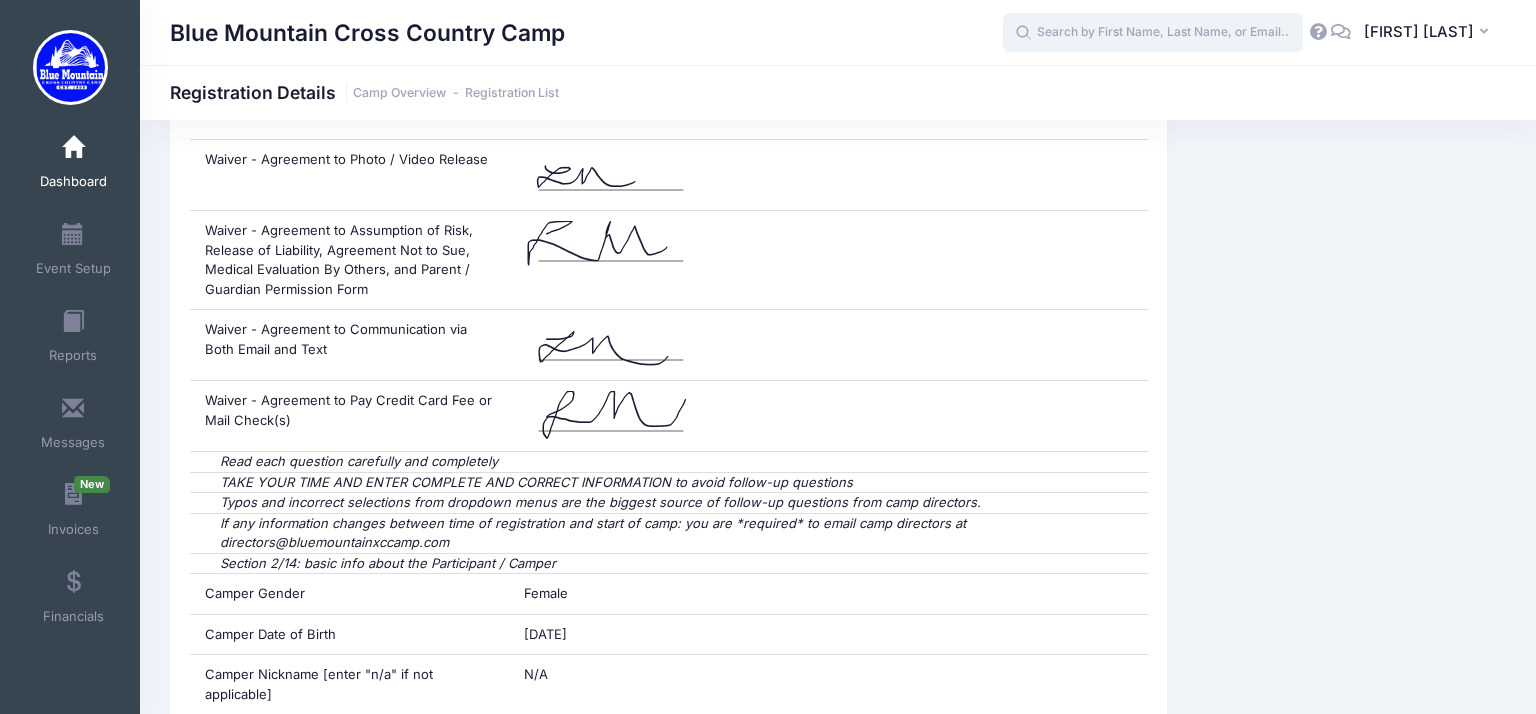 click at bounding box center [1153, 33] 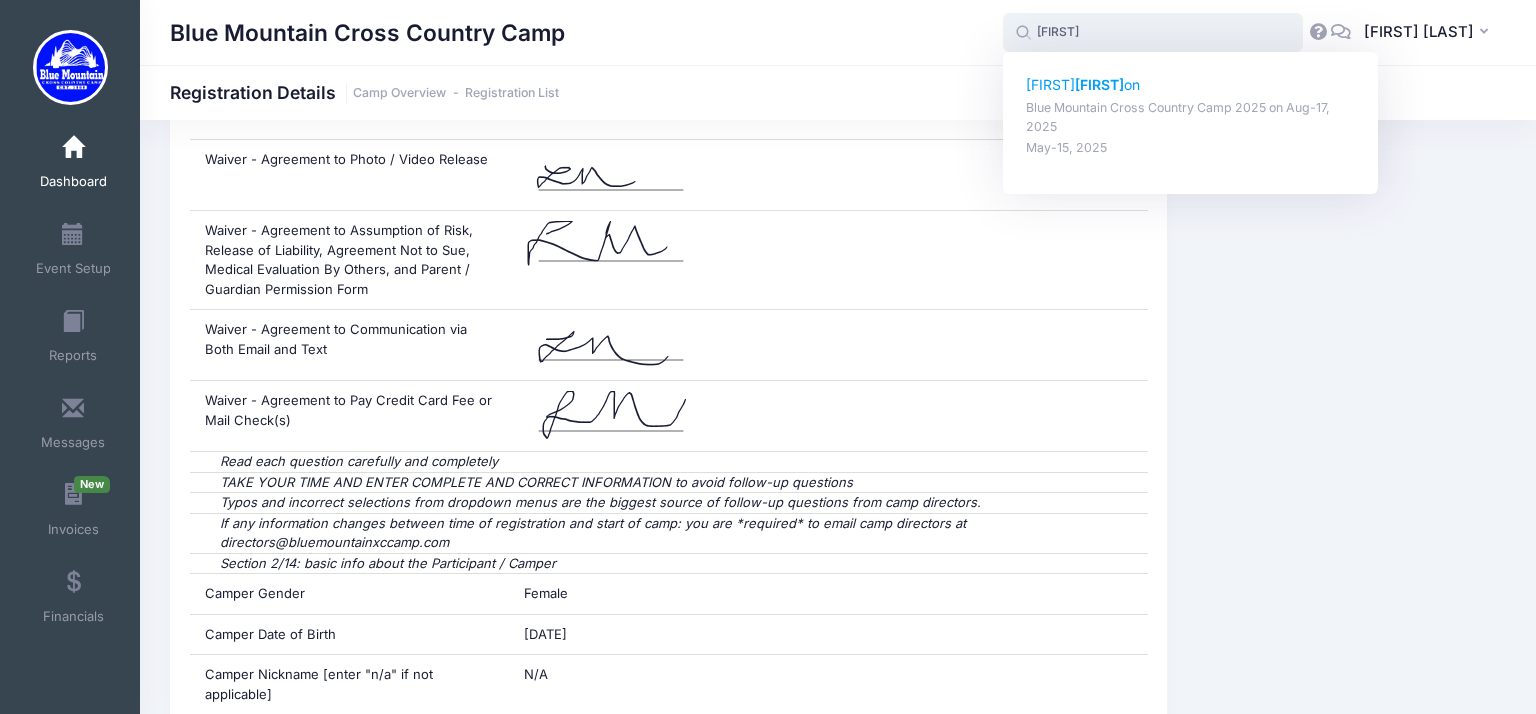 click on "[FIRST]" at bounding box center (1099, 84) 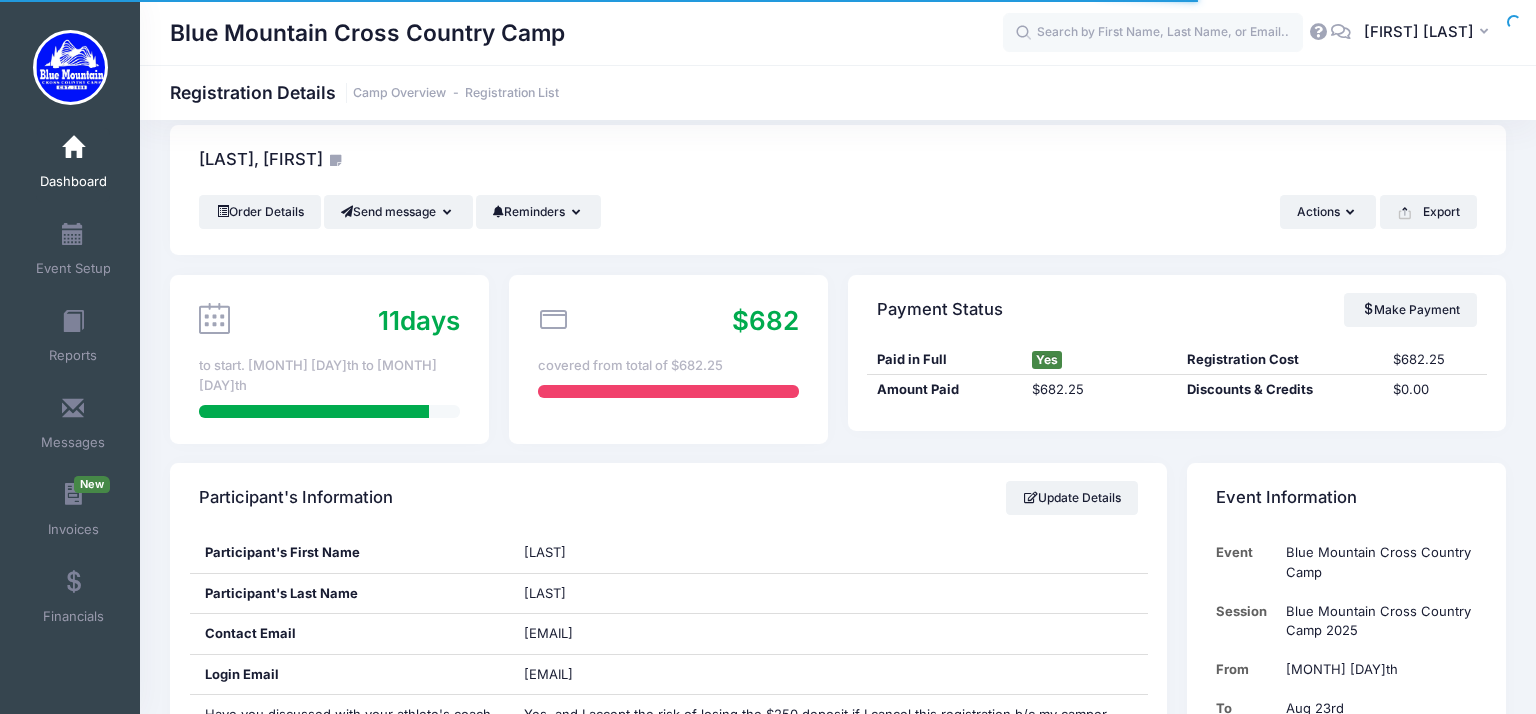 scroll, scrollTop: 2319, scrollLeft: 0, axis: vertical 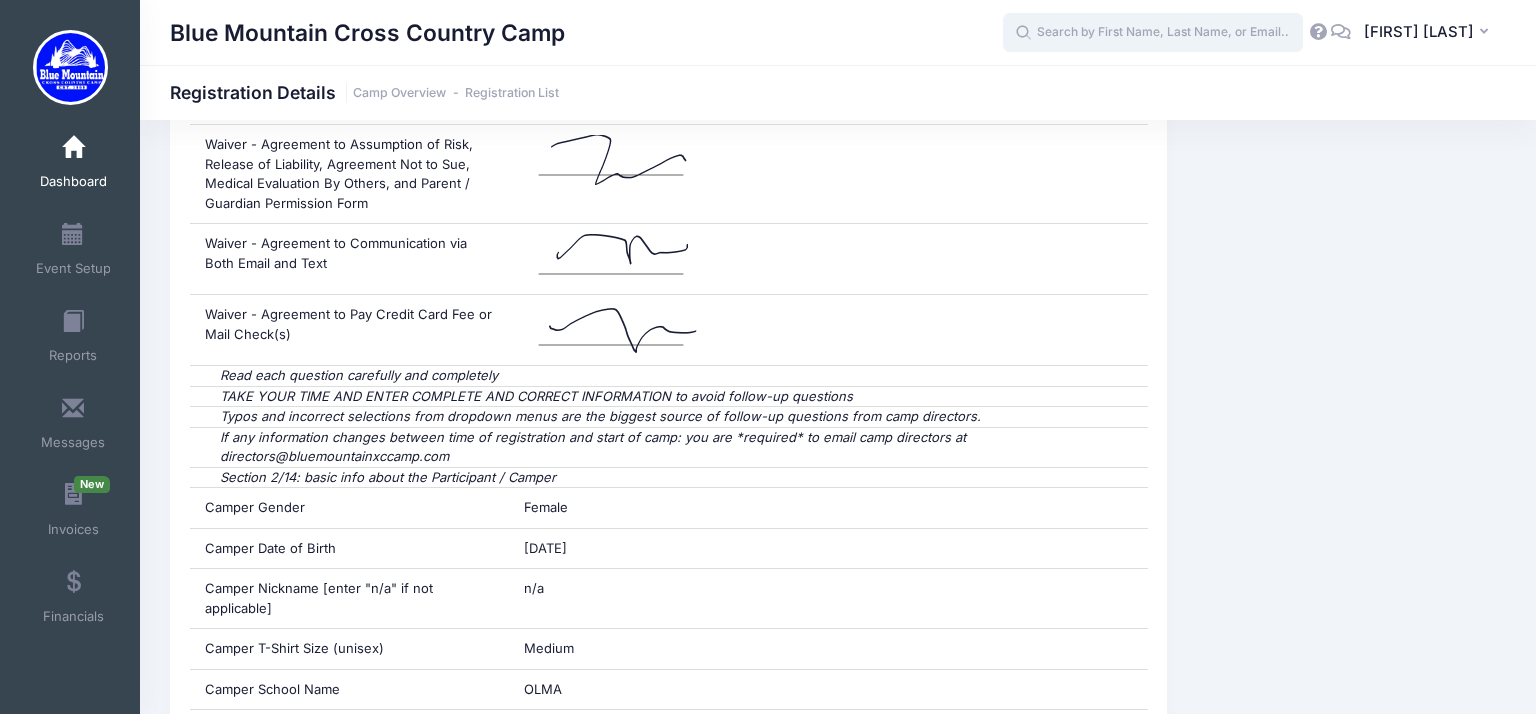 click at bounding box center (1153, 33) 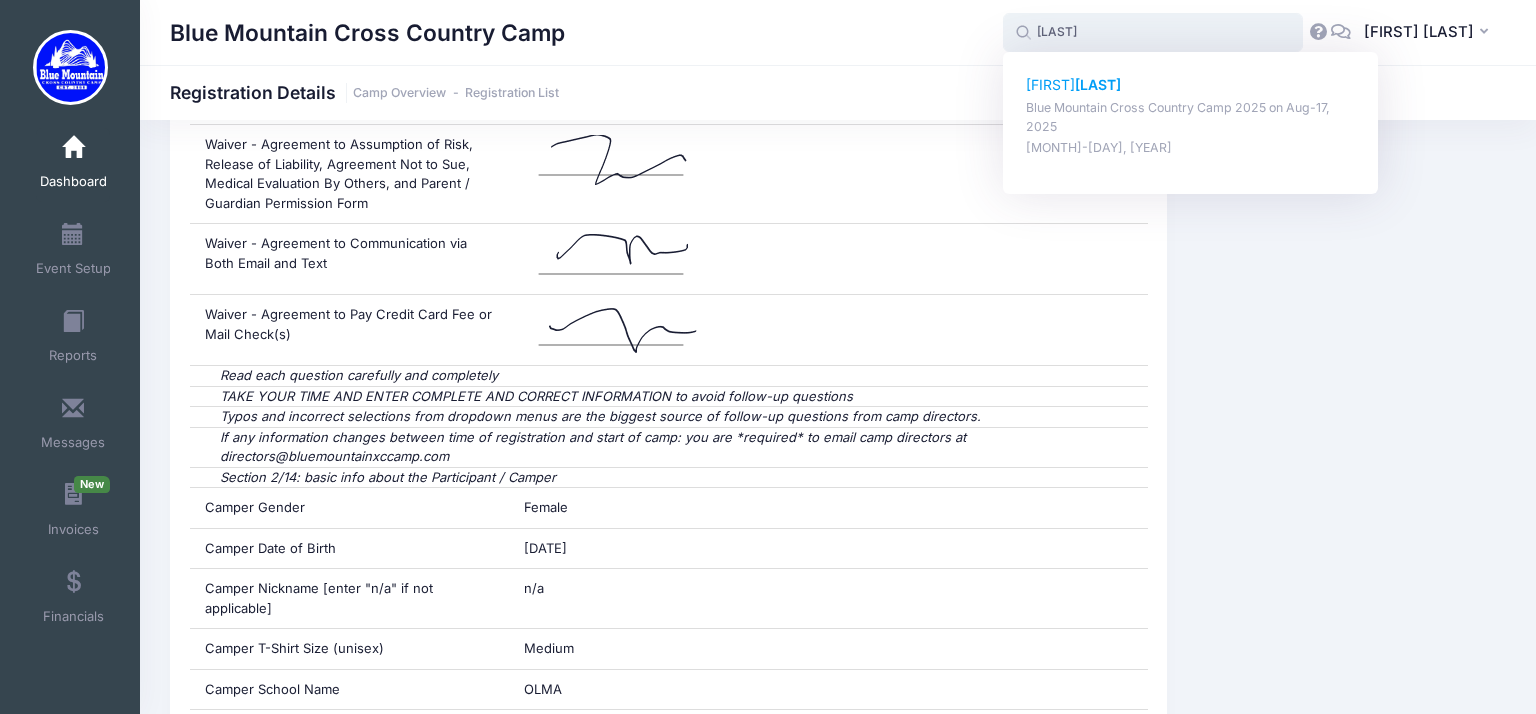 click on "[LAST]" at bounding box center (1098, 84) 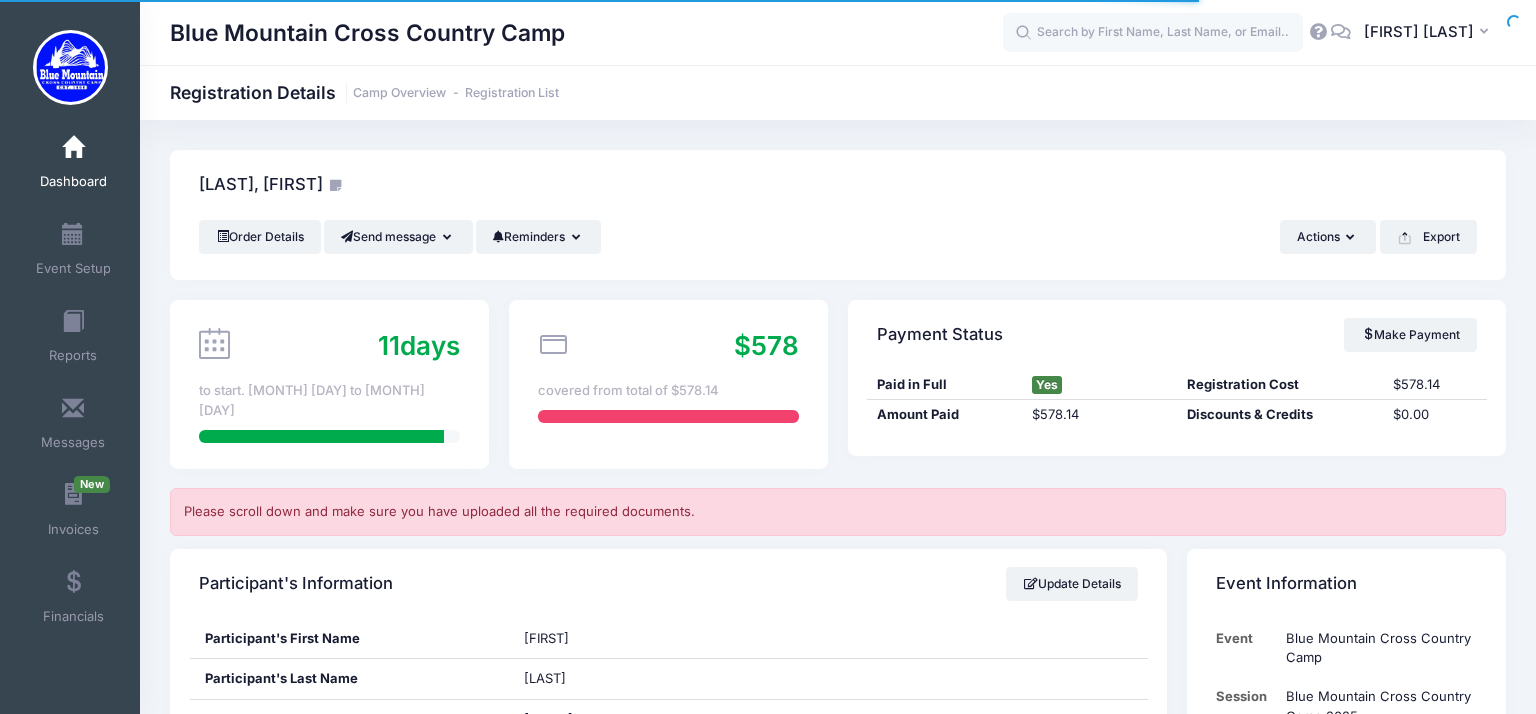 scroll, scrollTop: 1290, scrollLeft: 0, axis: vertical 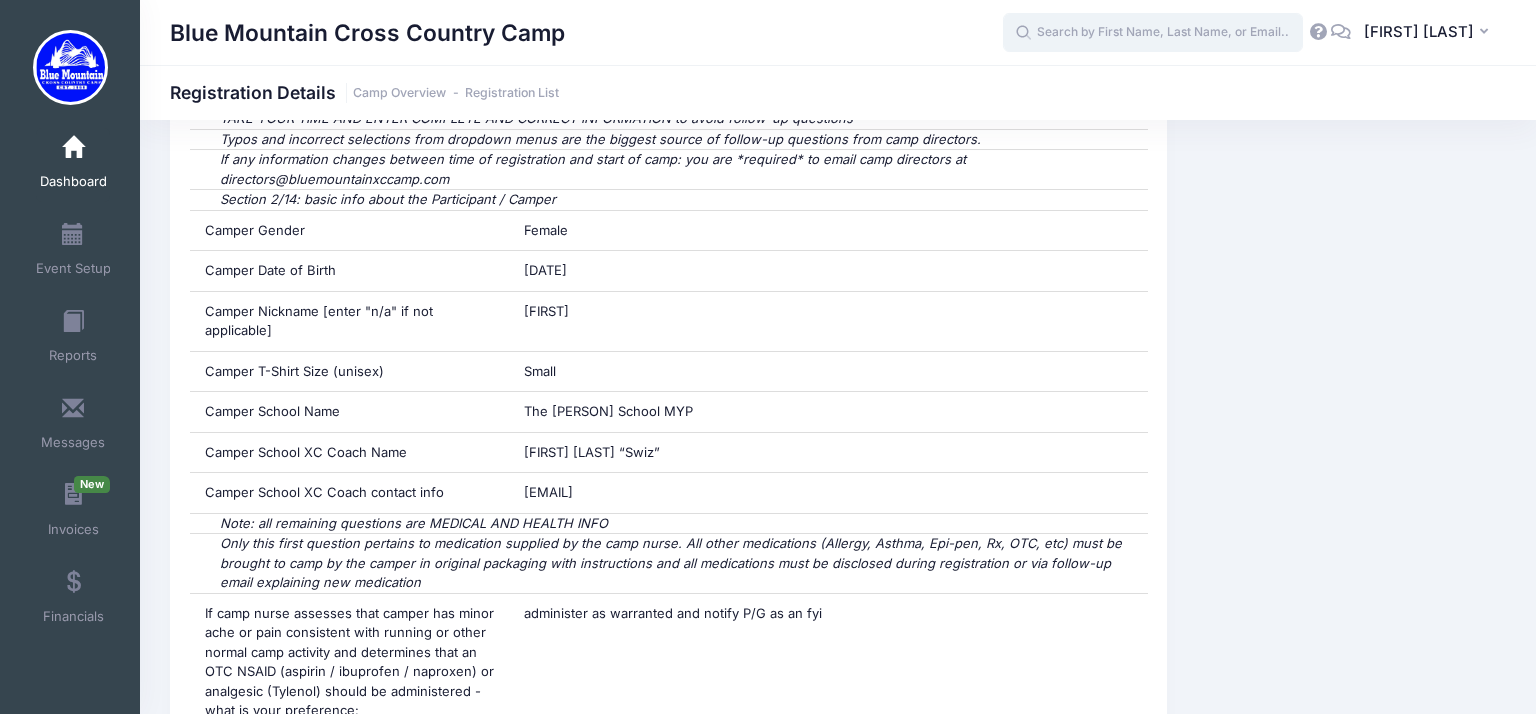 click at bounding box center [1153, 33] 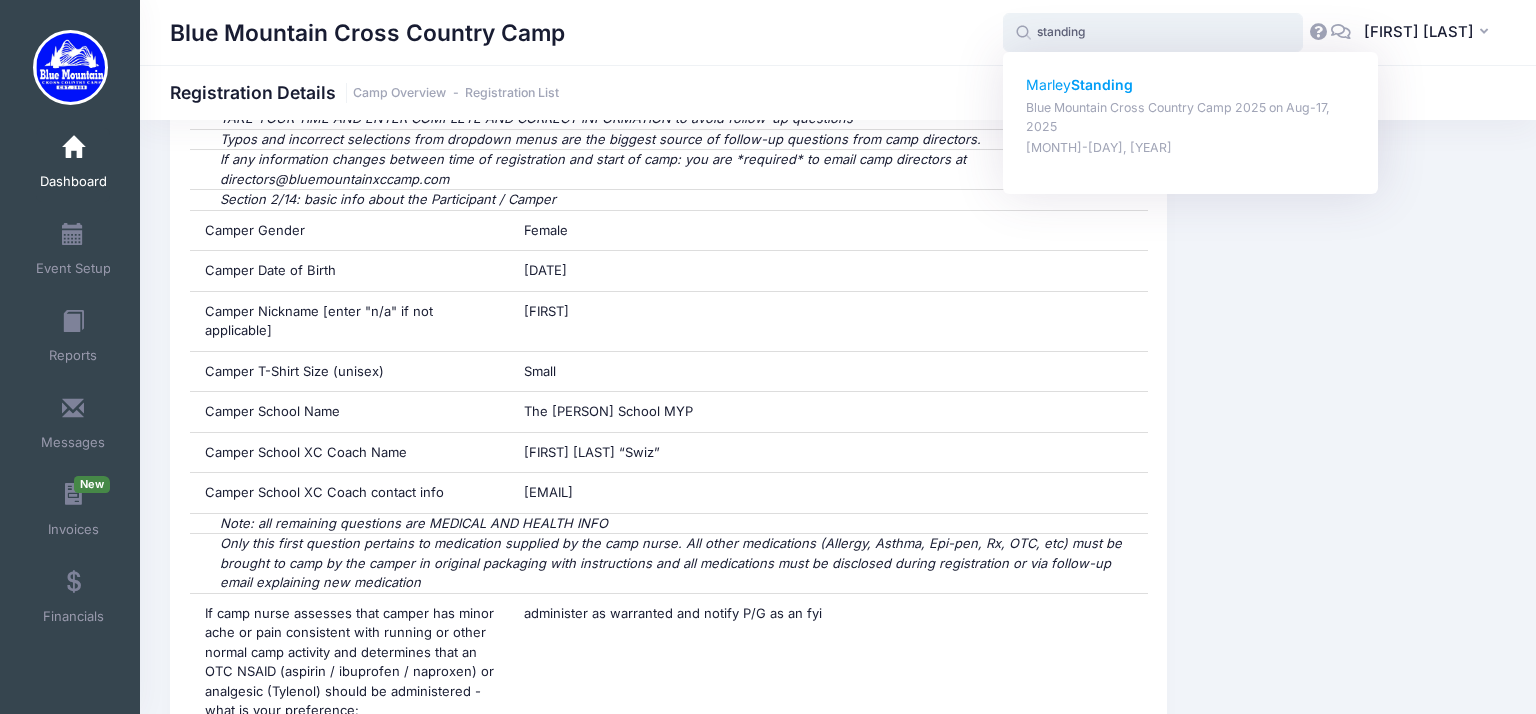 click on "[FIRST] [LAST]" at bounding box center [1191, 85] 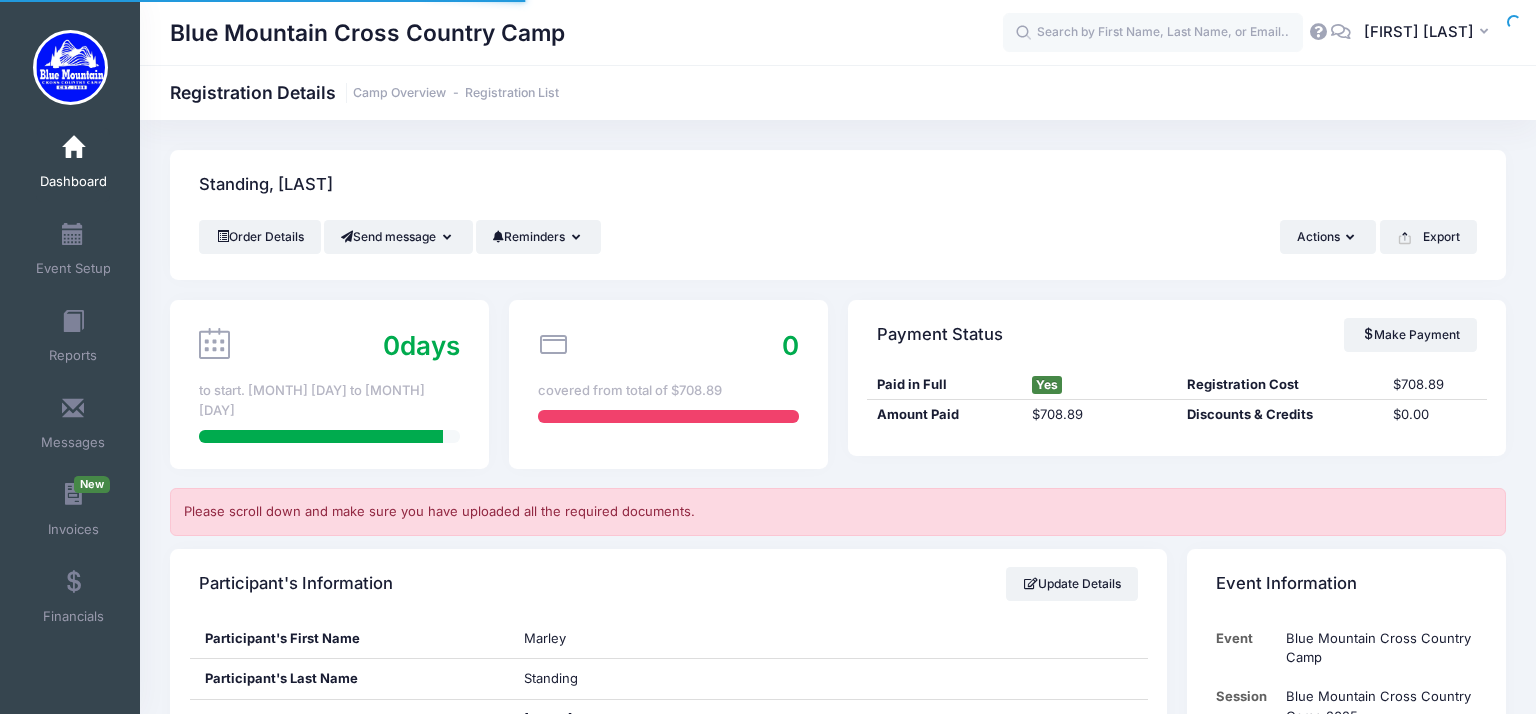 scroll, scrollTop: 0, scrollLeft: 0, axis: both 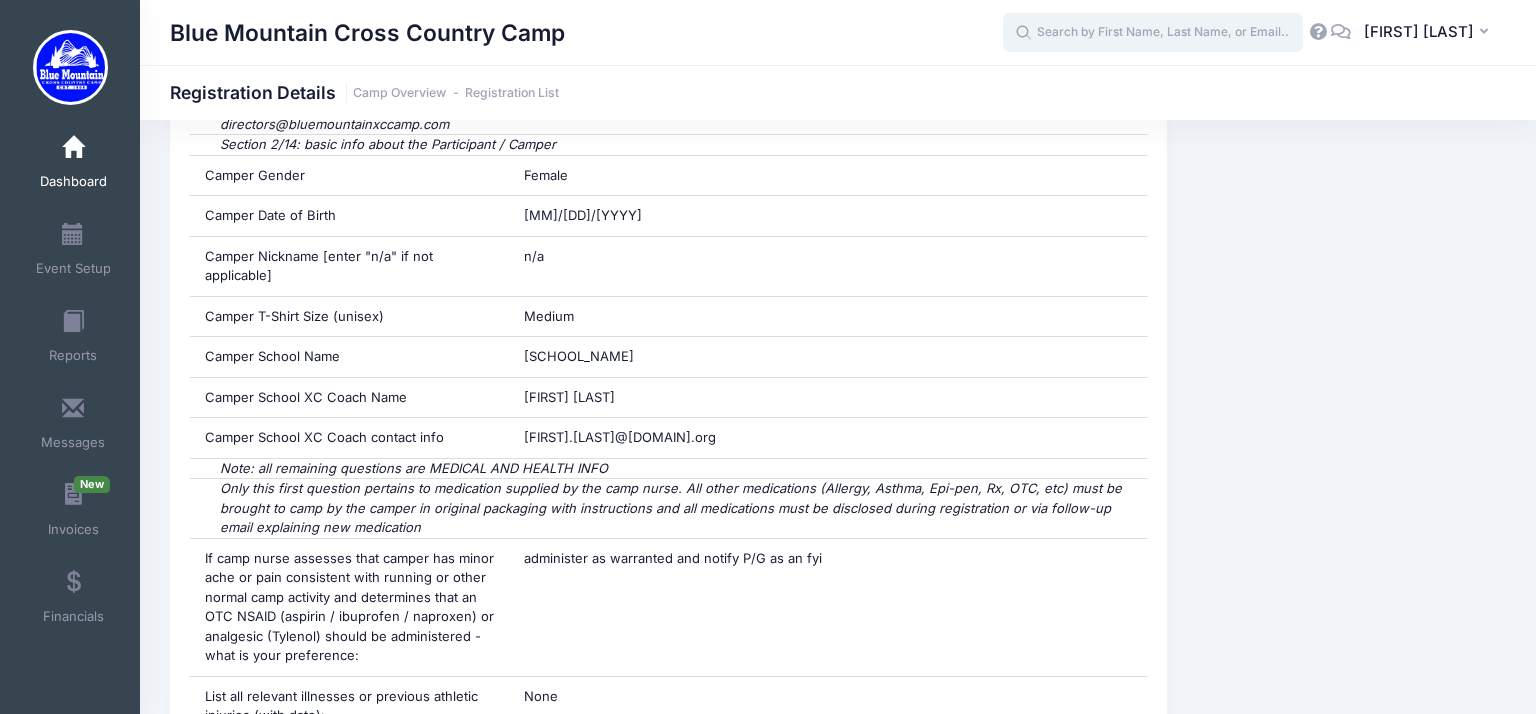 click at bounding box center [1153, 33] 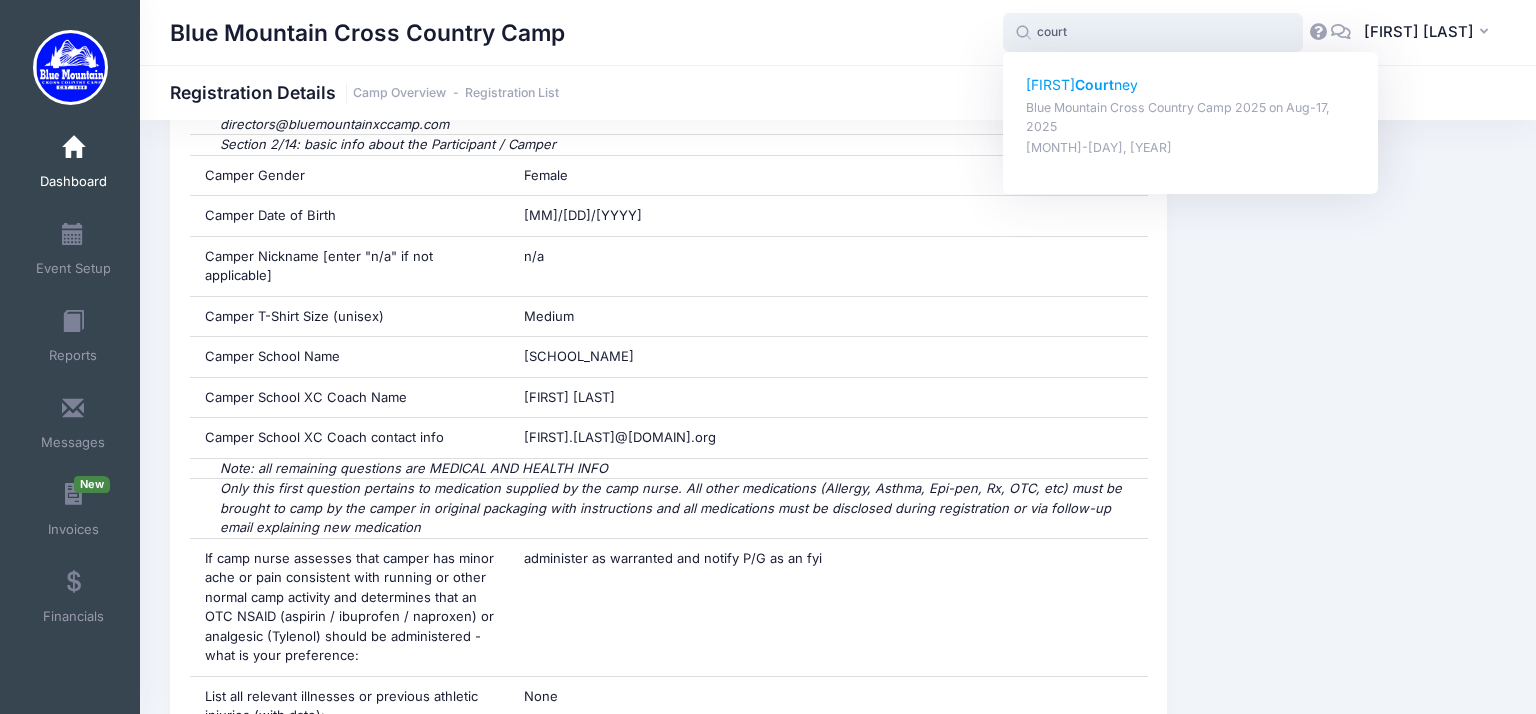 click on "Bridget  Court ney" at bounding box center (1191, 85) 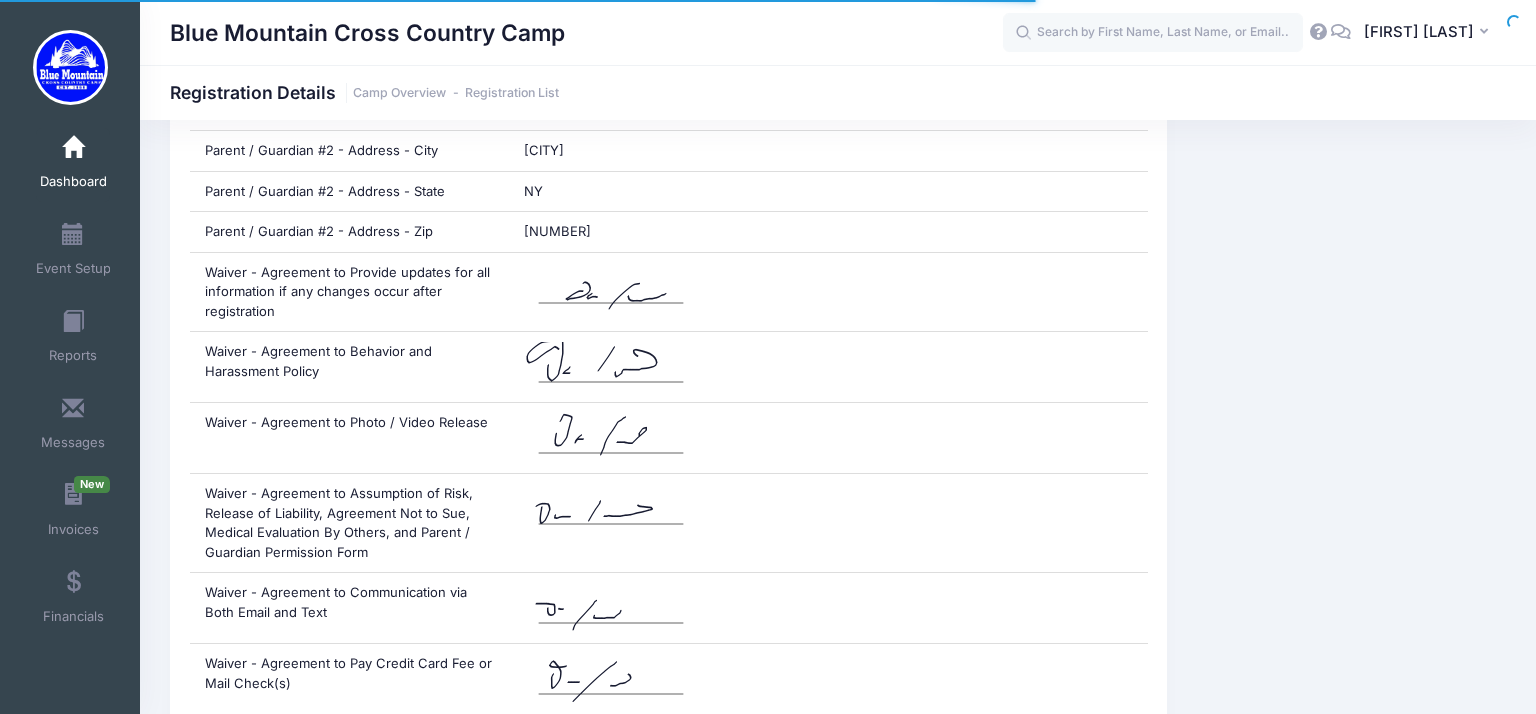 scroll, scrollTop: 2710, scrollLeft: 0, axis: vertical 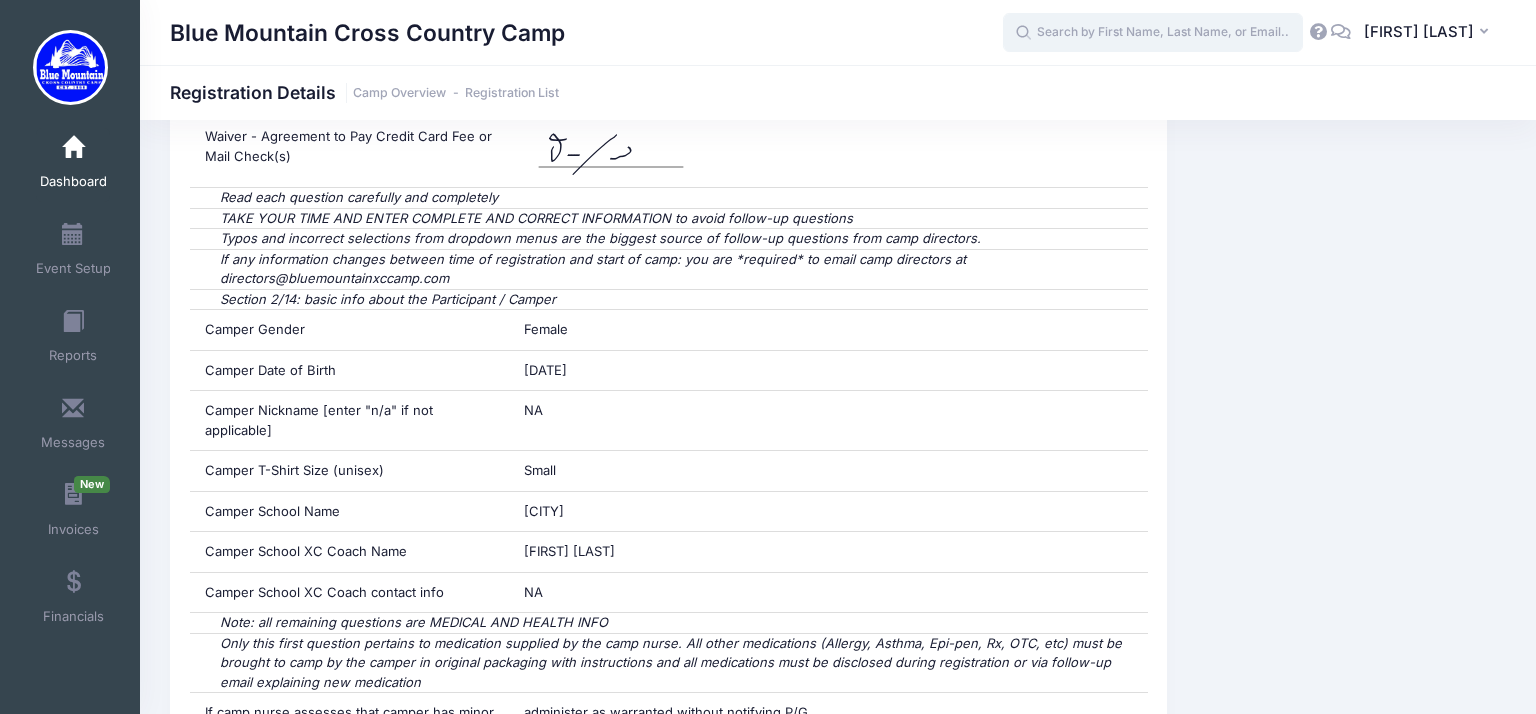 click at bounding box center (1153, 33) 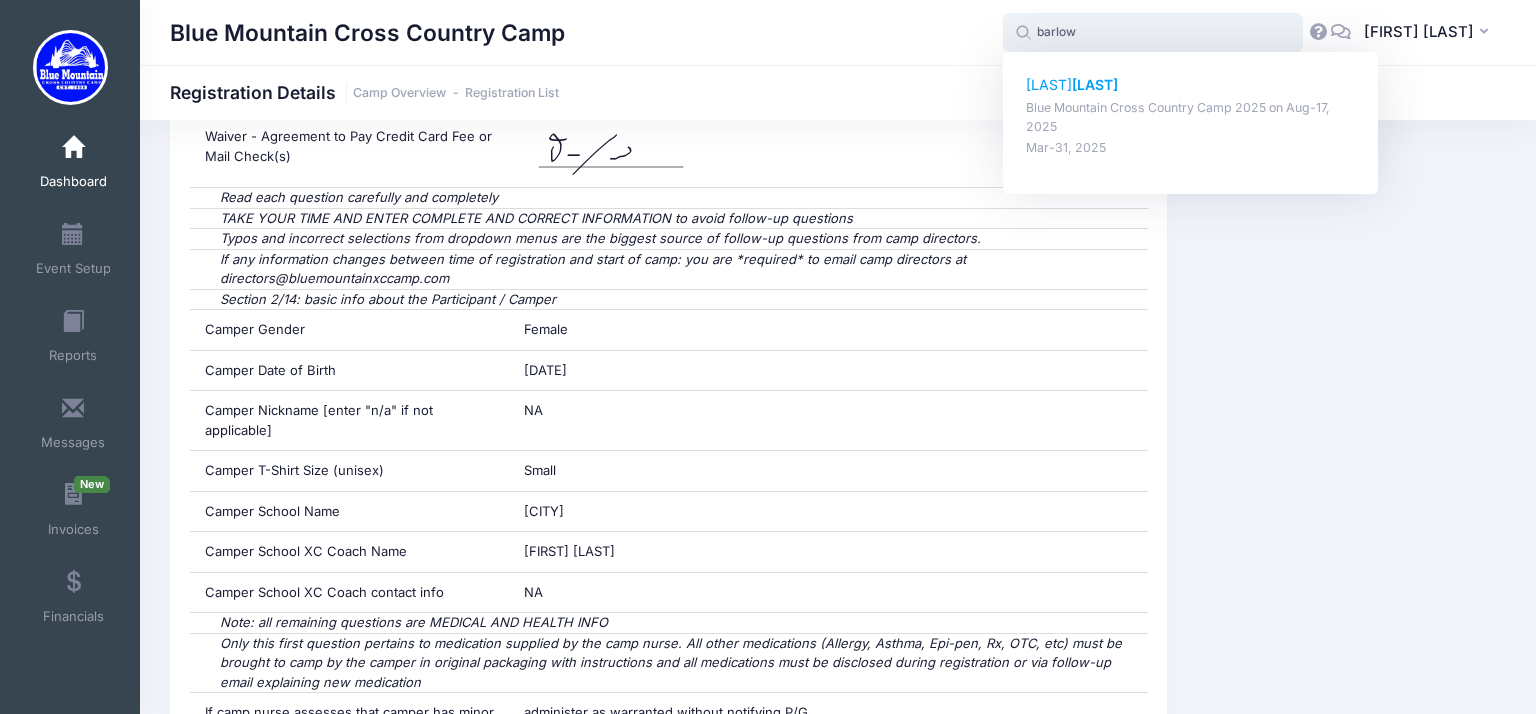 click on "Hayden  Barlow" at bounding box center (1191, 85) 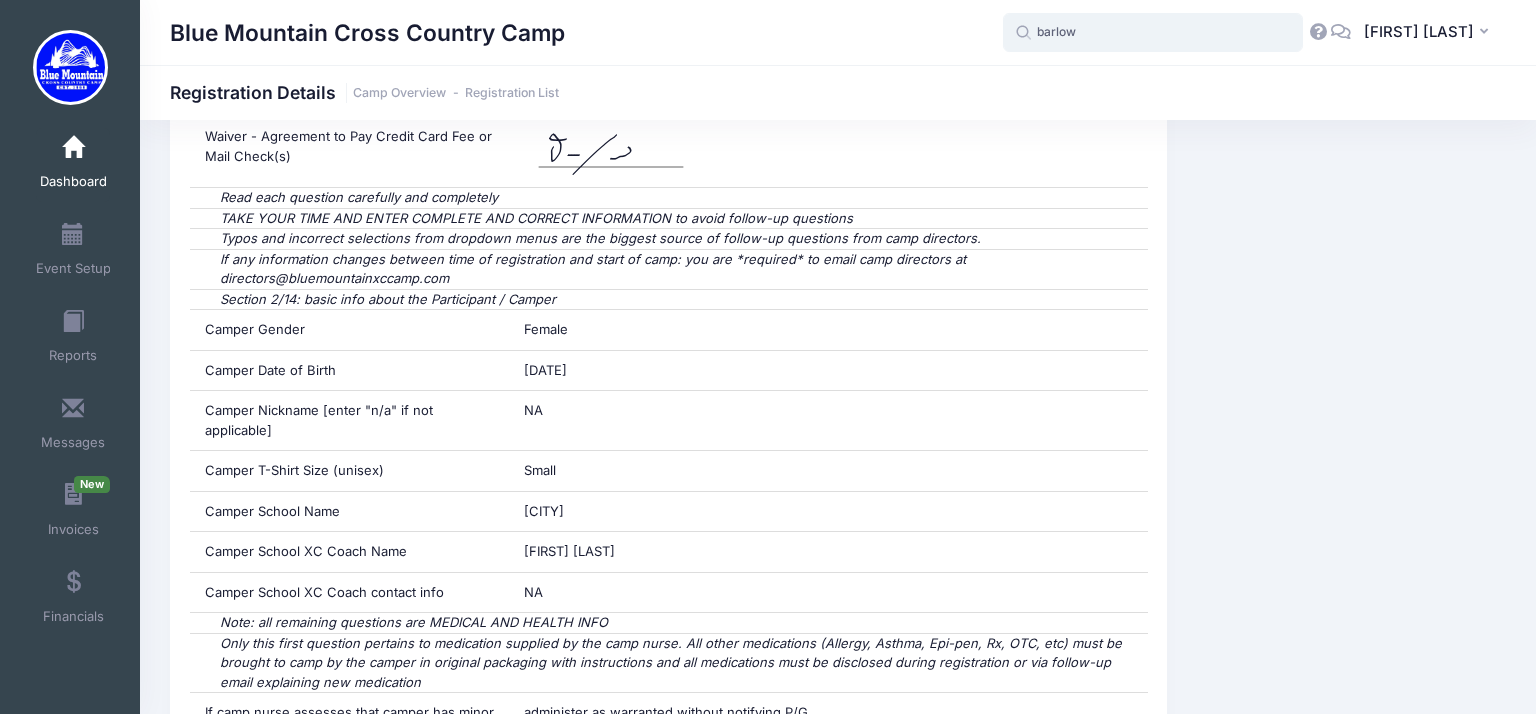 type on "Hayden Barlow (Blue Mountain Cross Country Camp 2025, Aug-17, 2025)" 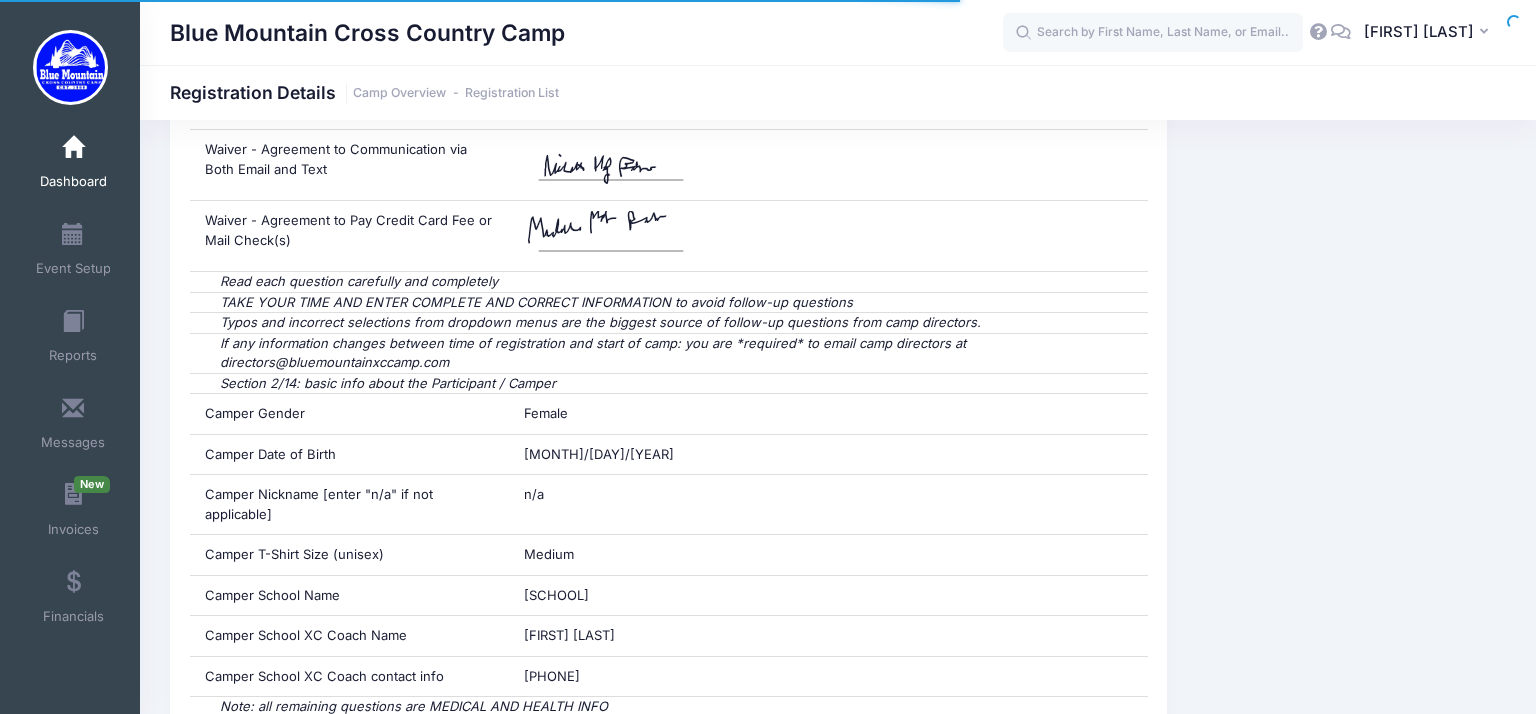 scroll, scrollTop: 0, scrollLeft: 0, axis: both 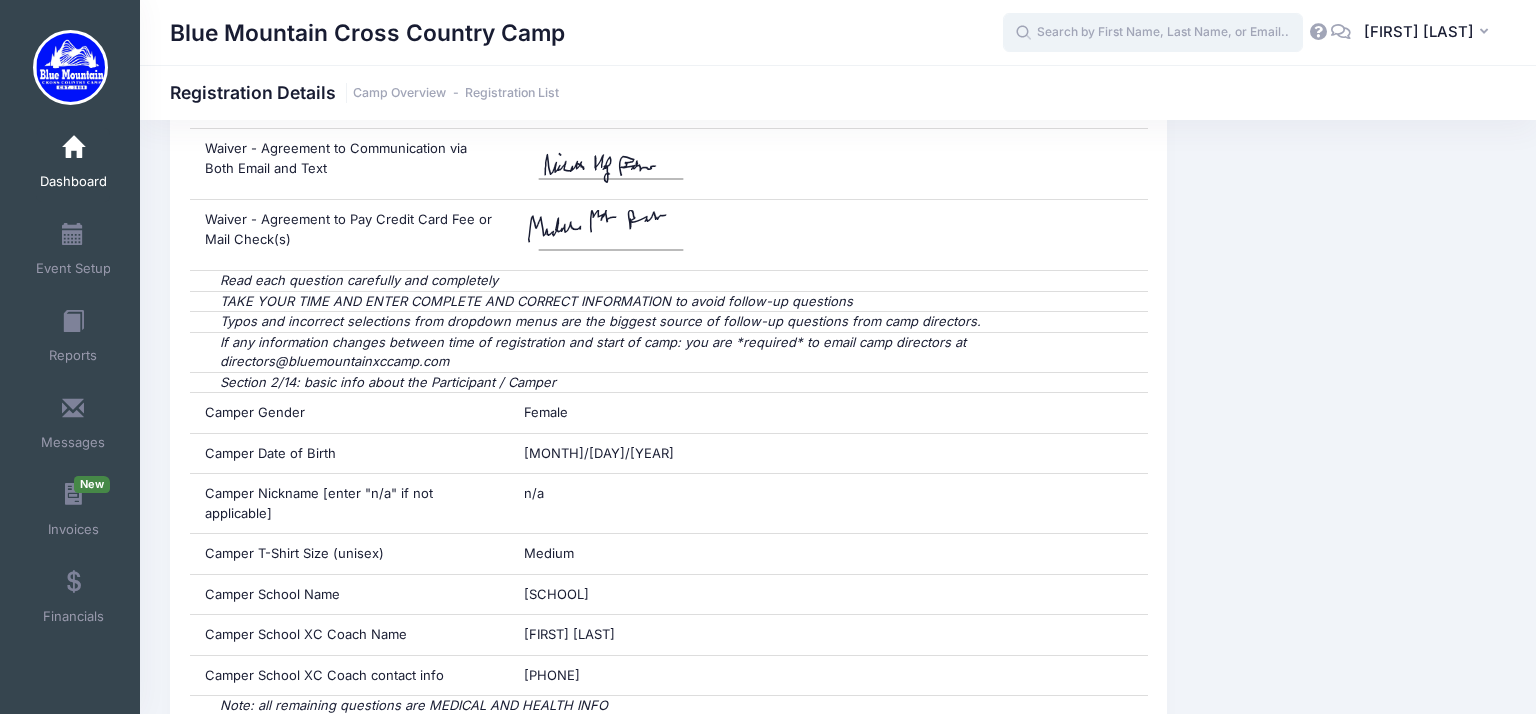 click at bounding box center [1153, 33] 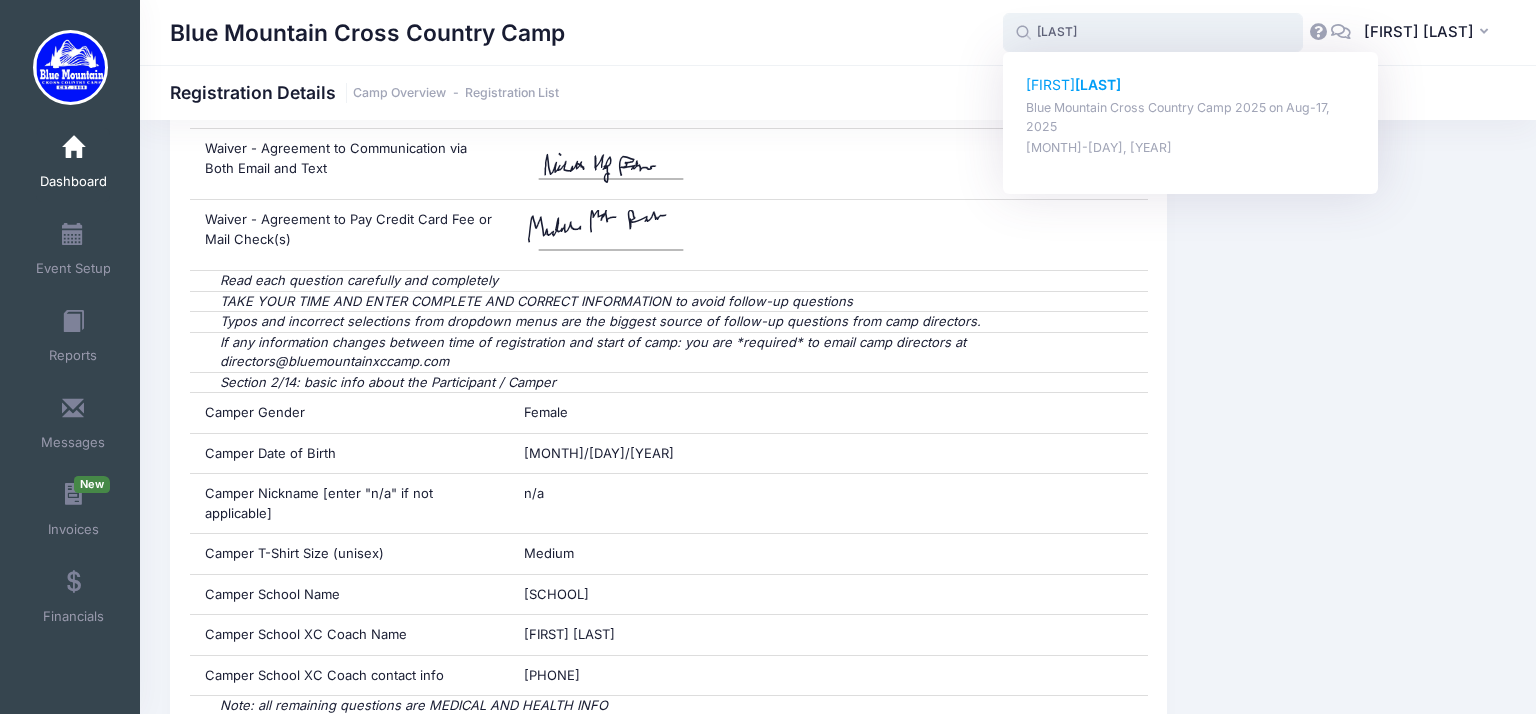 click on "Bielick" at bounding box center (1098, 84) 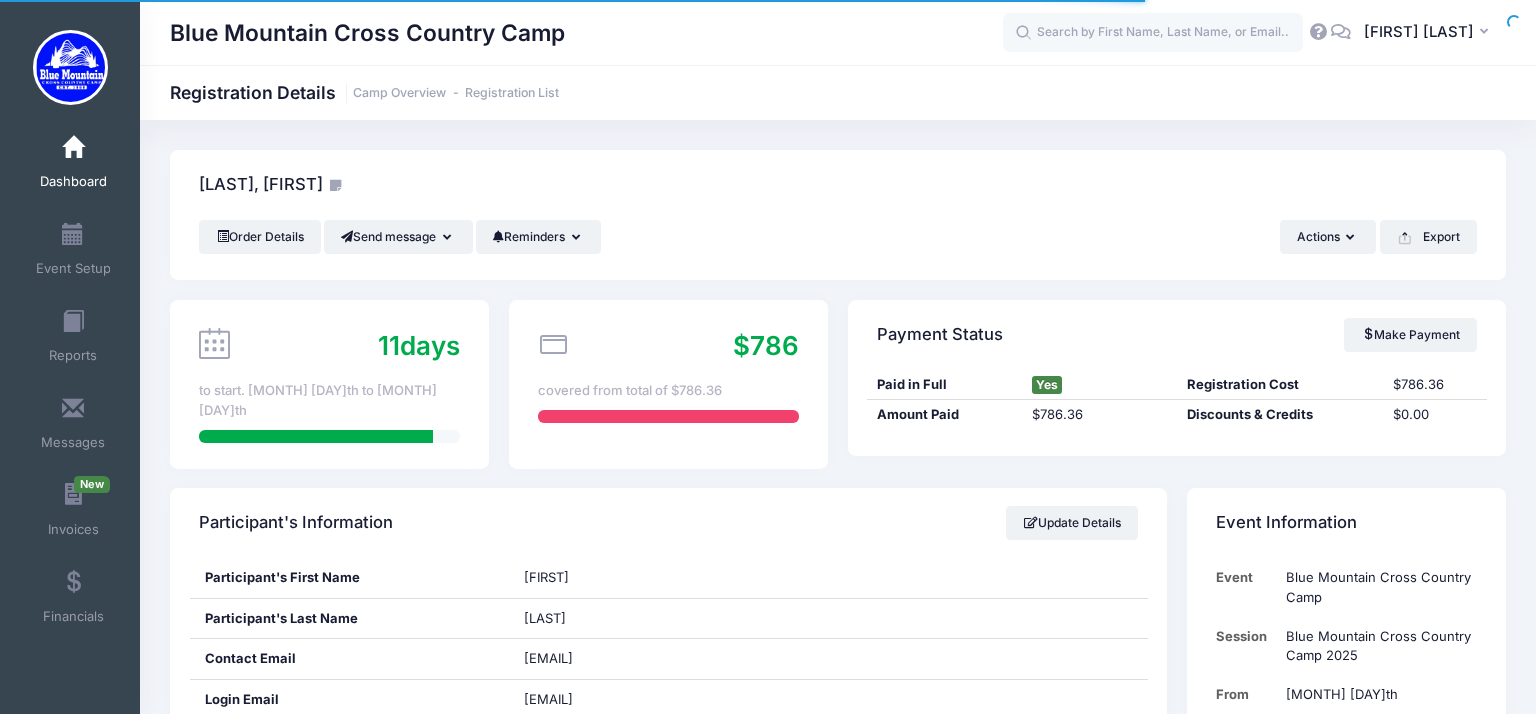 scroll, scrollTop: 614, scrollLeft: 0, axis: vertical 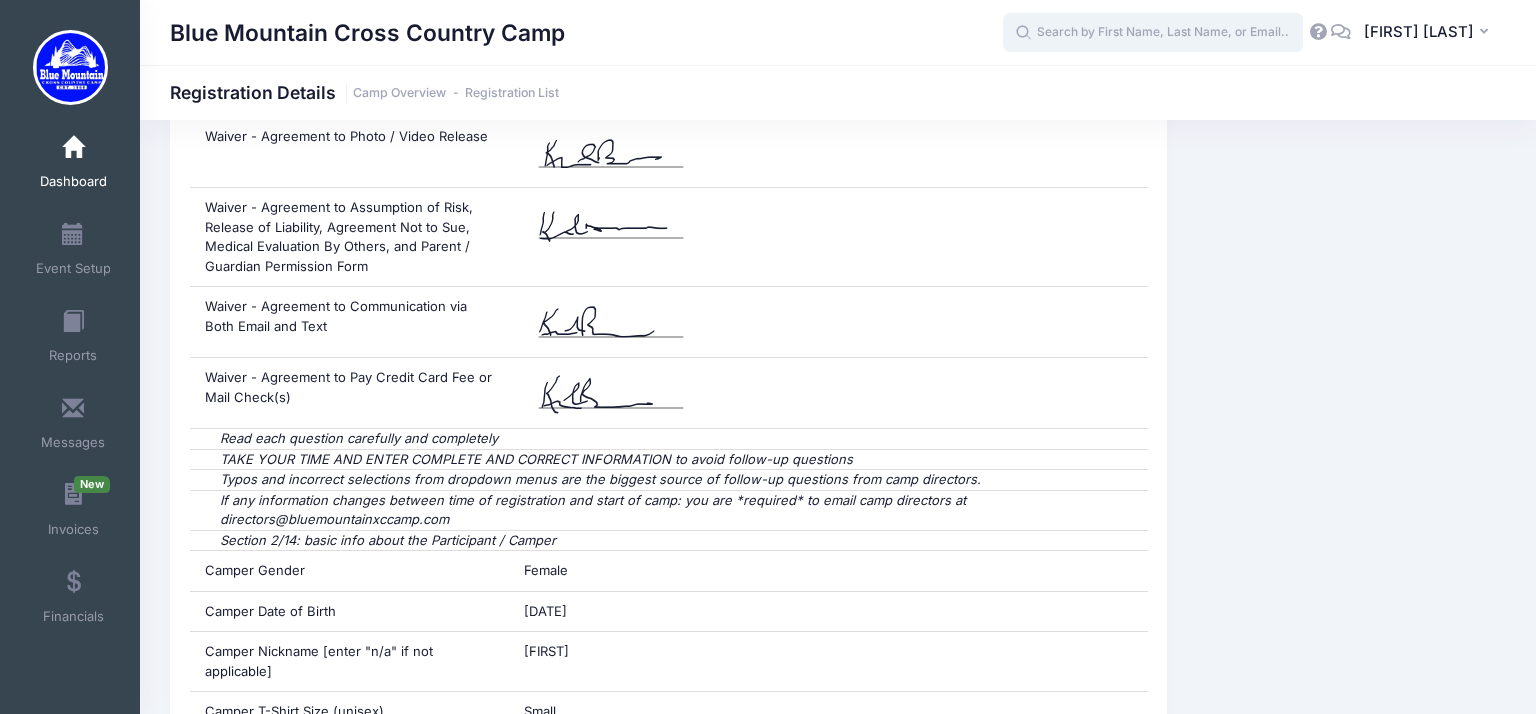 click at bounding box center (1153, 33) 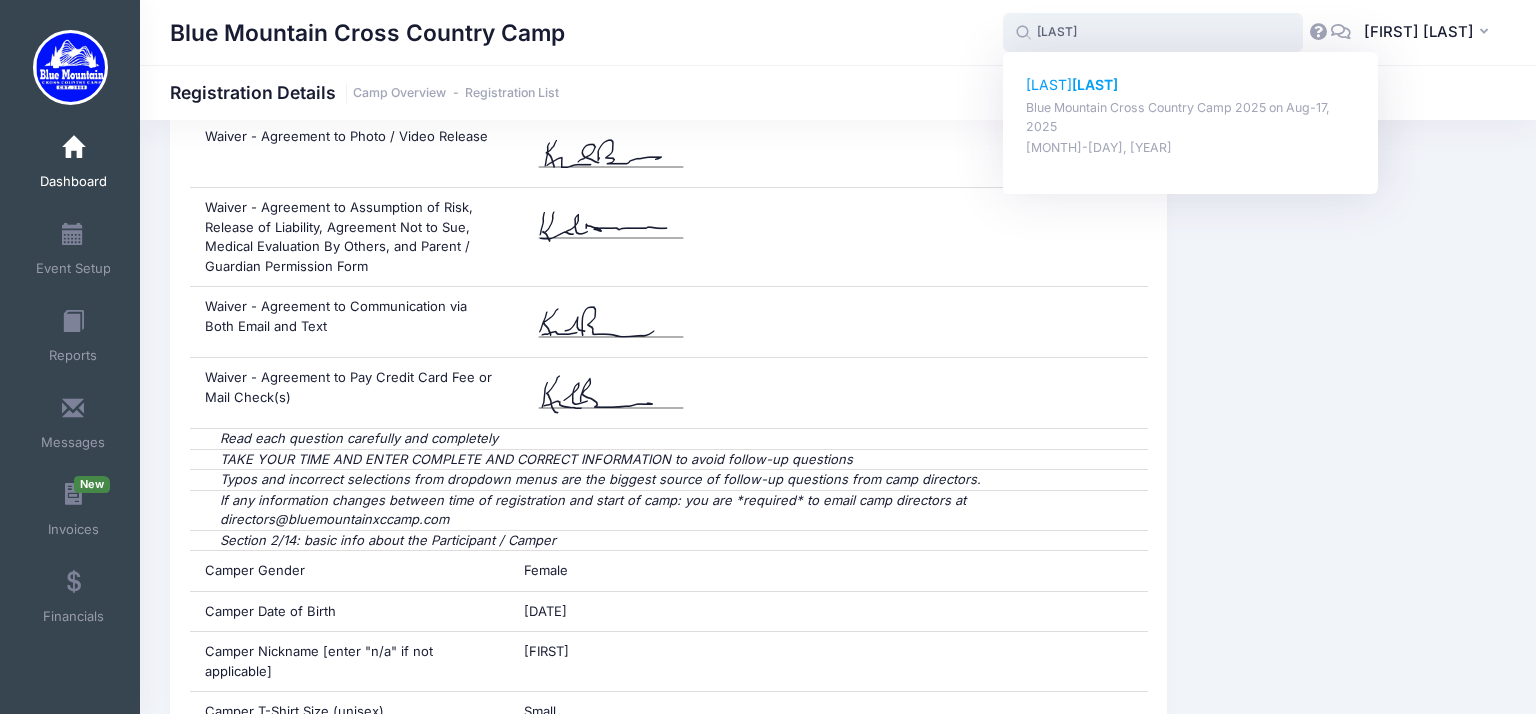click on "[LAST]" at bounding box center [1095, 84] 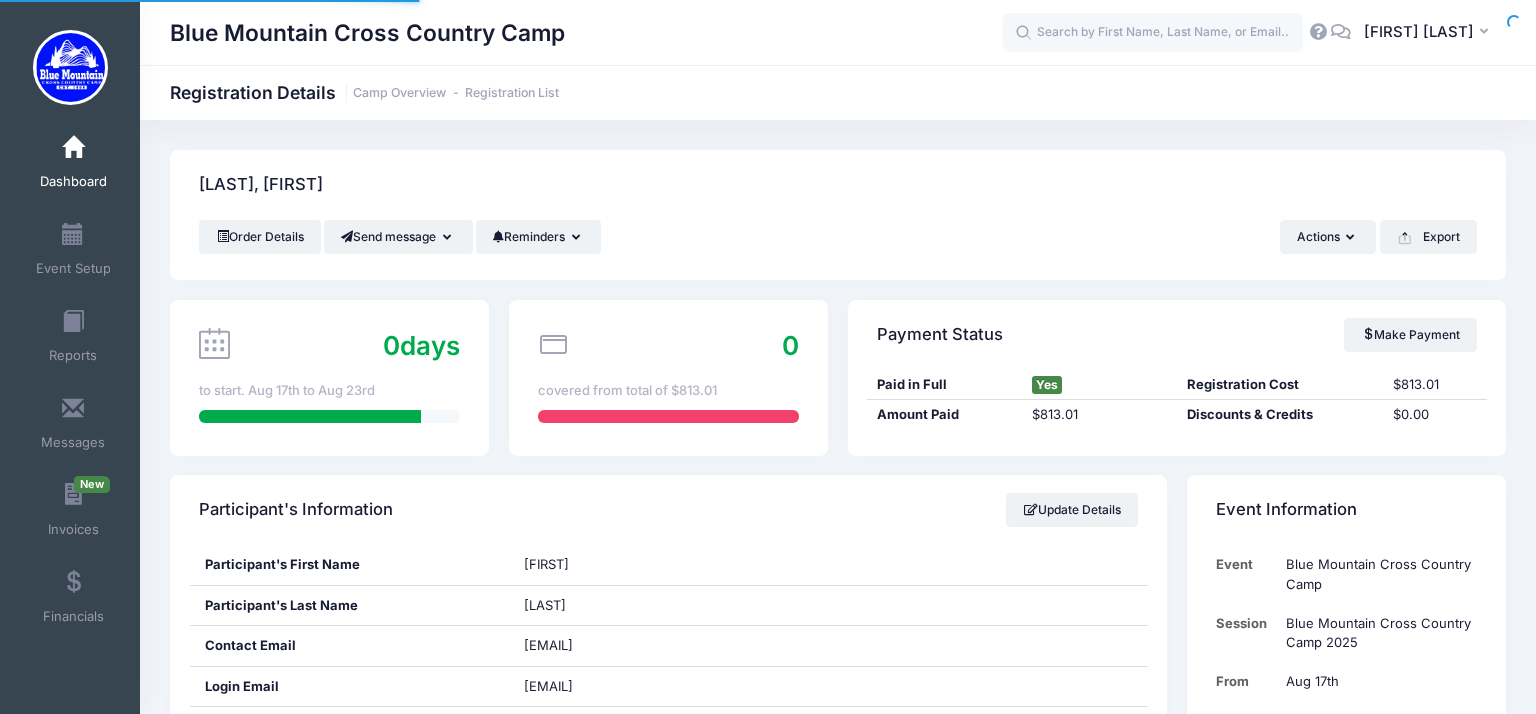 scroll, scrollTop: 0, scrollLeft: 0, axis: both 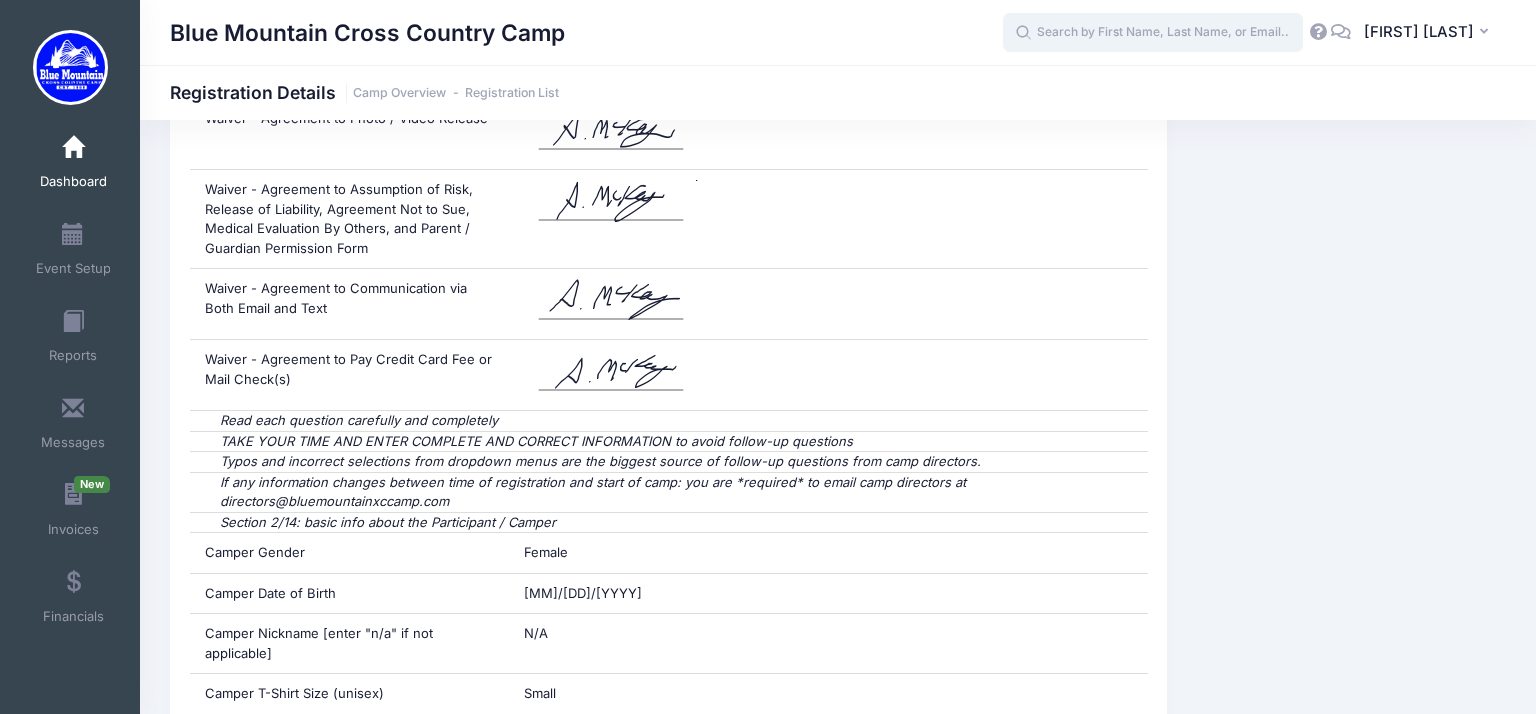 click at bounding box center [1153, 33] 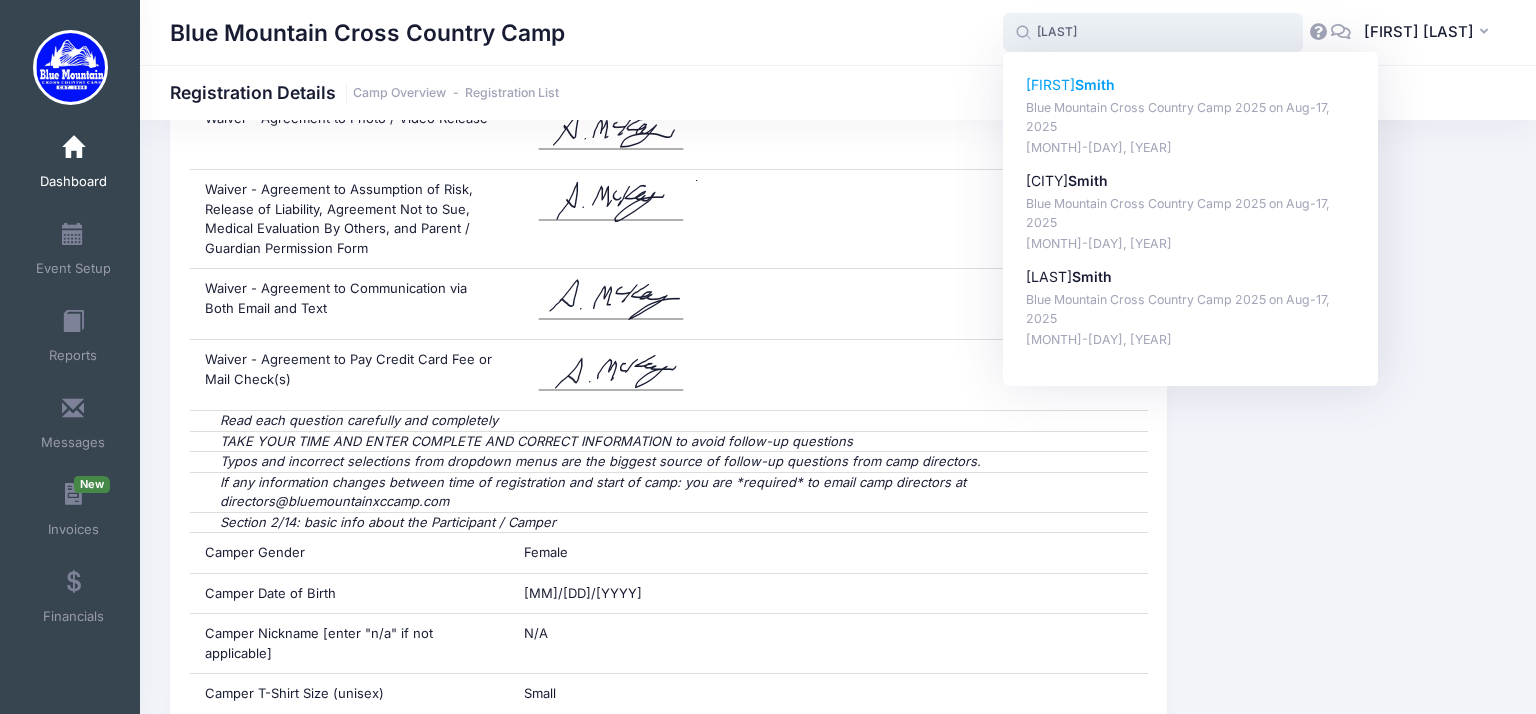 click on "Eva  Smith" at bounding box center (1191, 85) 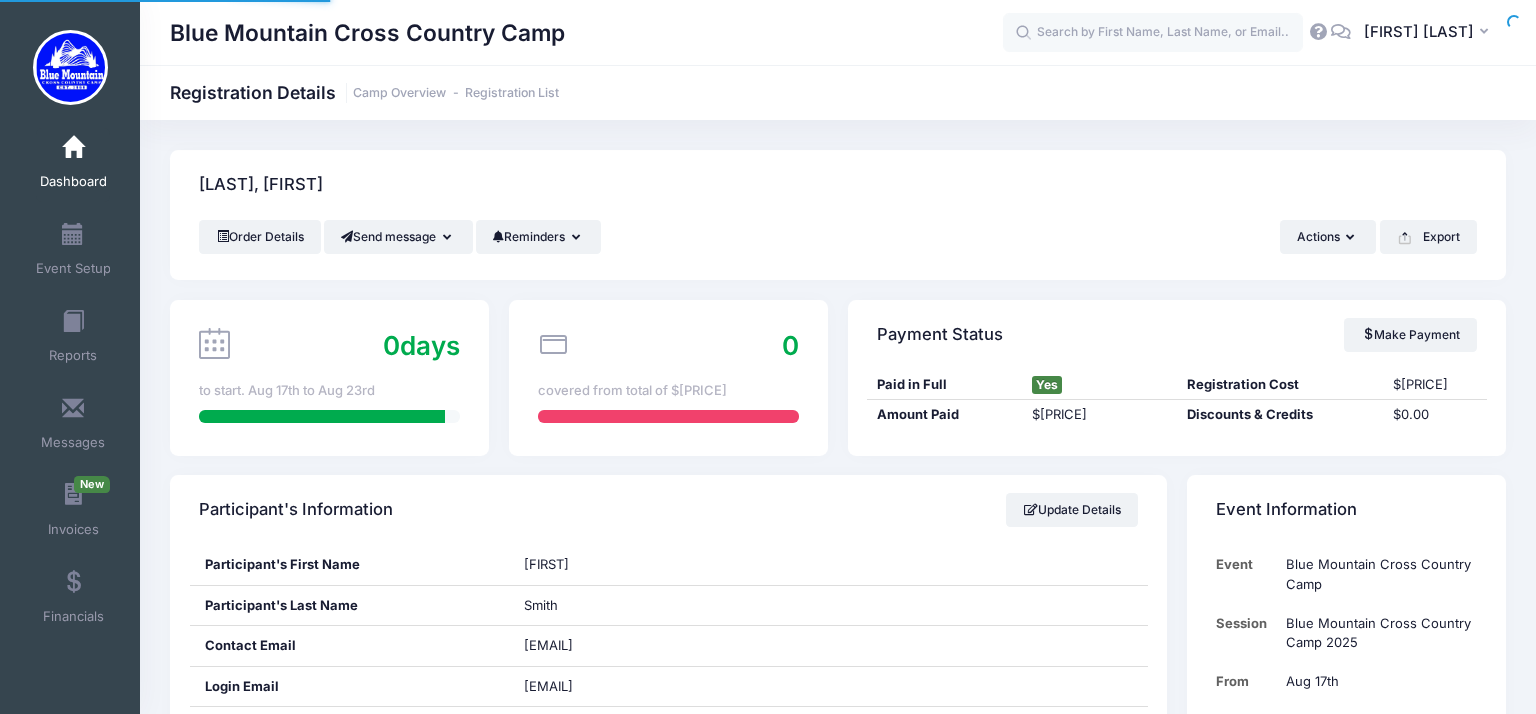 scroll, scrollTop: 0, scrollLeft: 0, axis: both 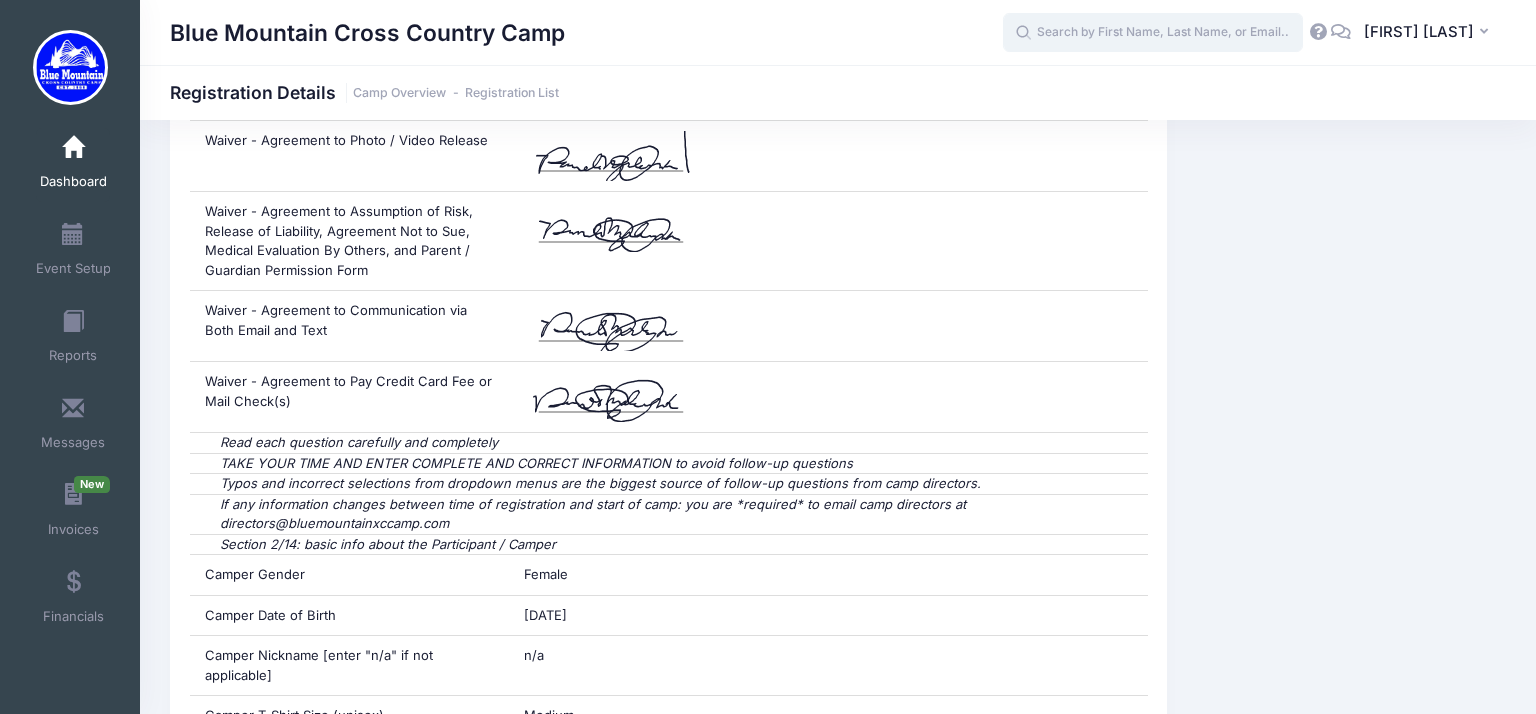 click at bounding box center [1153, 33] 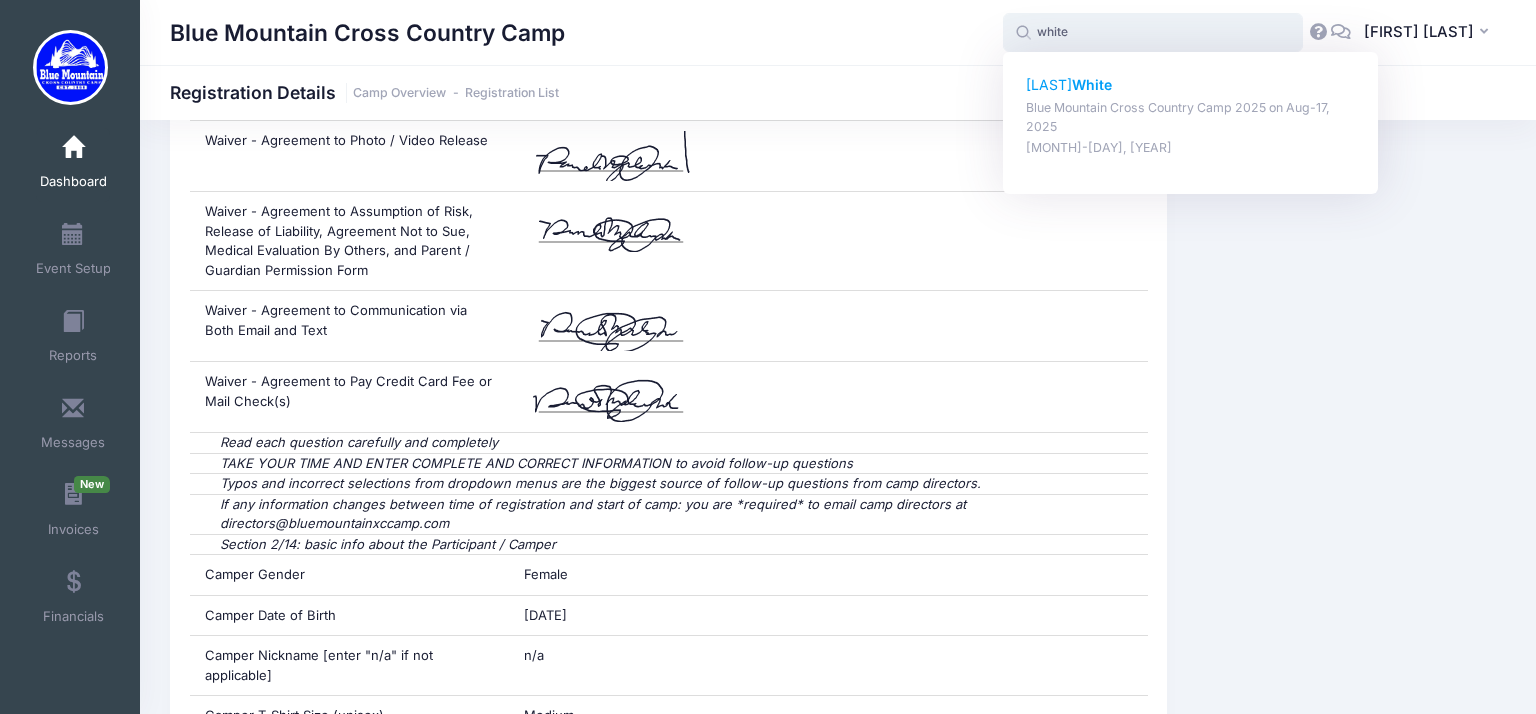 click on "Madigan  White" at bounding box center [1191, 85] 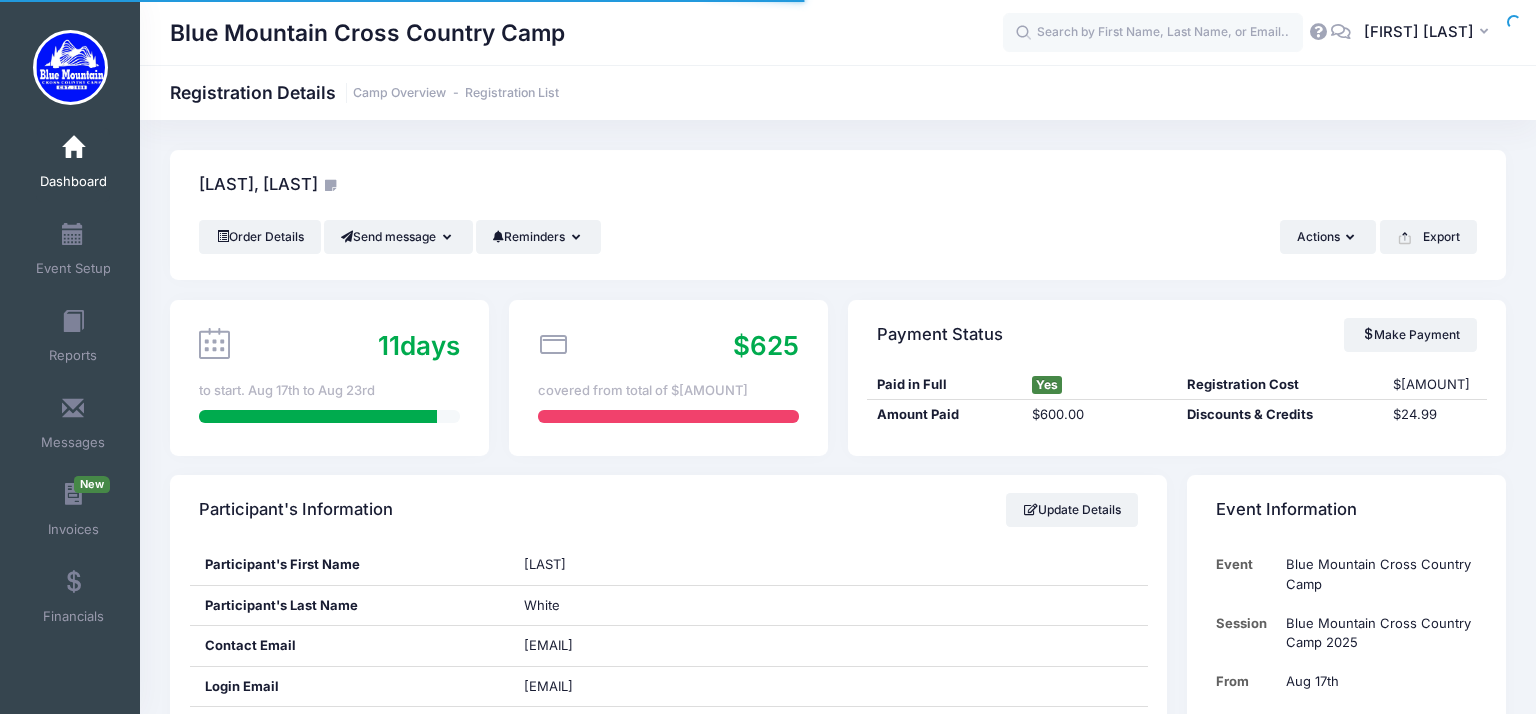 scroll, scrollTop: 2625, scrollLeft: 0, axis: vertical 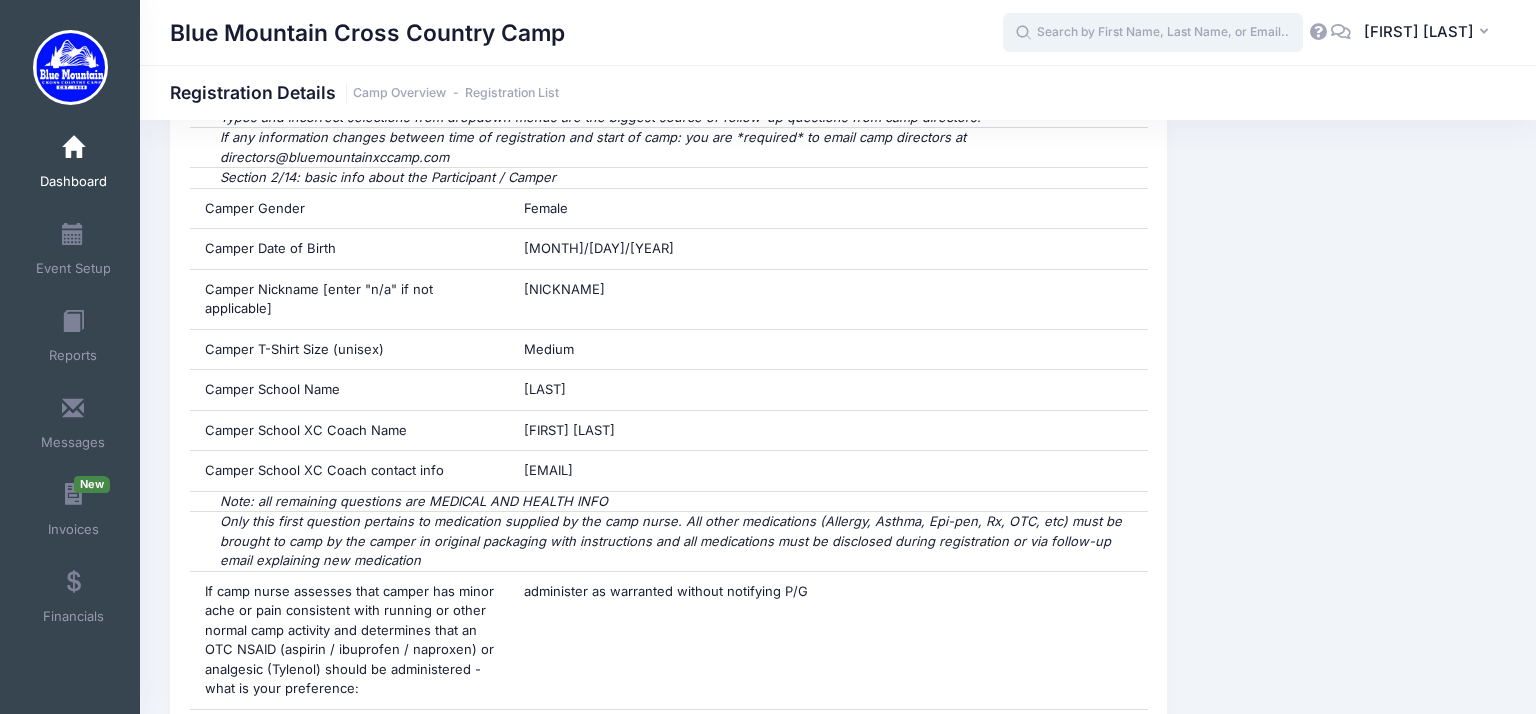 click at bounding box center [1153, 33] 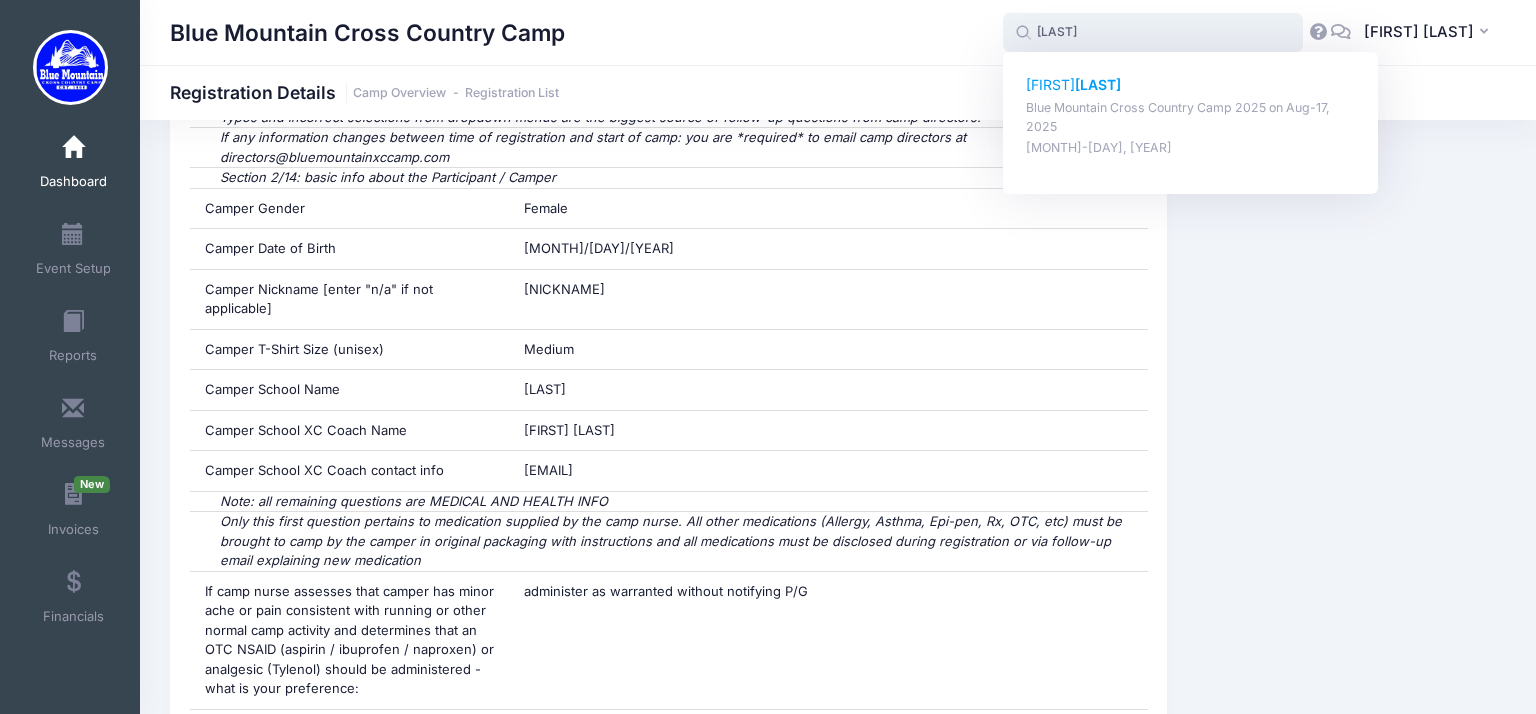 click on "[FIRST]  [LAST]" at bounding box center (1191, 85) 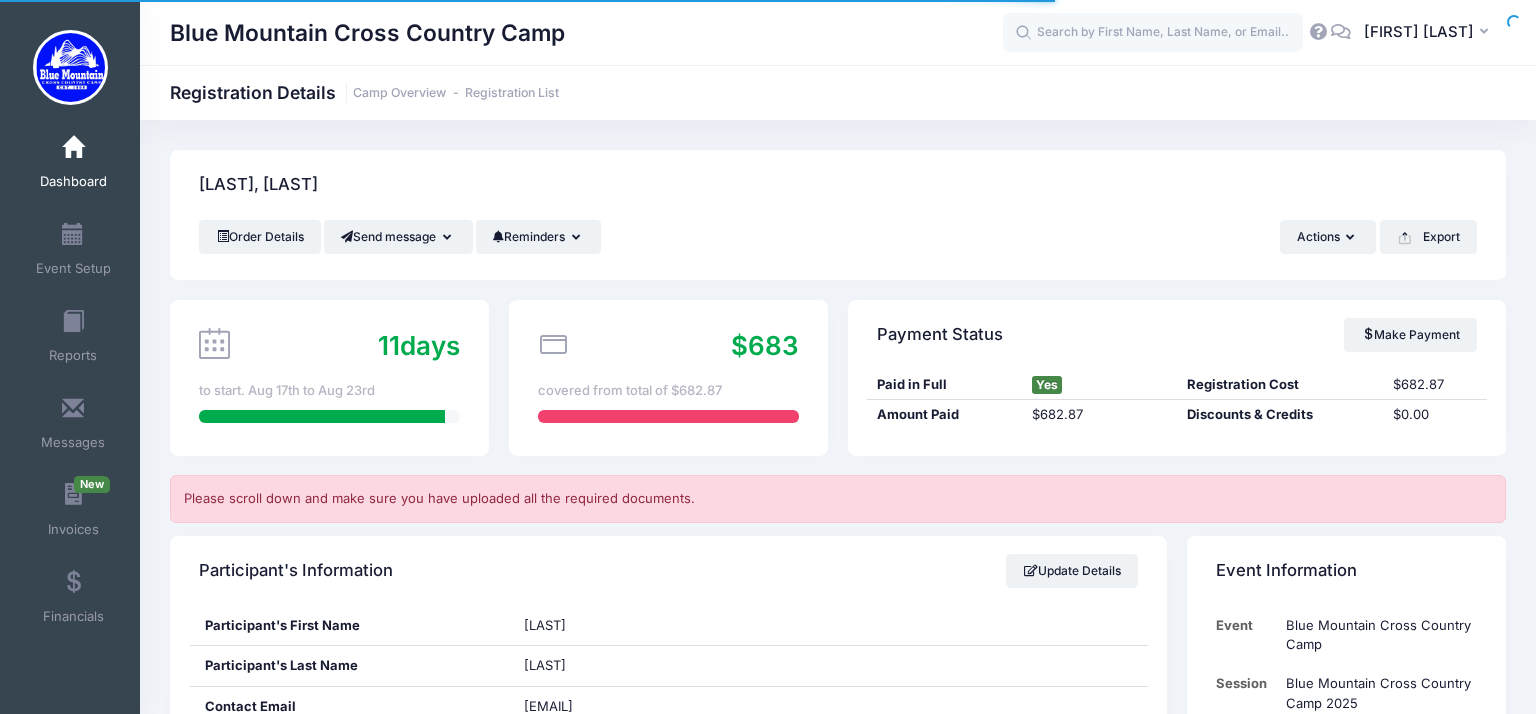 scroll, scrollTop: 2679, scrollLeft: 0, axis: vertical 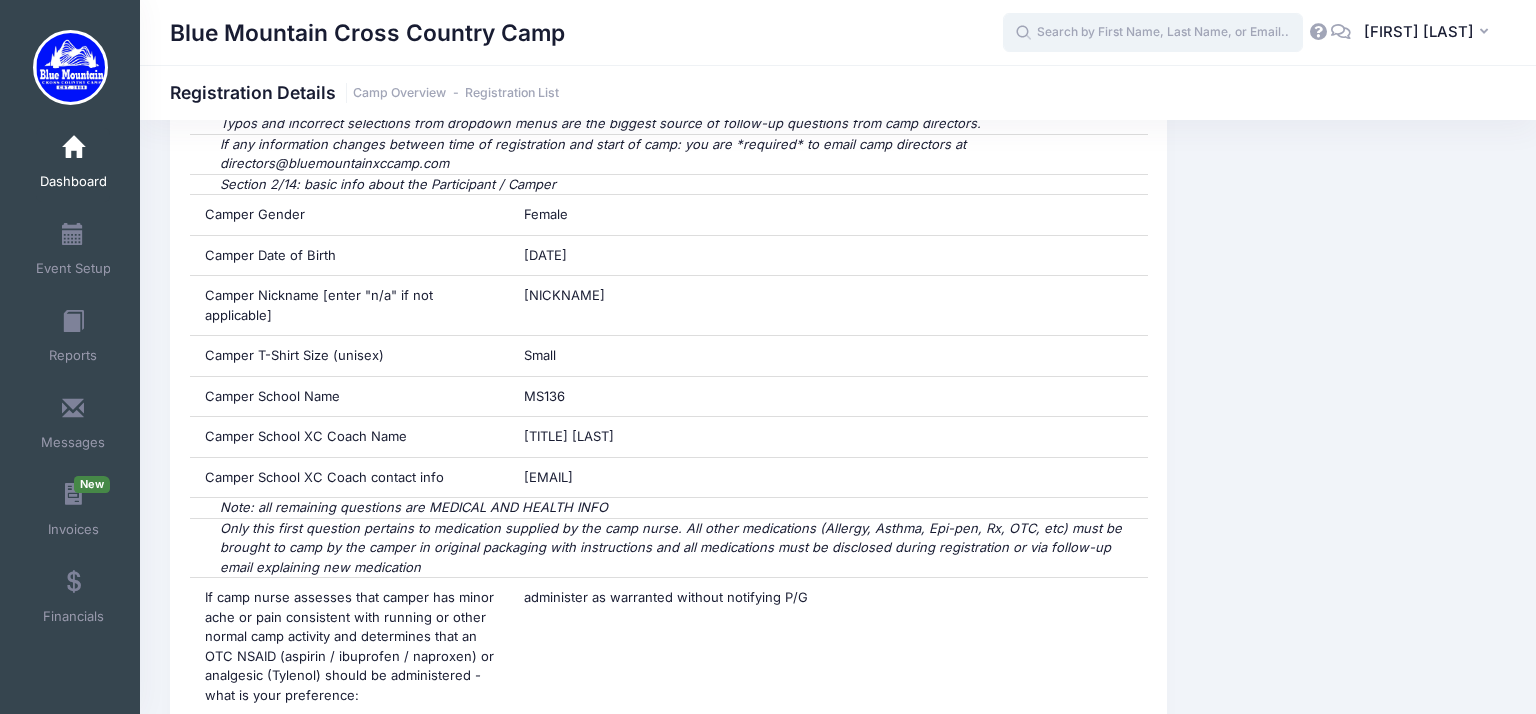 click at bounding box center (1153, 33) 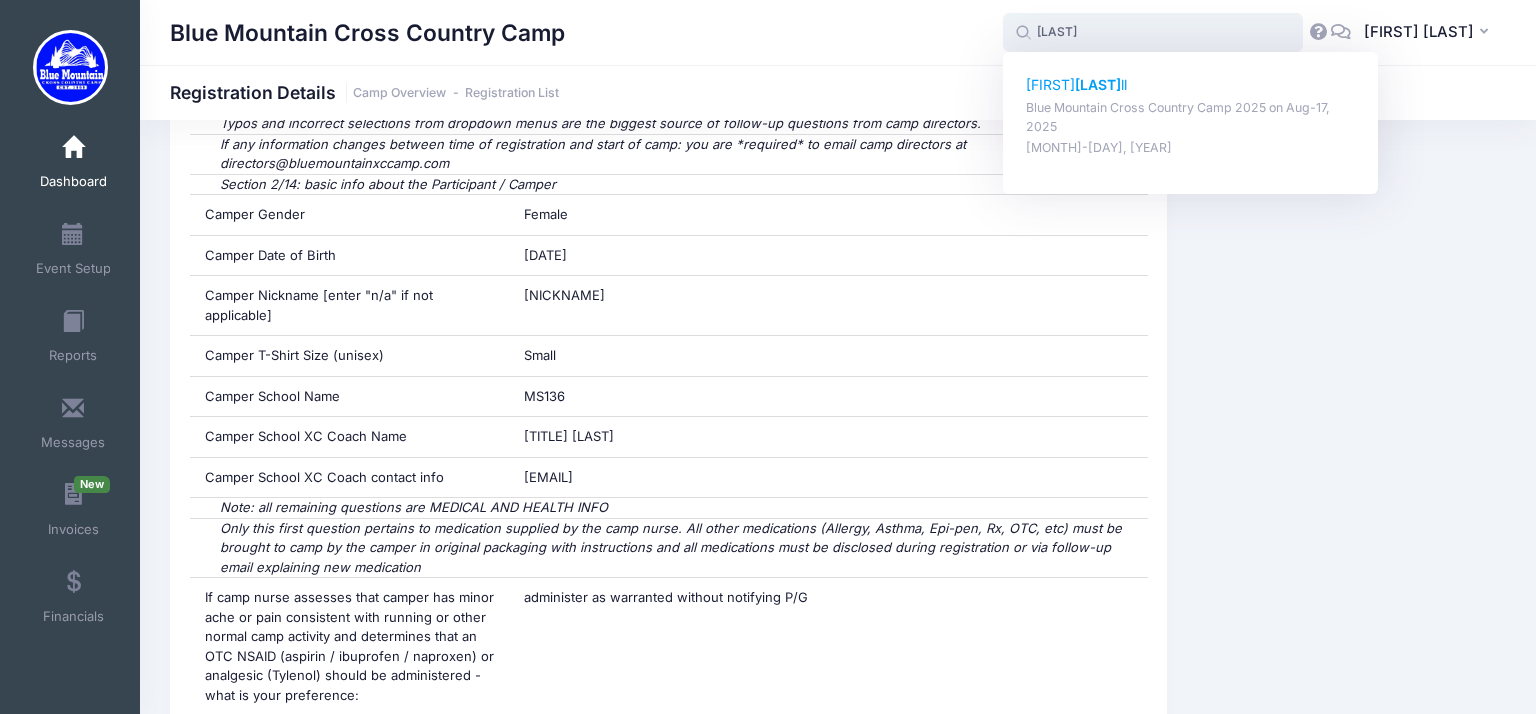 click on "[LAST]" at bounding box center [1098, 84] 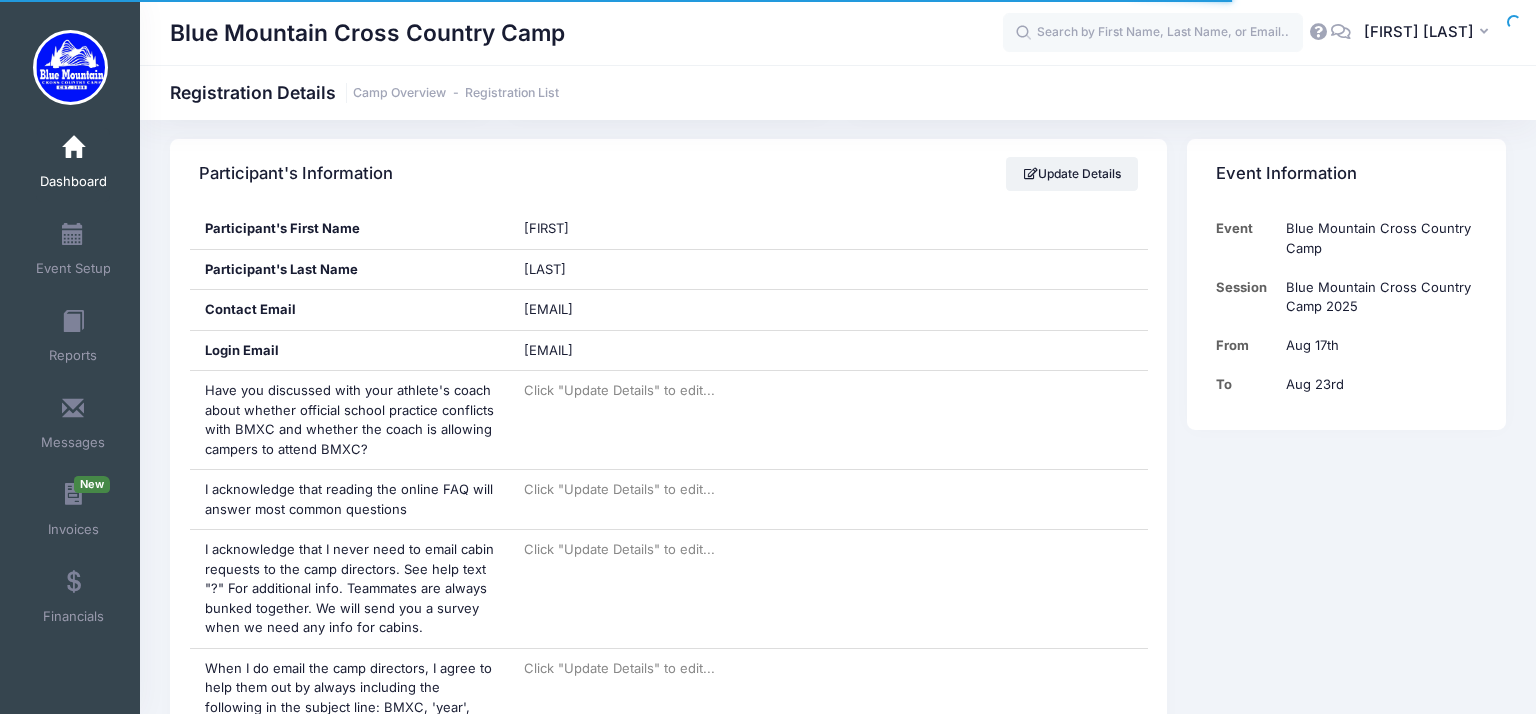 scroll, scrollTop: 2484, scrollLeft: 0, axis: vertical 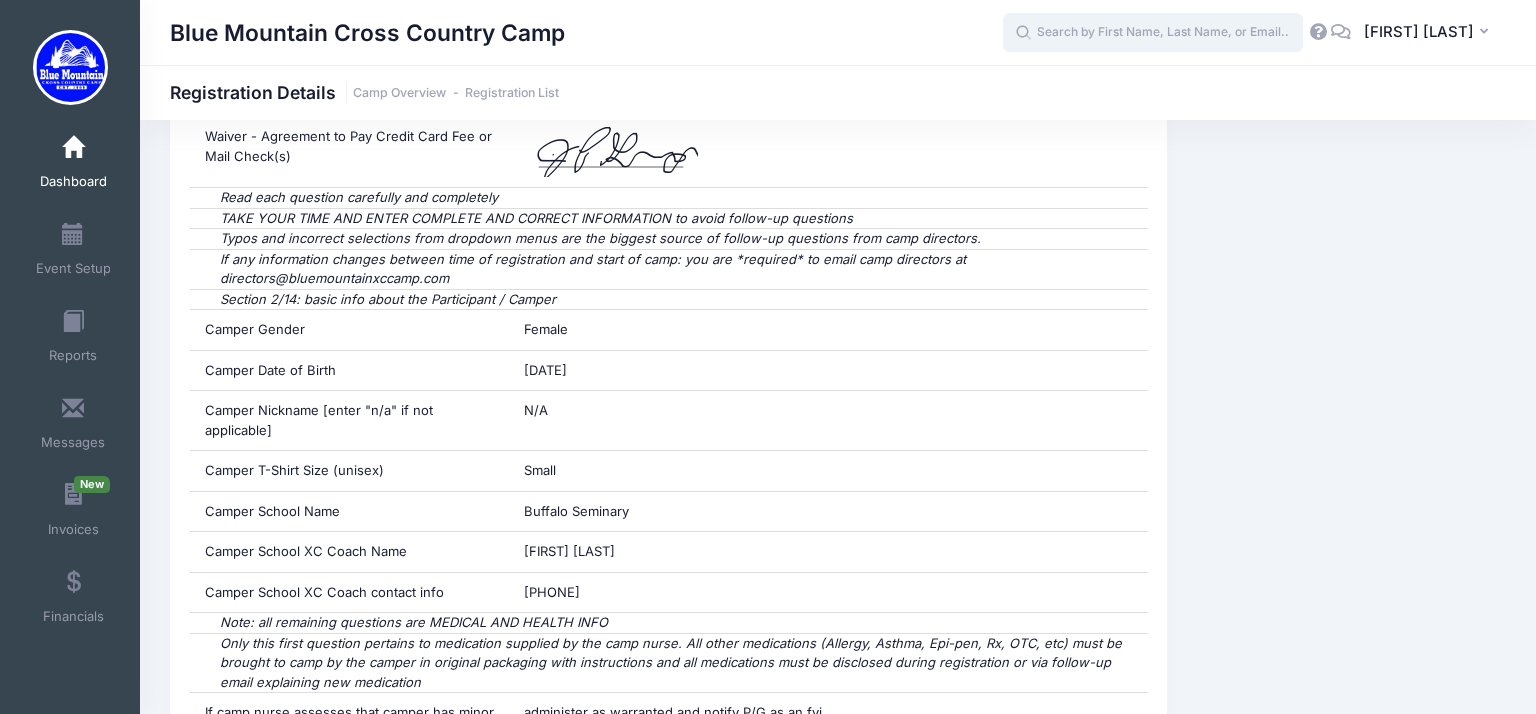 click at bounding box center [1153, 33] 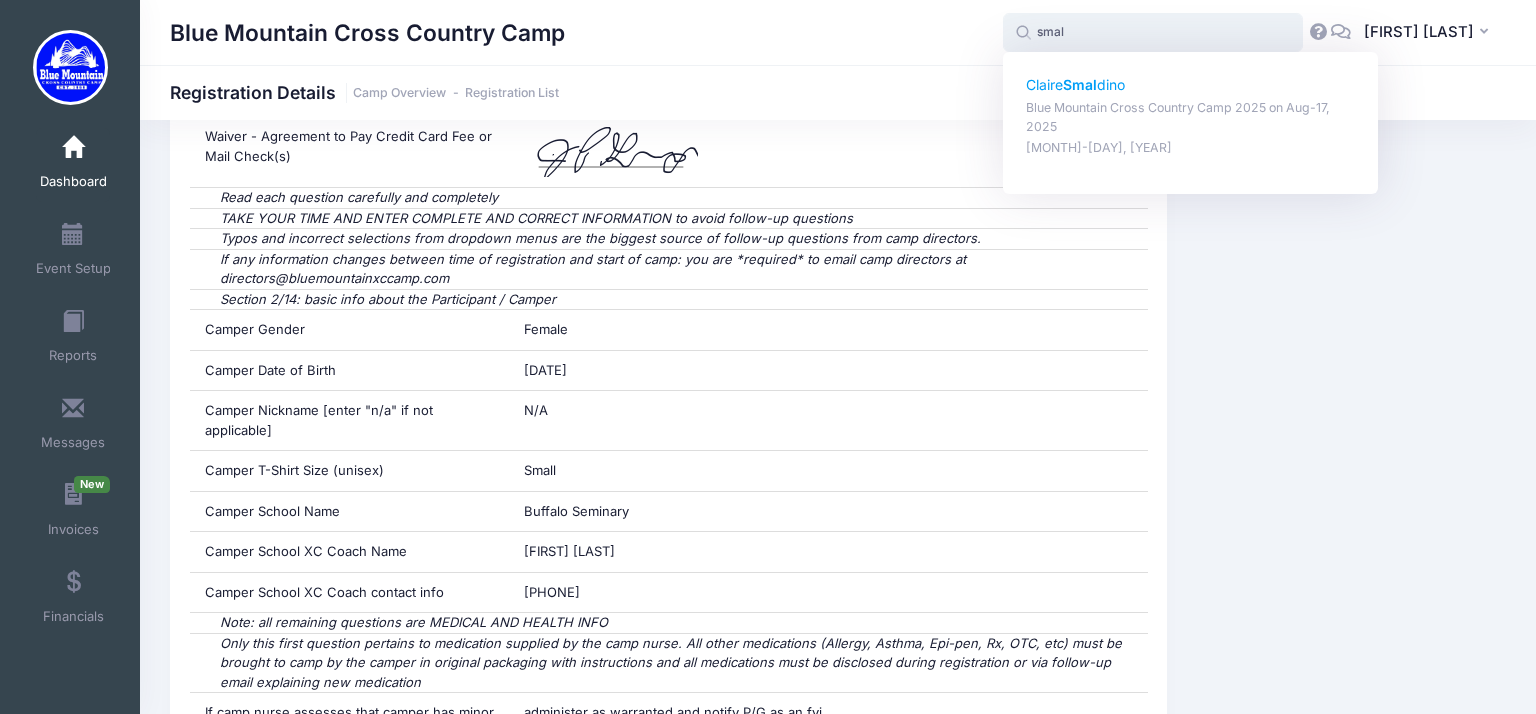 click on "Claire  Smal dino" at bounding box center (1191, 85) 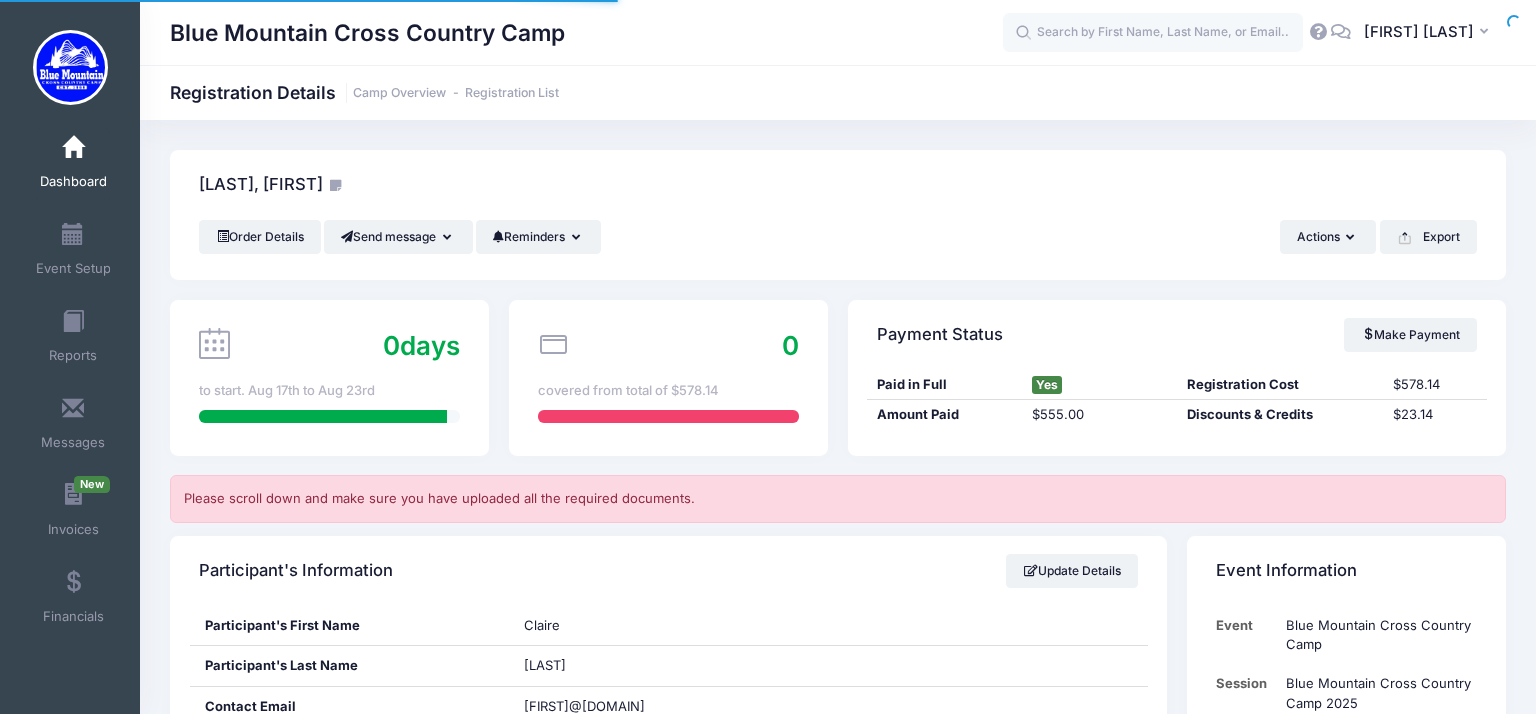scroll, scrollTop: 0, scrollLeft: 0, axis: both 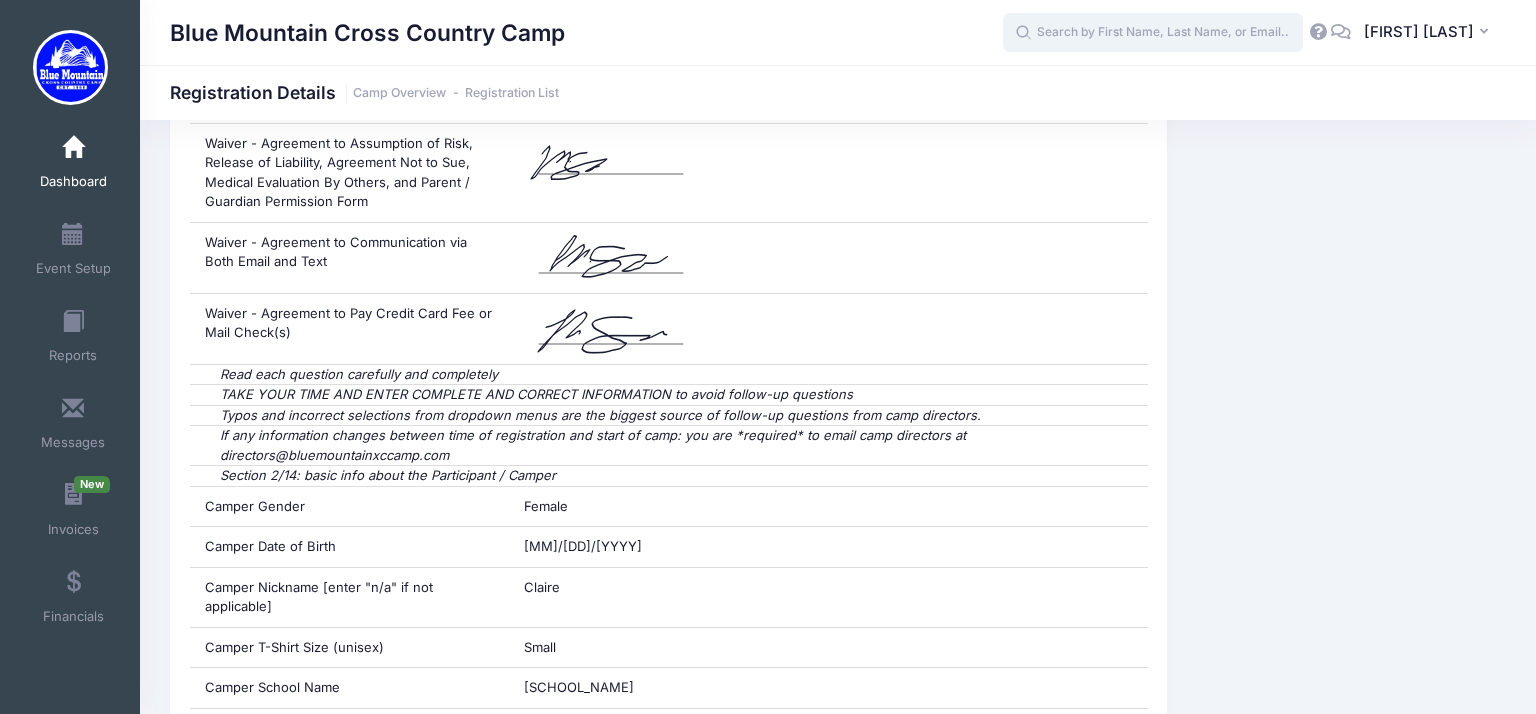 click at bounding box center [1153, 33] 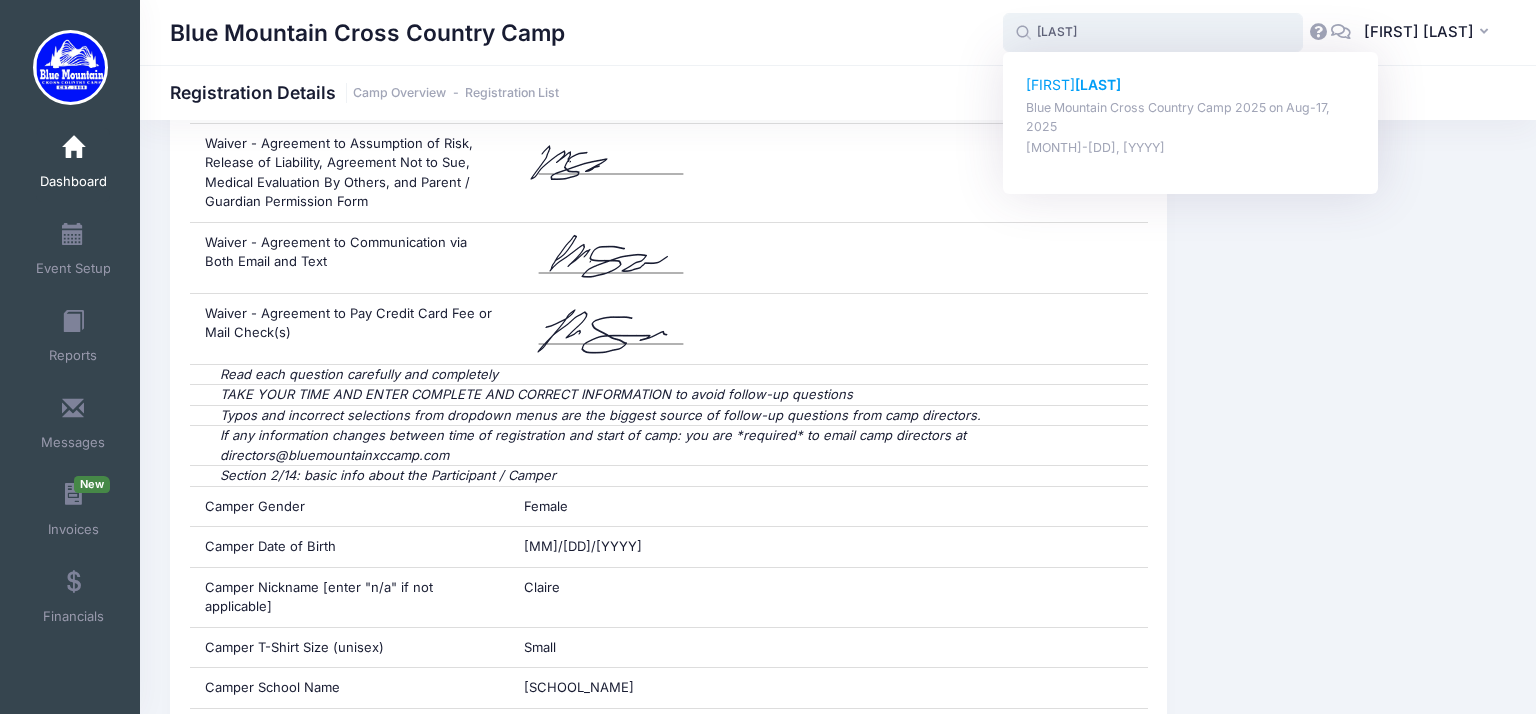 click on "Cyra  Sachan" at bounding box center [1191, 85] 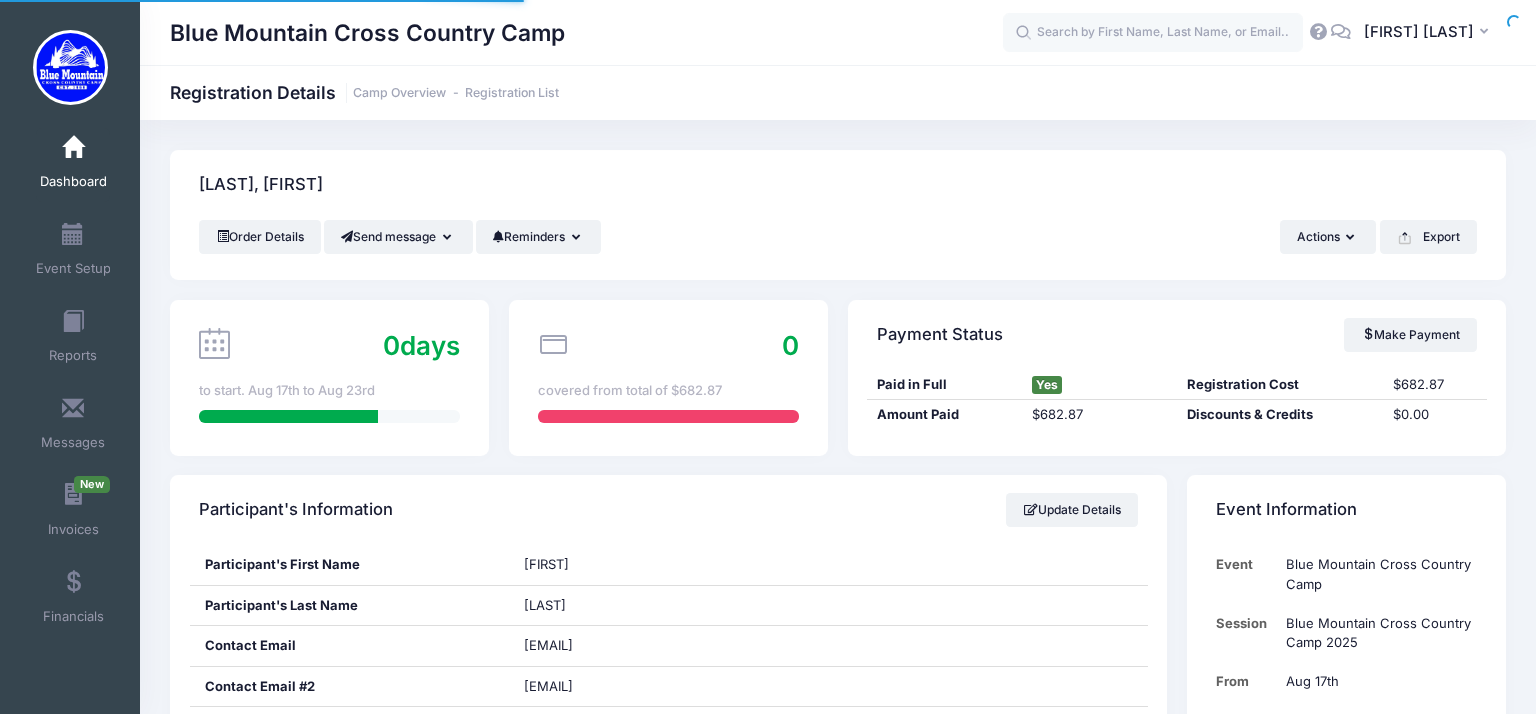 scroll, scrollTop: 0, scrollLeft: 0, axis: both 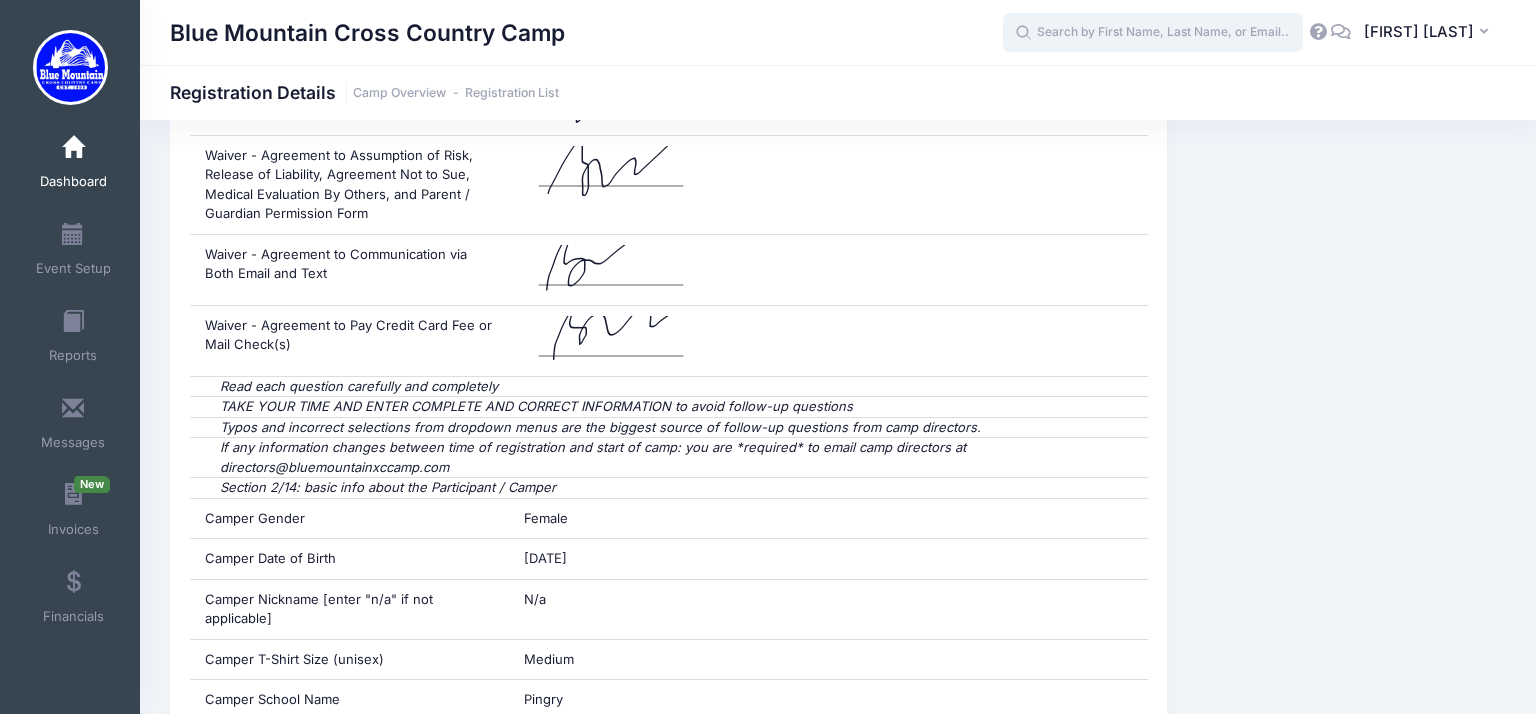 click at bounding box center [1153, 33] 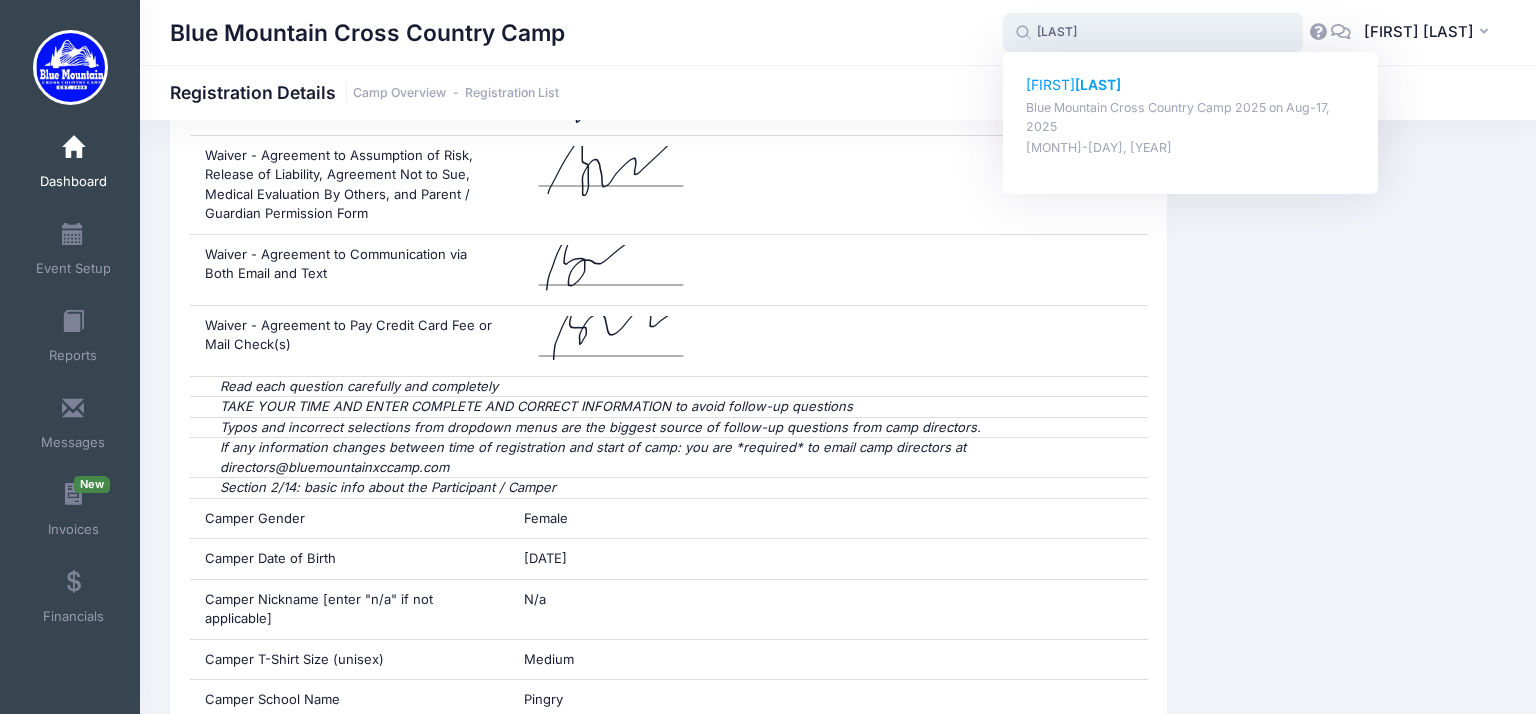 click on "Kaitlynn  Brockett" at bounding box center [1191, 85] 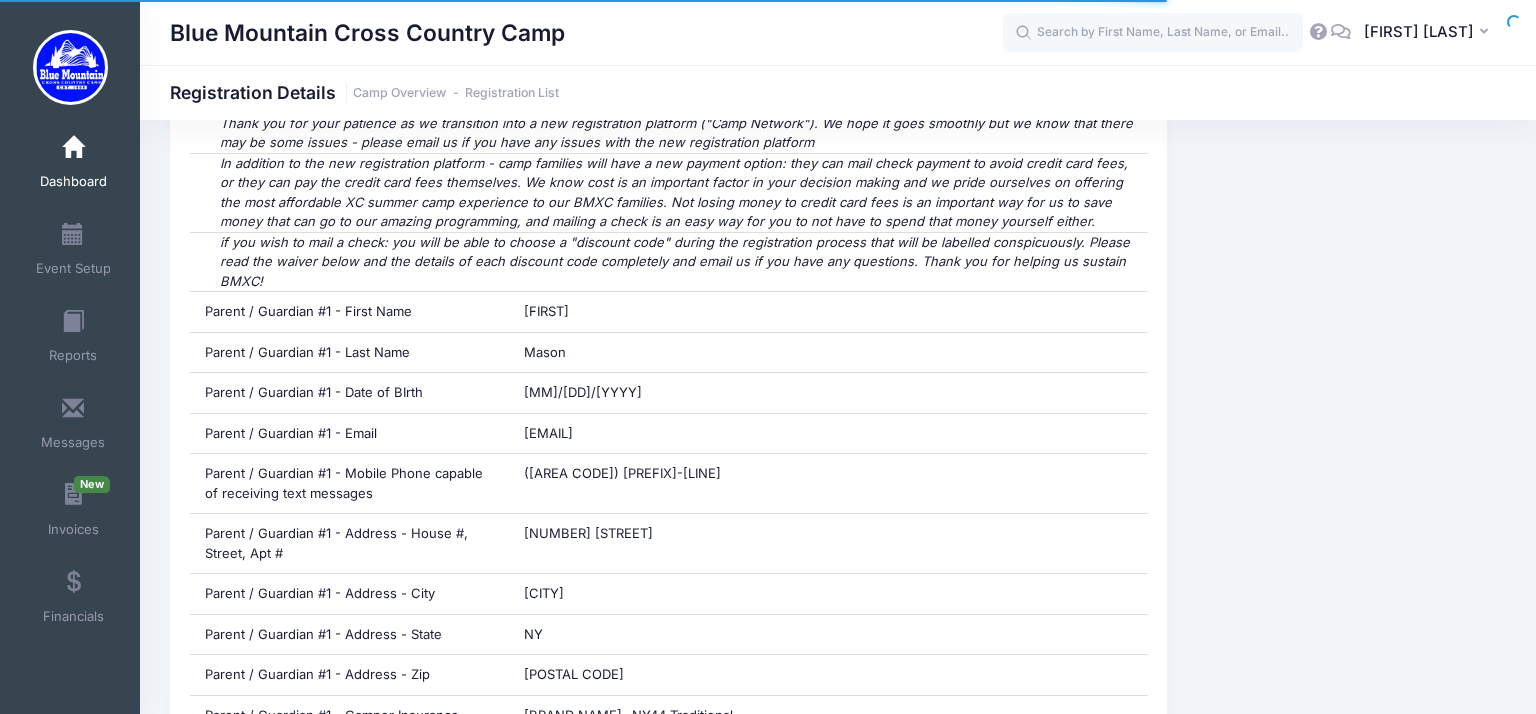 scroll, scrollTop: 1828, scrollLeft: 0, axis: vertical 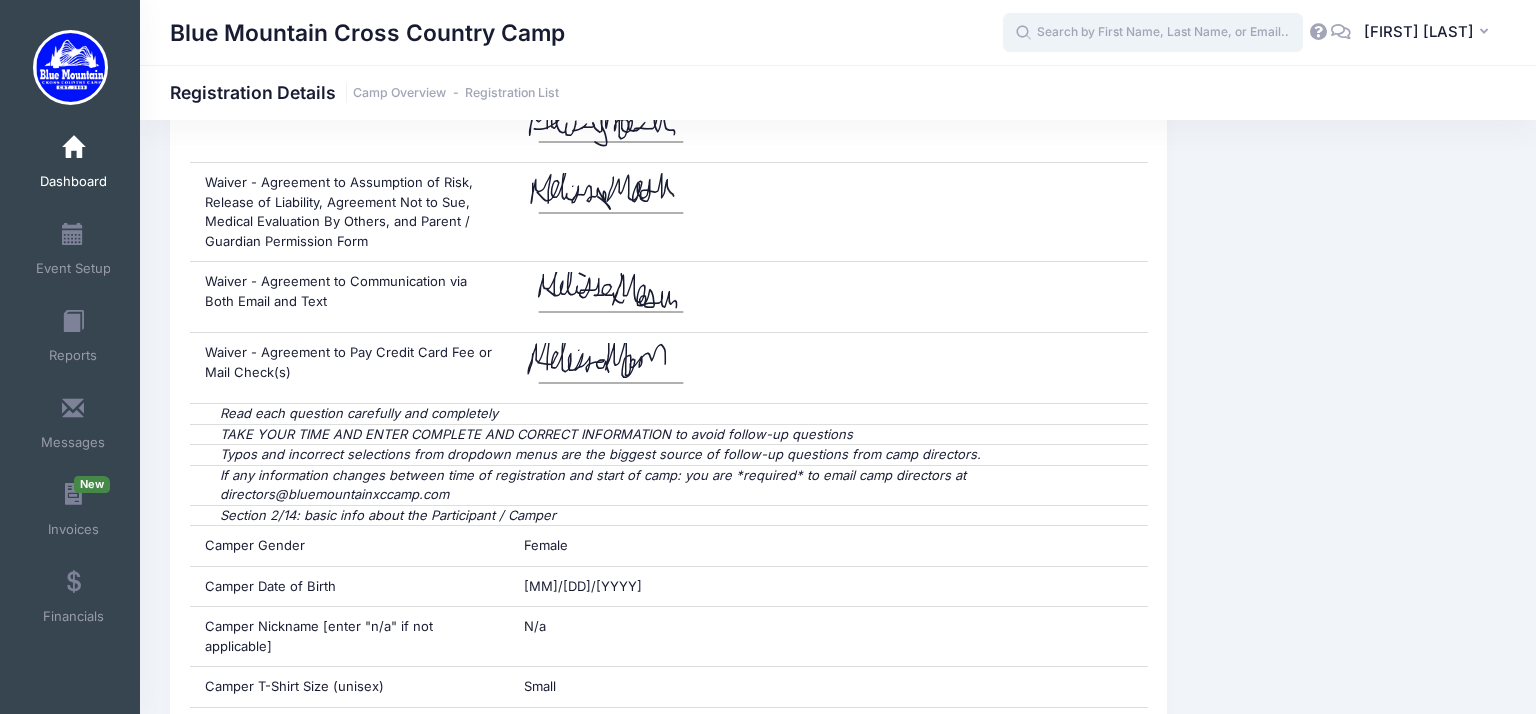 click at bounding box center [1153, 33] 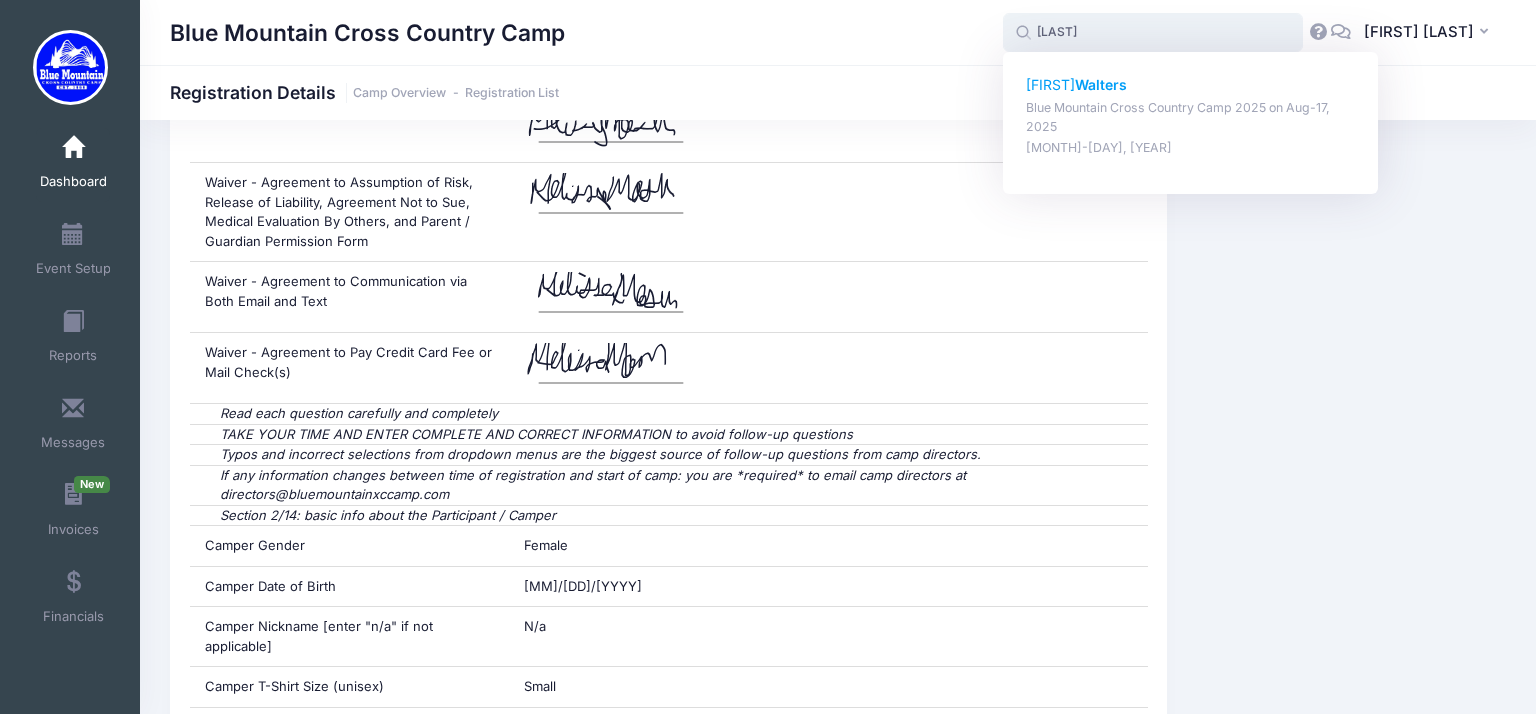 click on "Eleanor  Walters" at bounding box center [1191, 85] 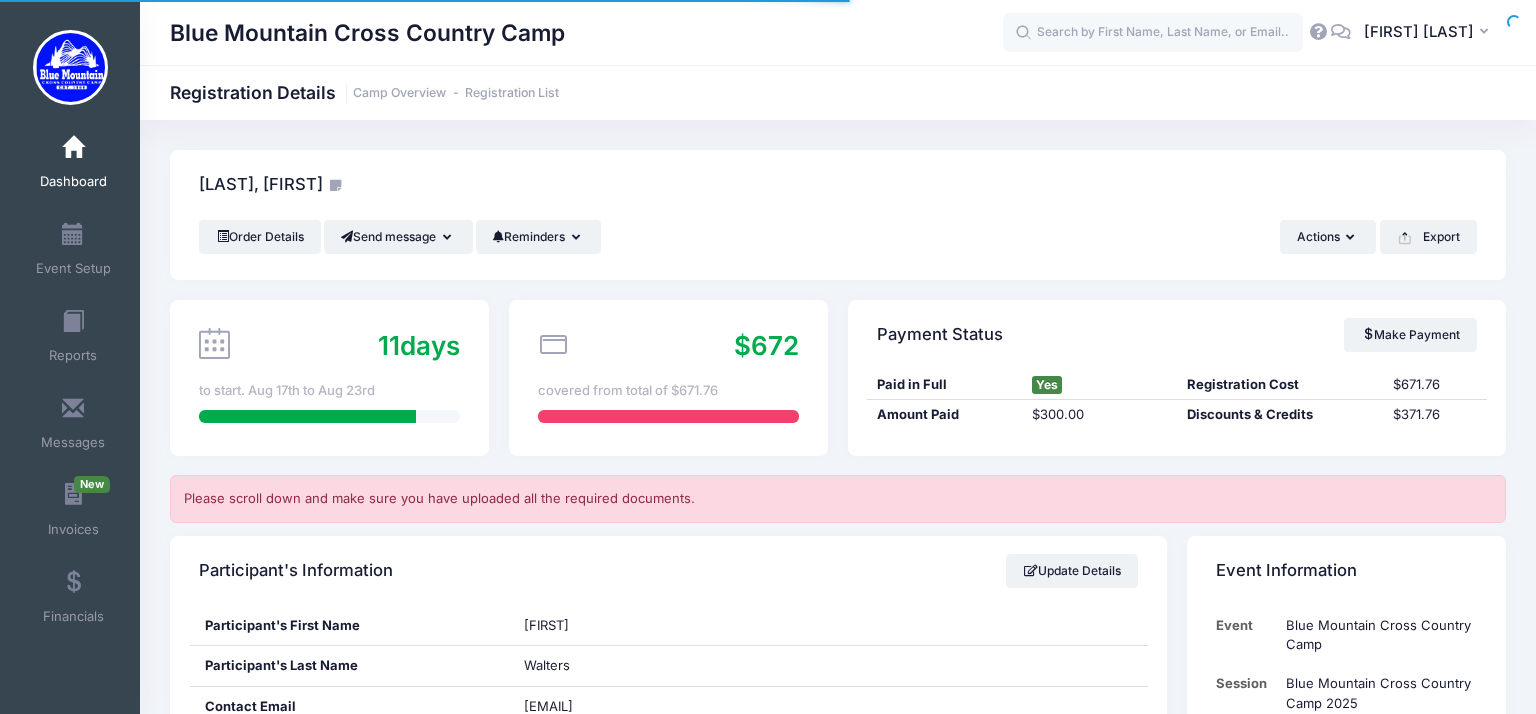 scroll, scrollTop: 2424, scrollLeft: 0, axis: vertical 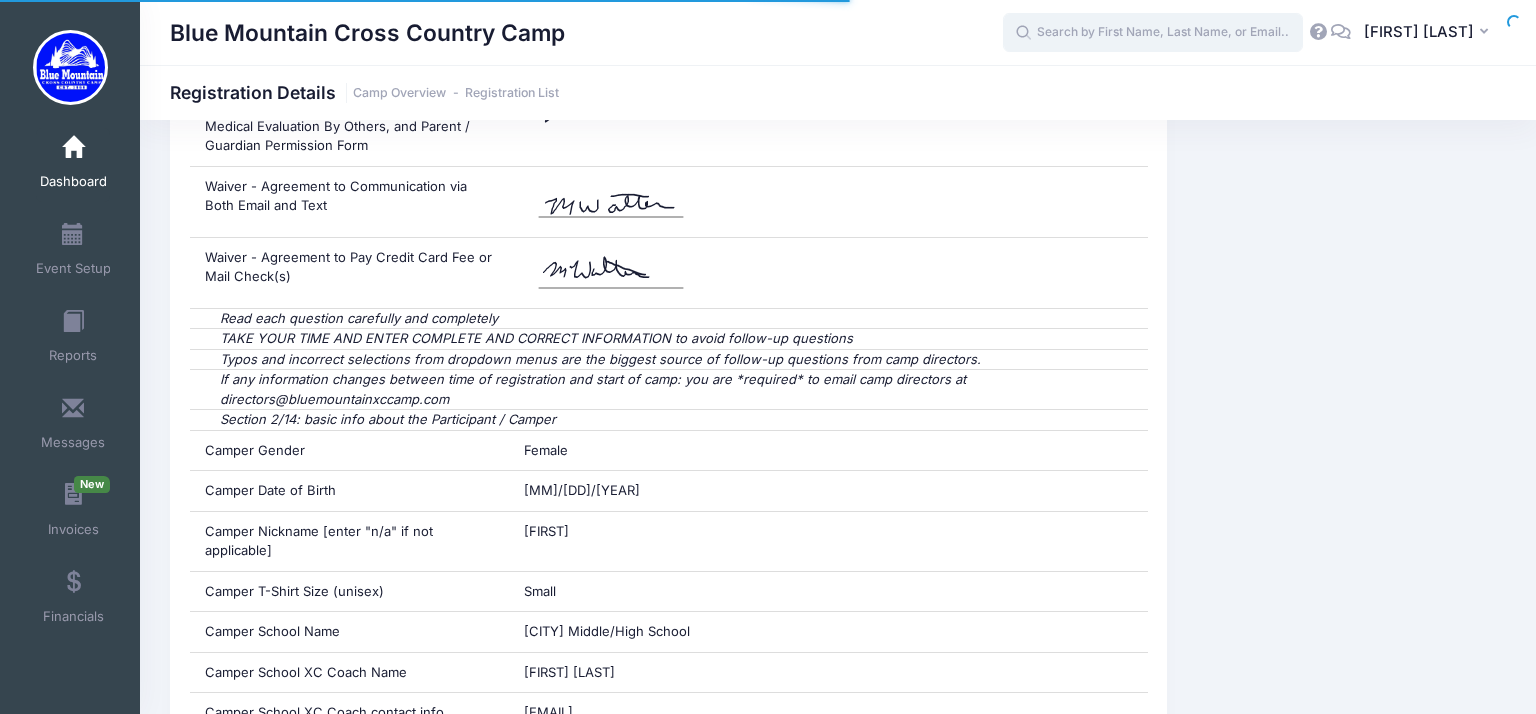 click at bounding box center [1153, 33] 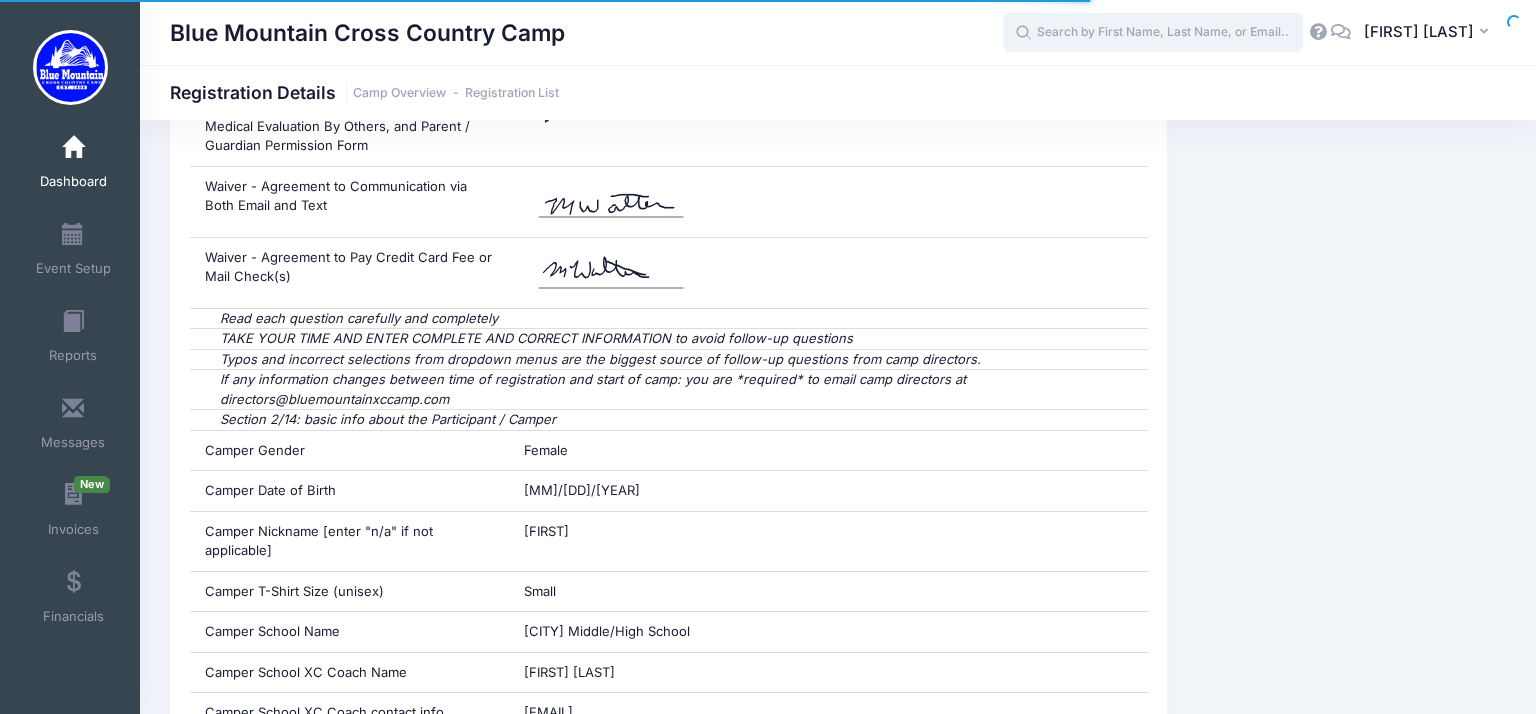 scroll, scrollTop: 2424, scrollLeft: 0, axis: vertical 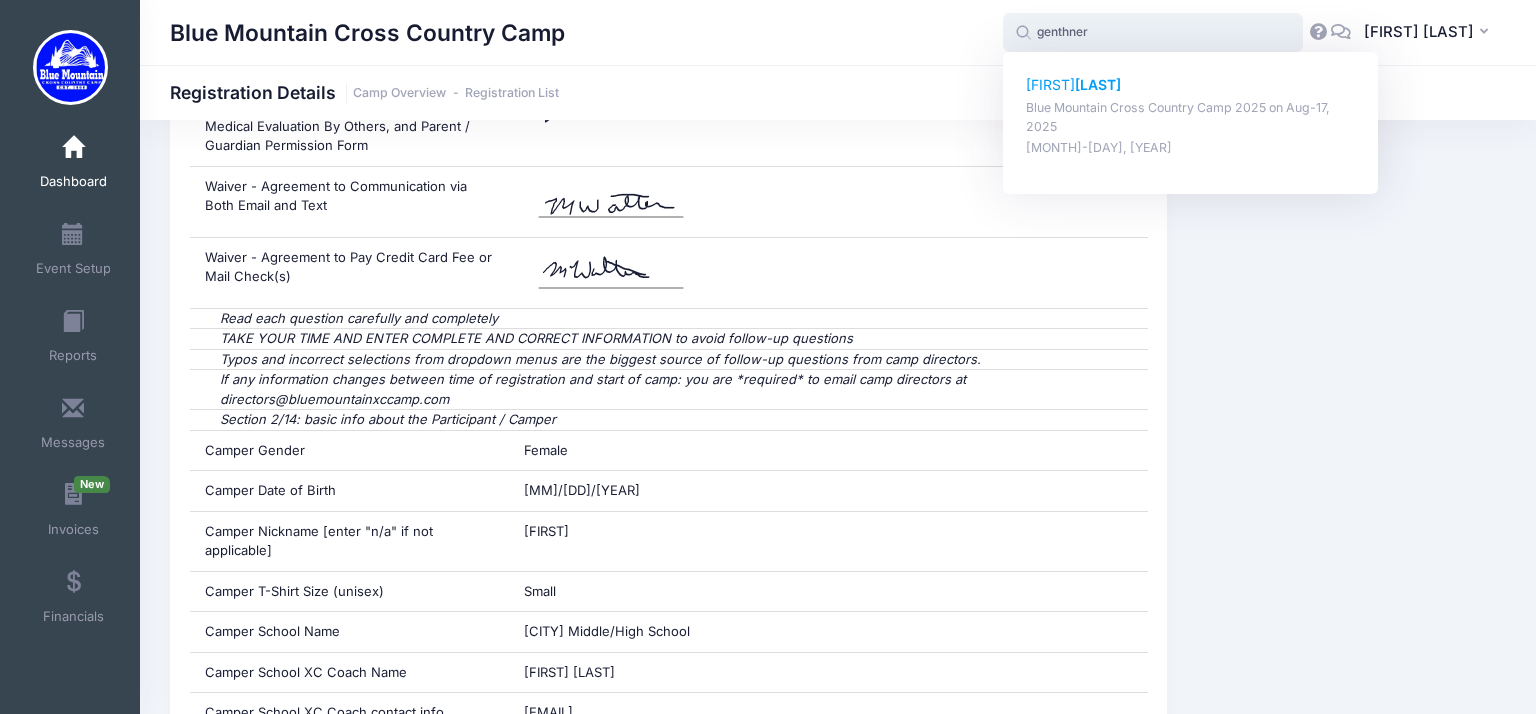 click on "[FIRST] [LAST]" at bounding box center [1191, 85] 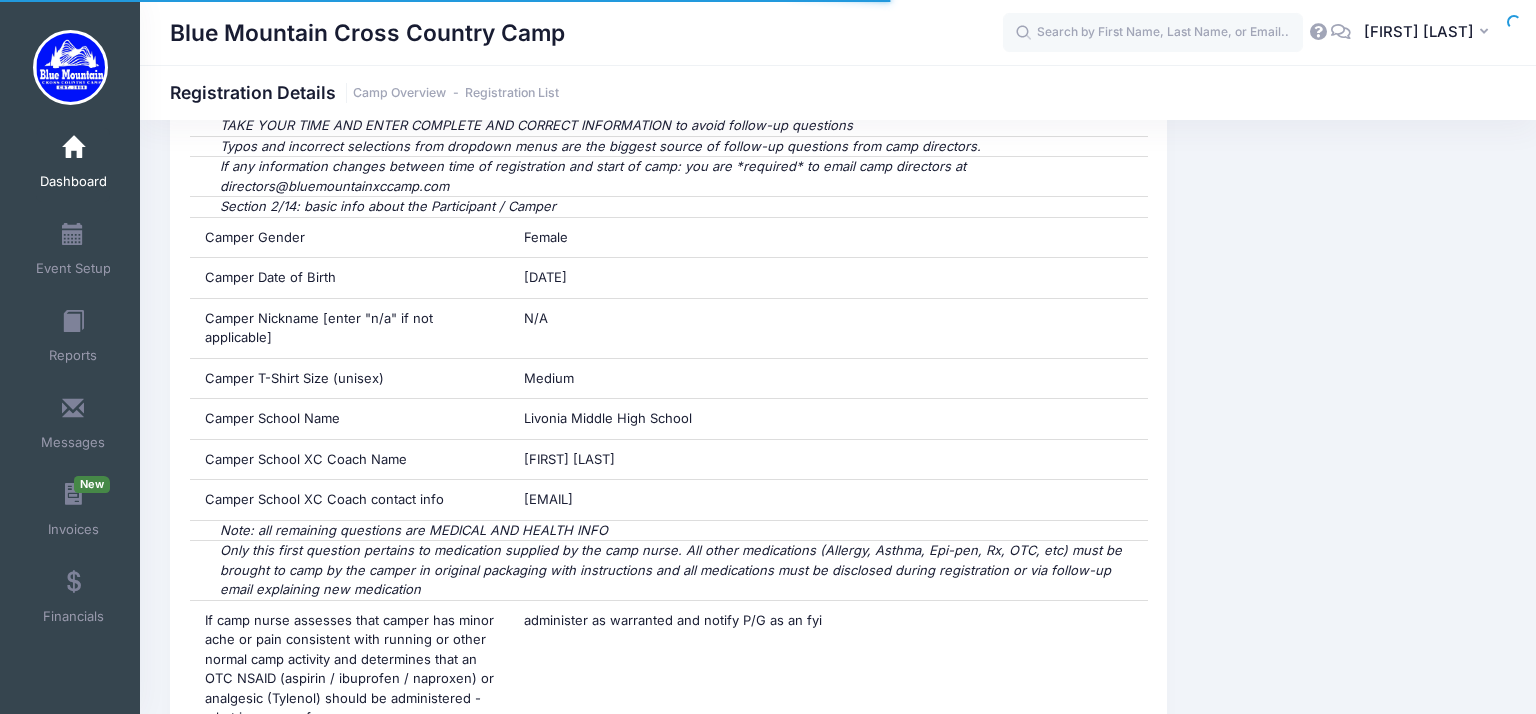 scroll, scrollTop: 2699, scrollLeft: 0, axis: vertical 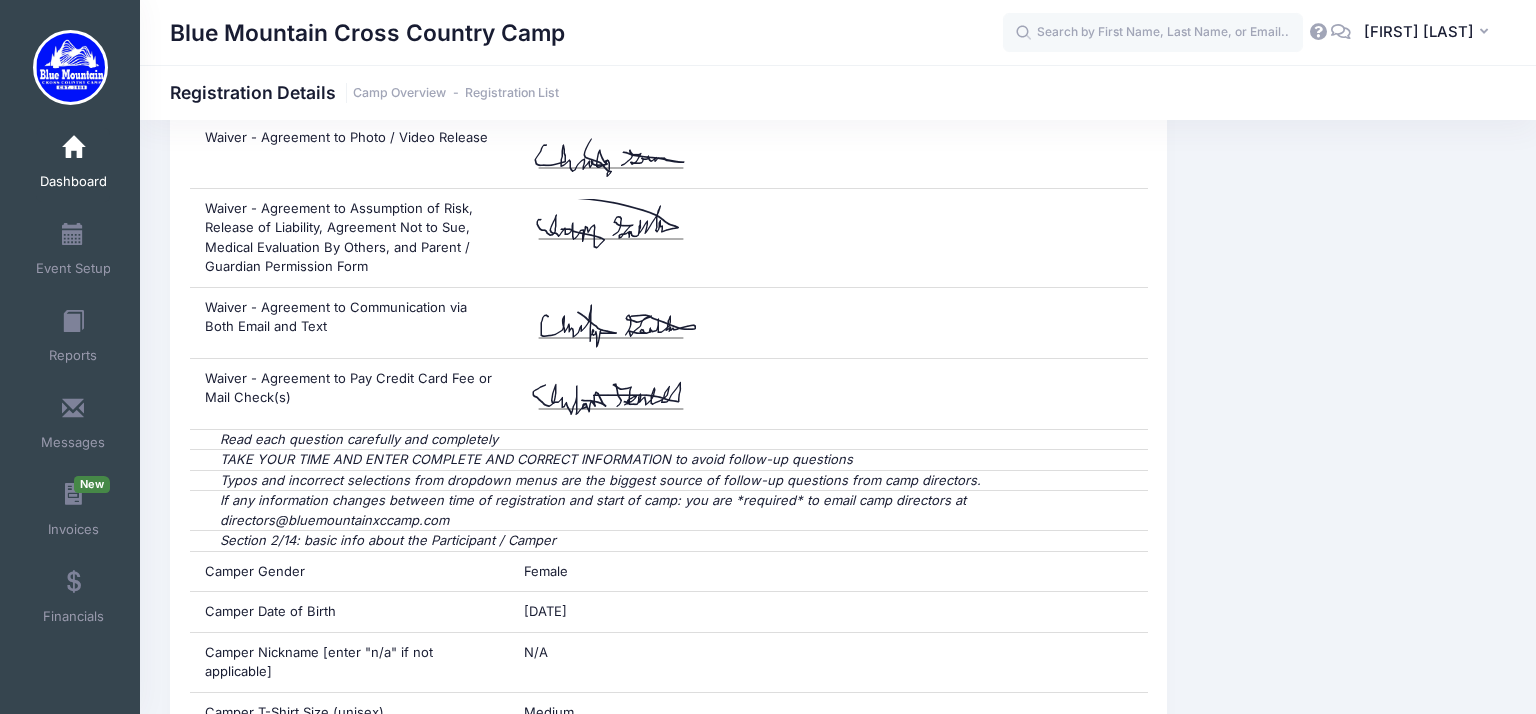 click on "Dashboard" at bounding box center [73, 182] 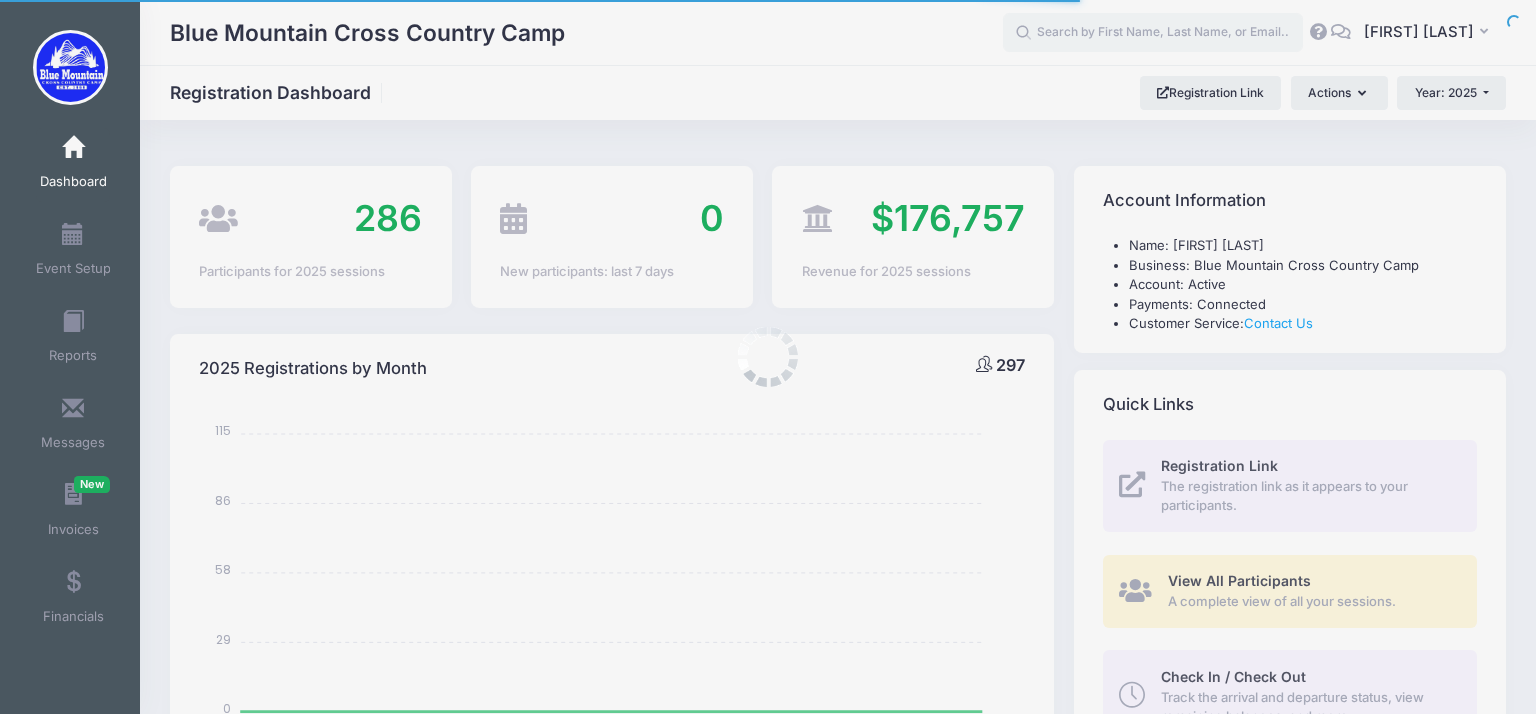 select 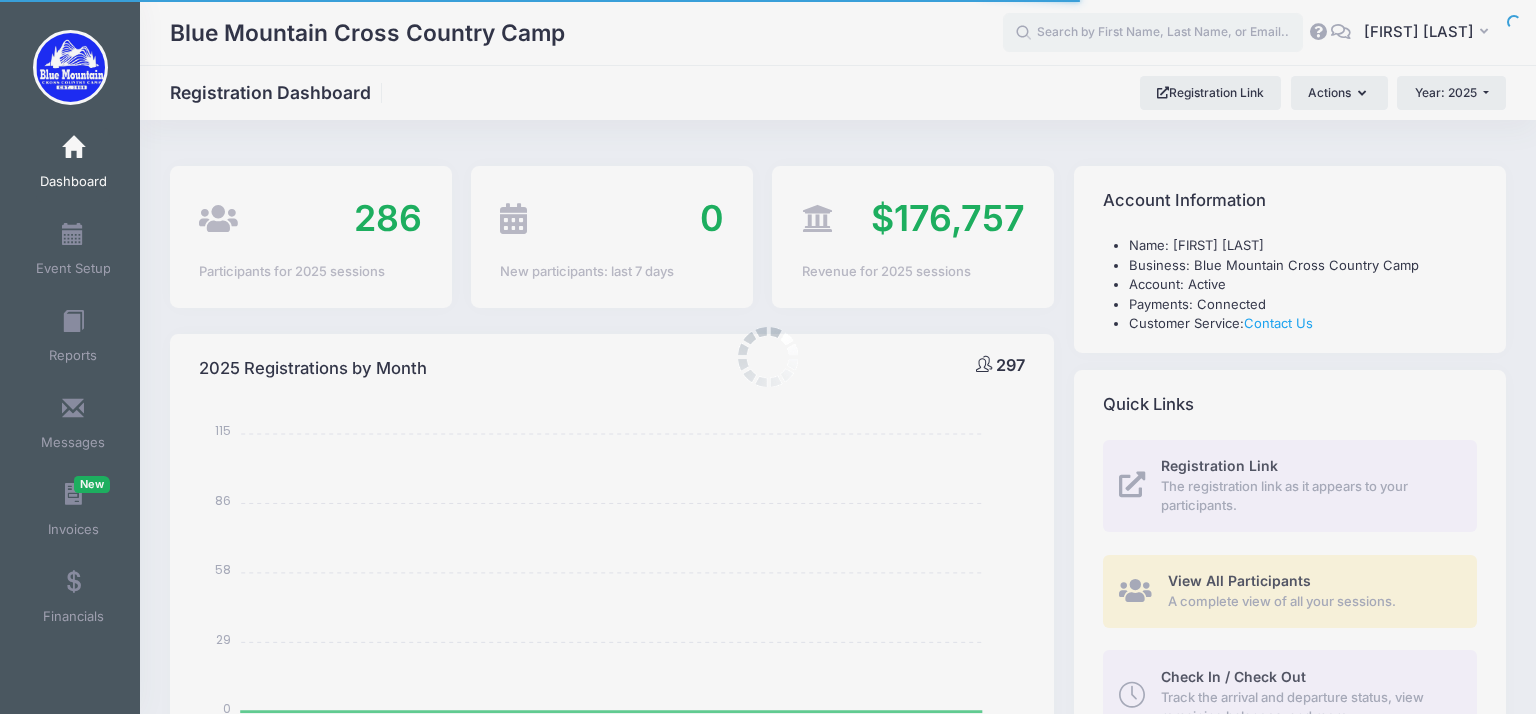 scroll, scrollTop: 0, scrollLeft: 0, axis: both 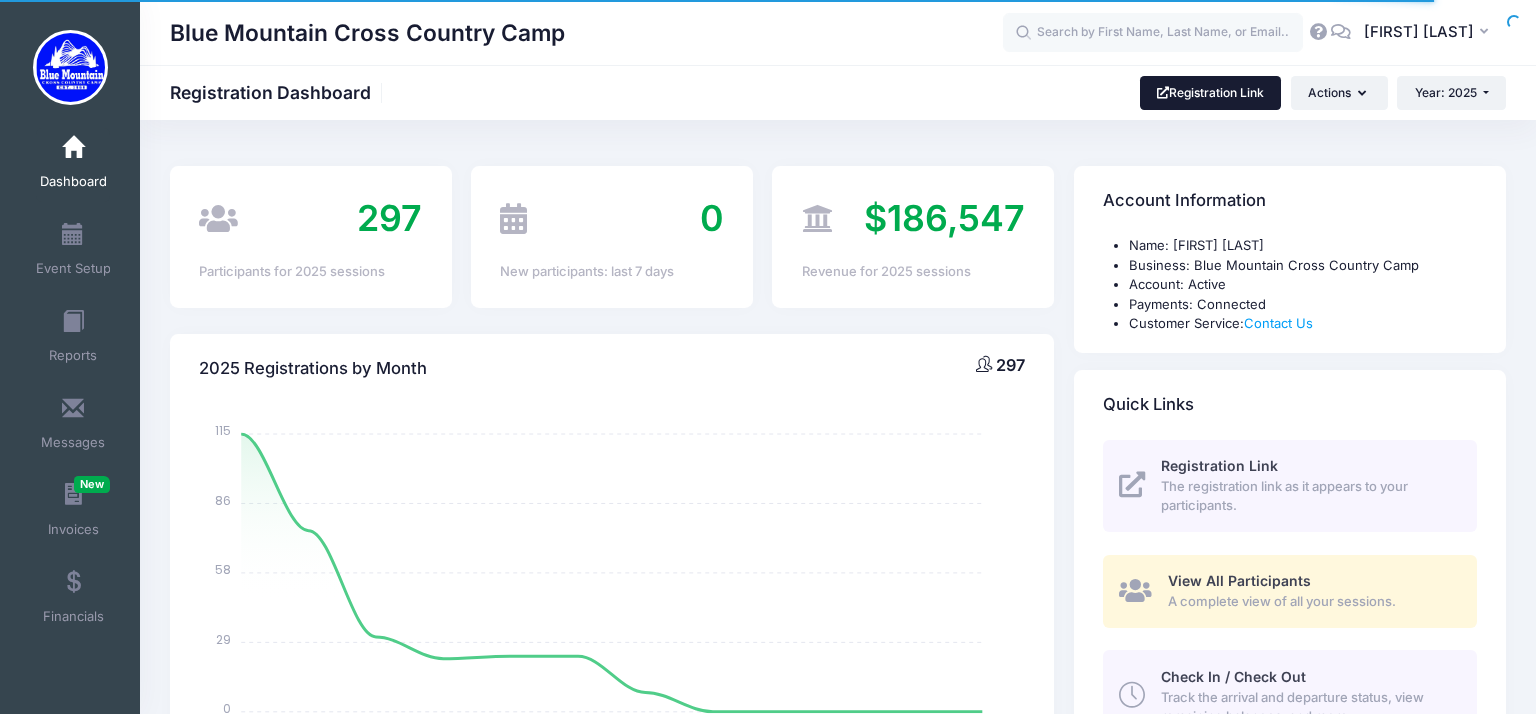 click on "Registration Link" at bounding box center (1211, 93) 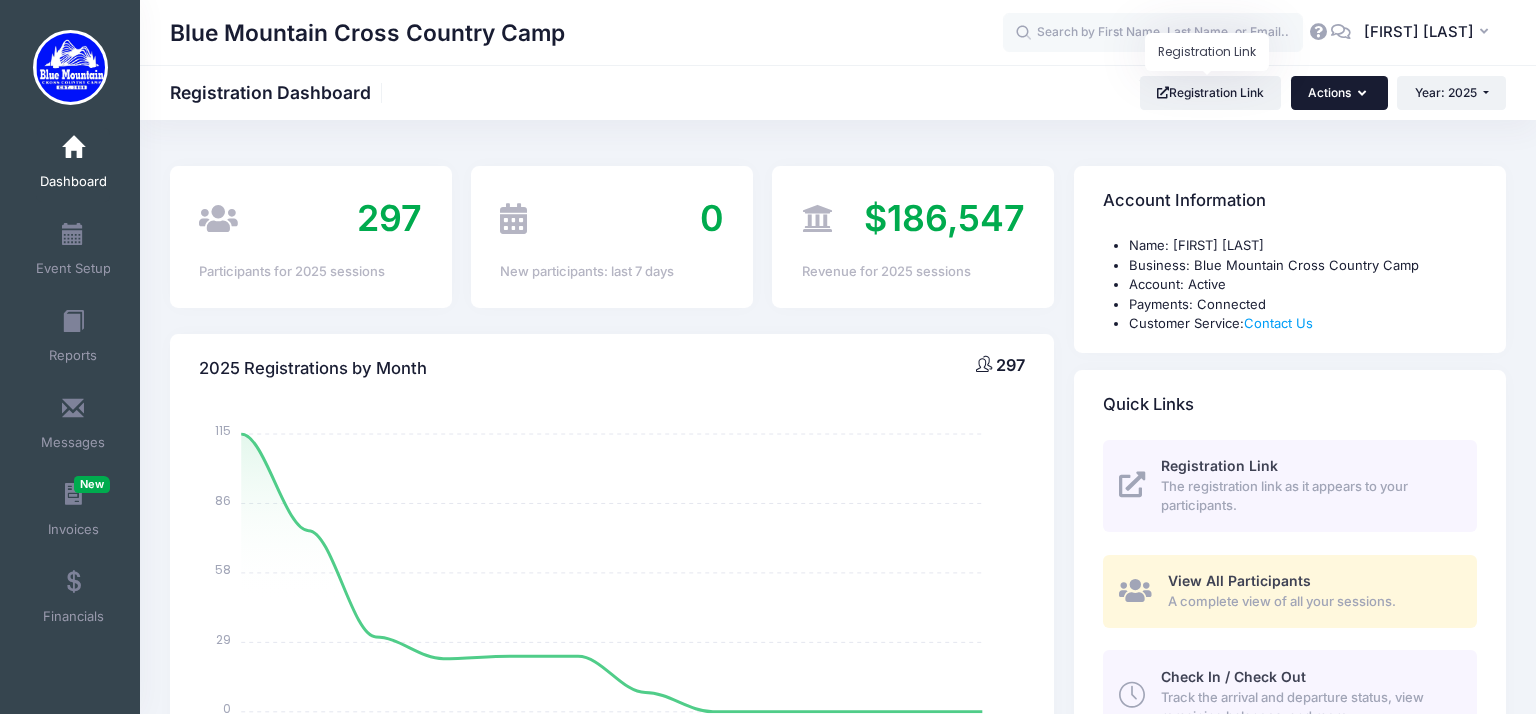 click on "Actions" at bounding box center [1339, 93] 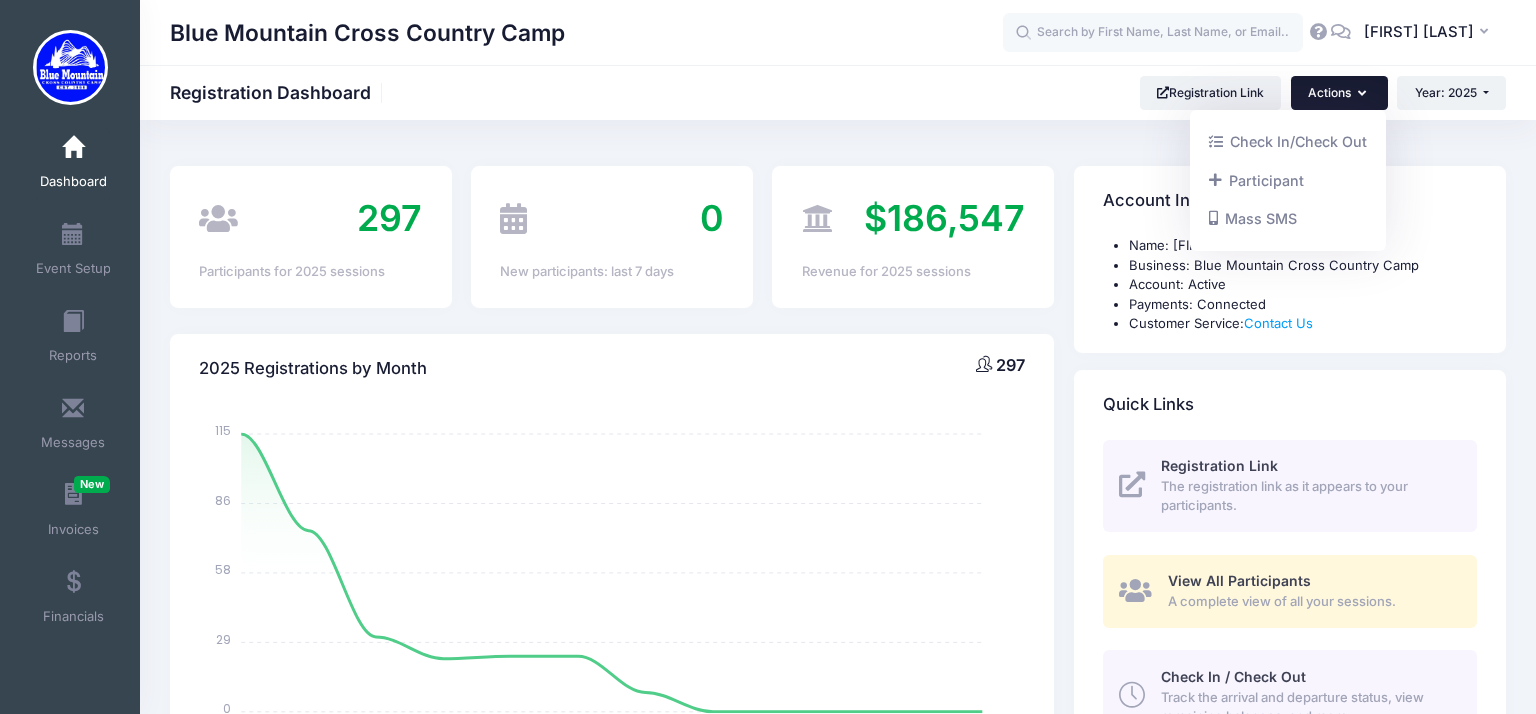click on "New Updates (as of 7/18)!
Camp Network takes pride in constantly adding new features and making sure you are getting the best pricing possible. Below are some of our recent updates:
Event Setup:  Now you have the ability to add new sessions or edit/pause existing sessions without waiting on us. Available 24/7.
Reports:  The reporting section just got much more powerful and user friendly. Run reports across multiple sessions and select the fields you want to see.
Wait Lists:  If you cap a session when it reaches capacity, you can enable a wait list option through the Event Setup section.
Auto-Fill:
Close
Search for participants" at bounding box center (838, 961) 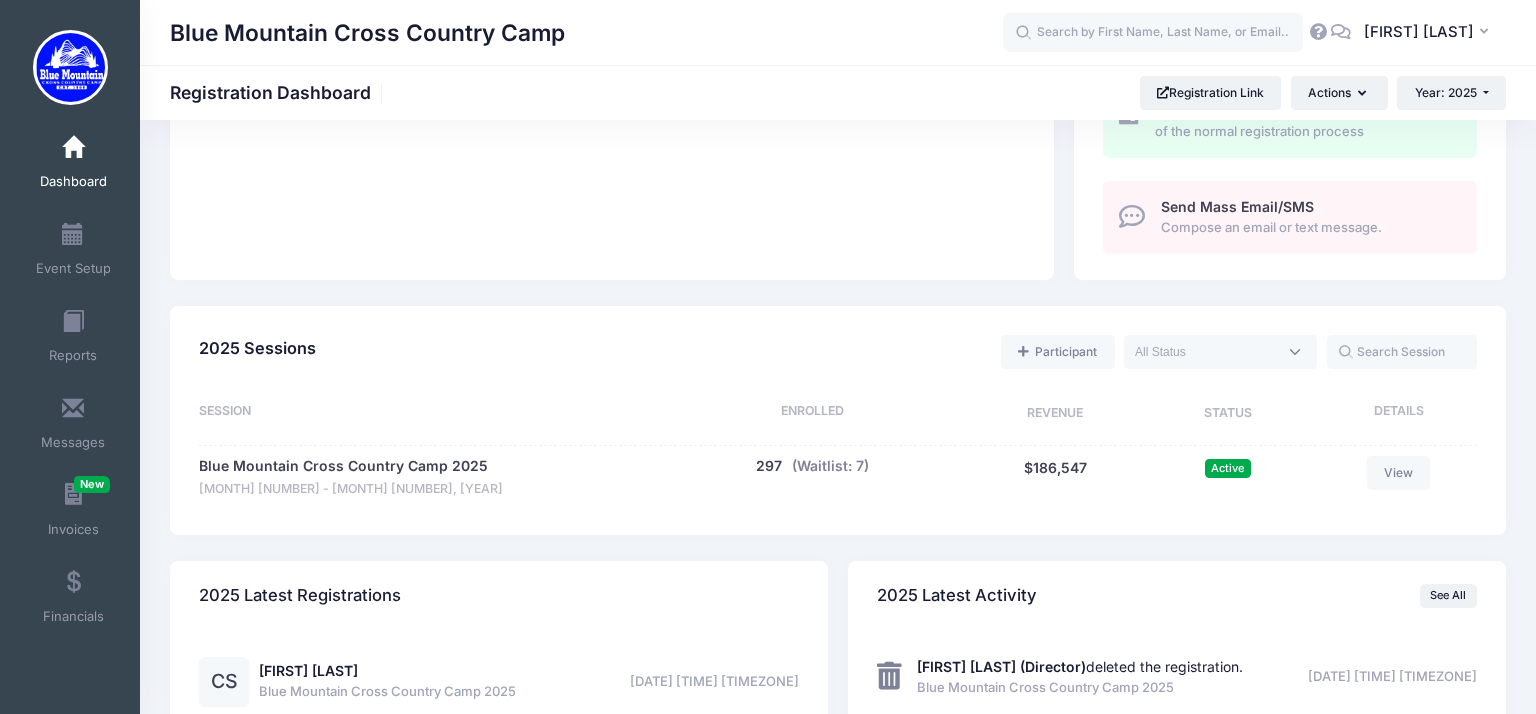 scroll, scrollTop: 701, scrollLeft: 0, axis: vertical 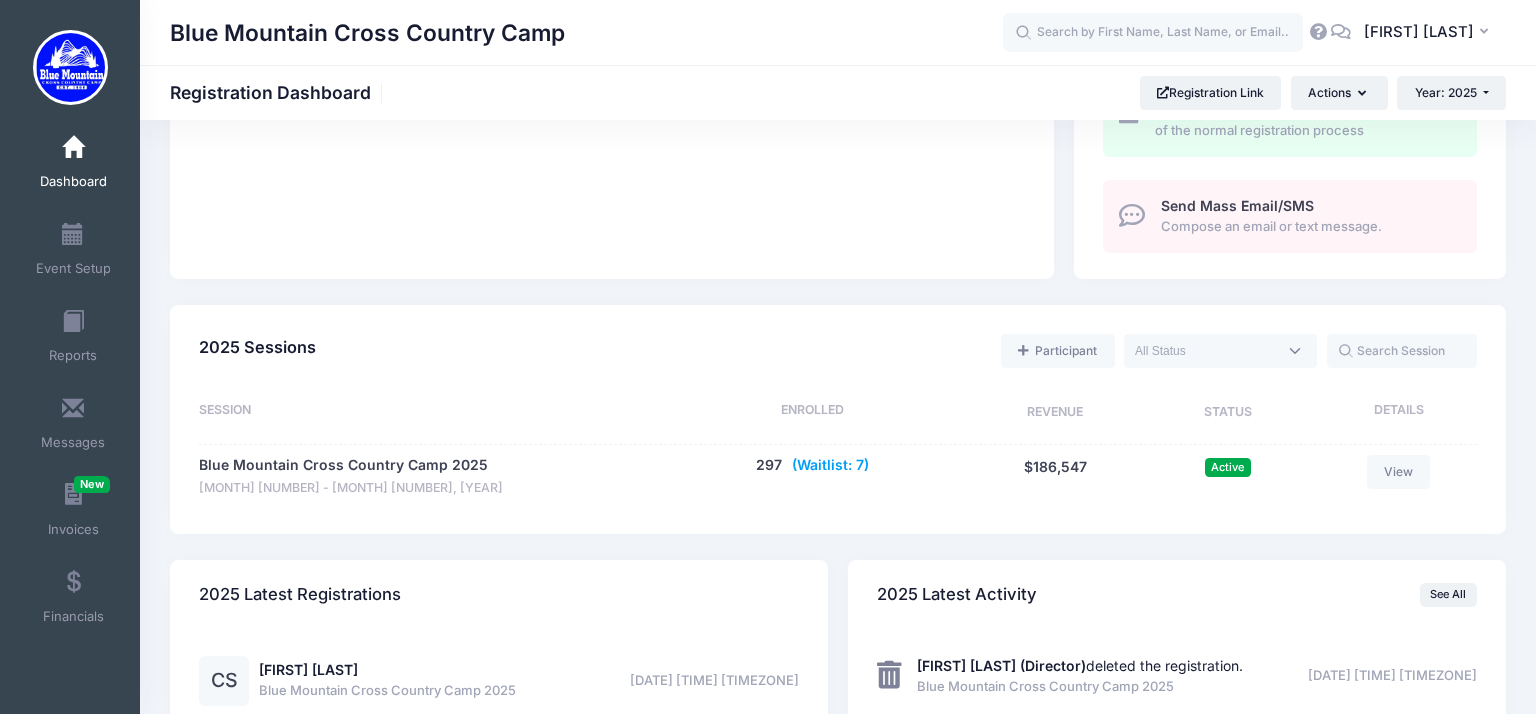 click on "(Waitlist: 7)" at bounding box center [830, 465] 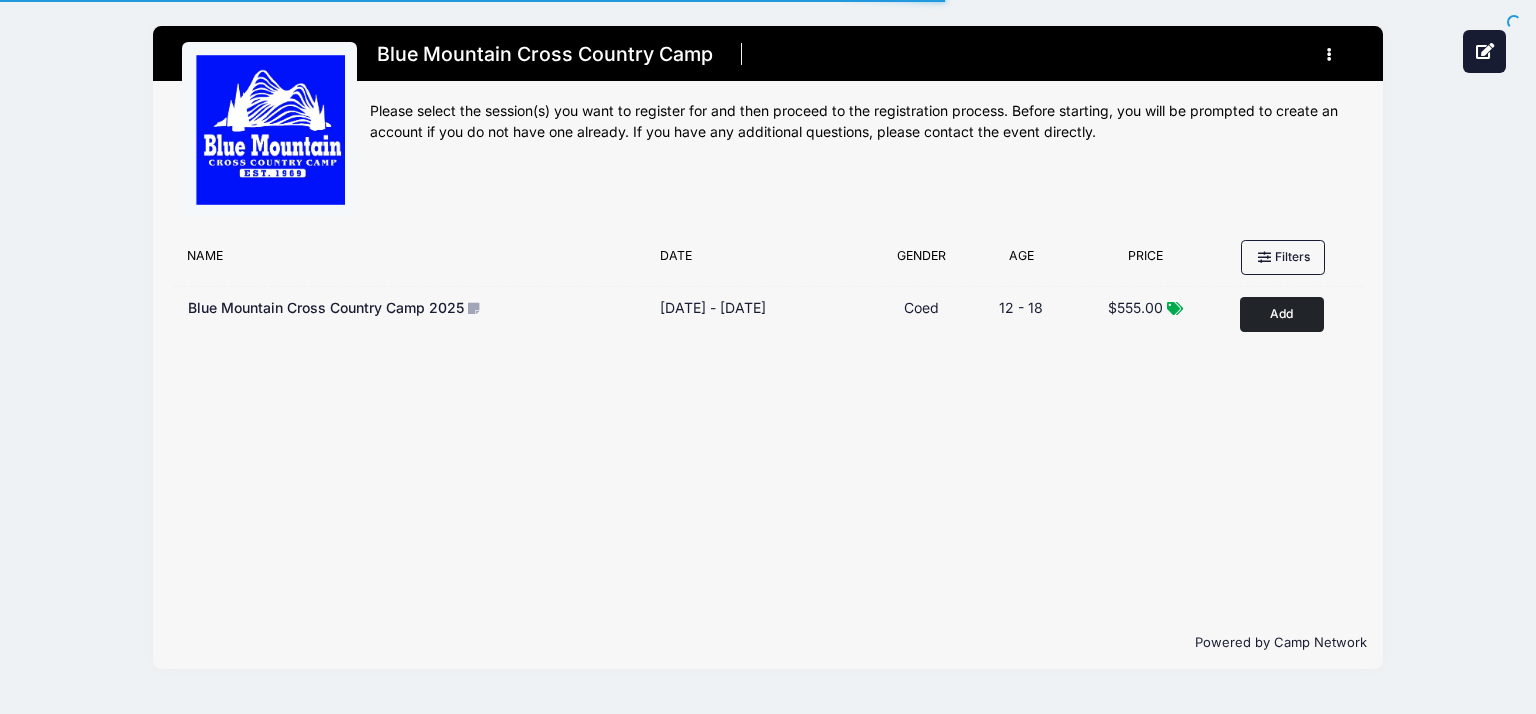 scroll, scrollTop: 0, scrollLeft: 0, axis: both 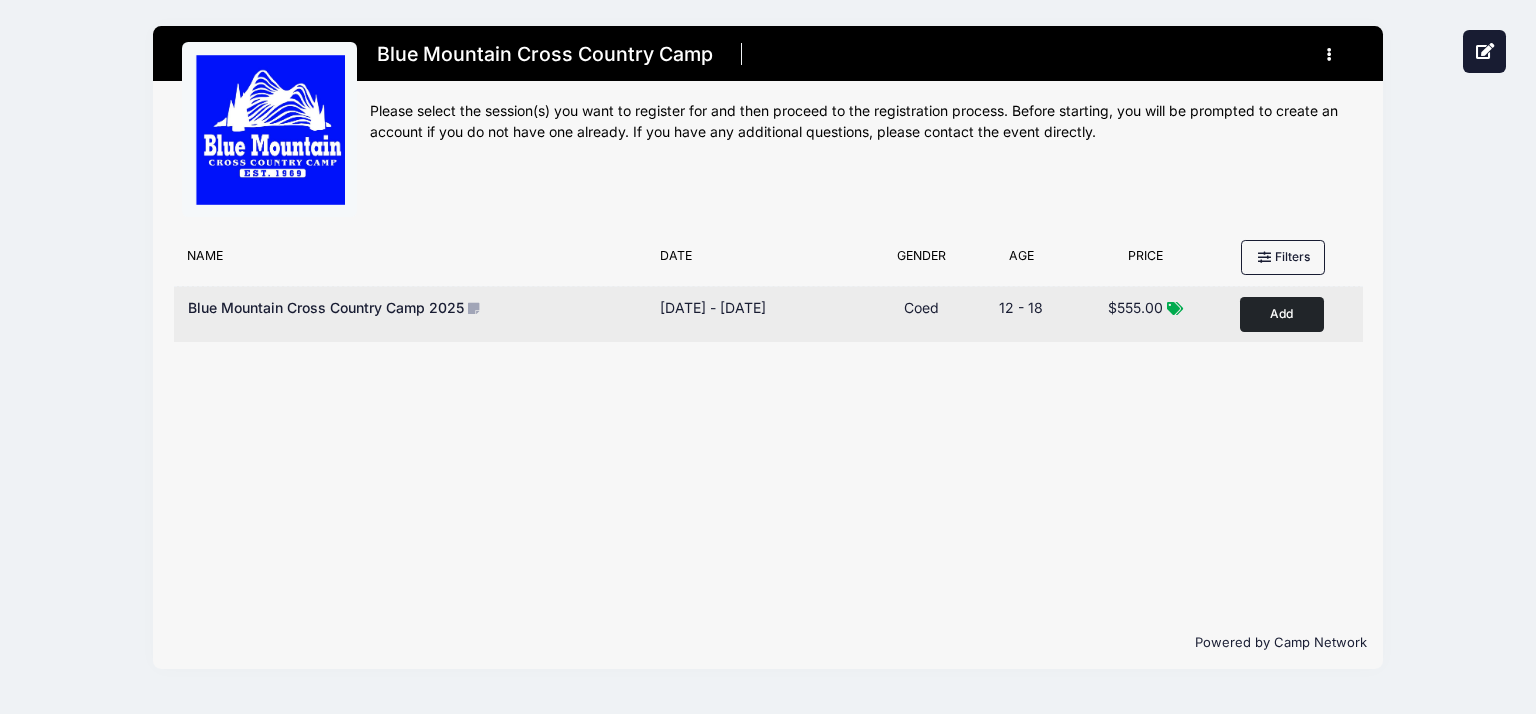 click on "Type
Coed" at bounding box center [921, 314] 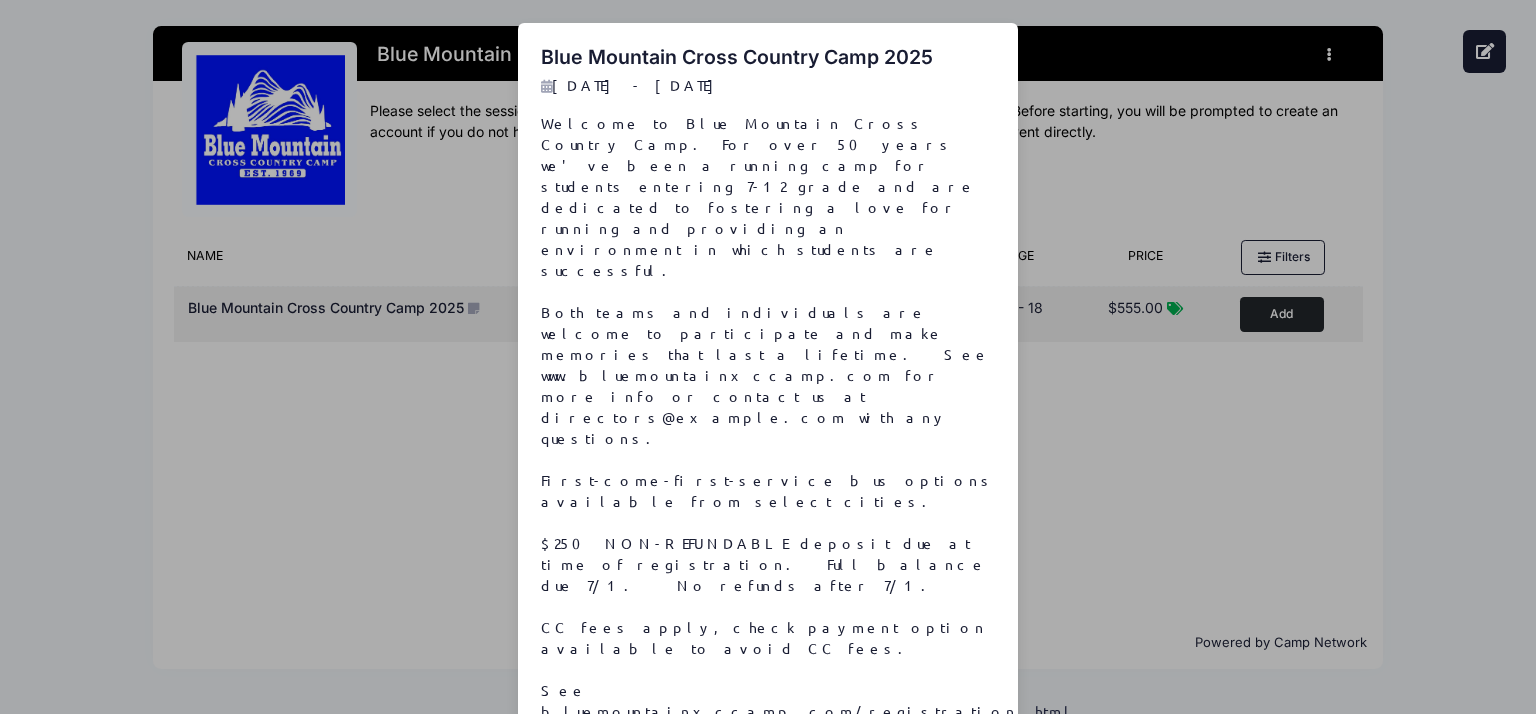 scroll, scrollTop: 46, scrollLeft: 0, axis: vertical 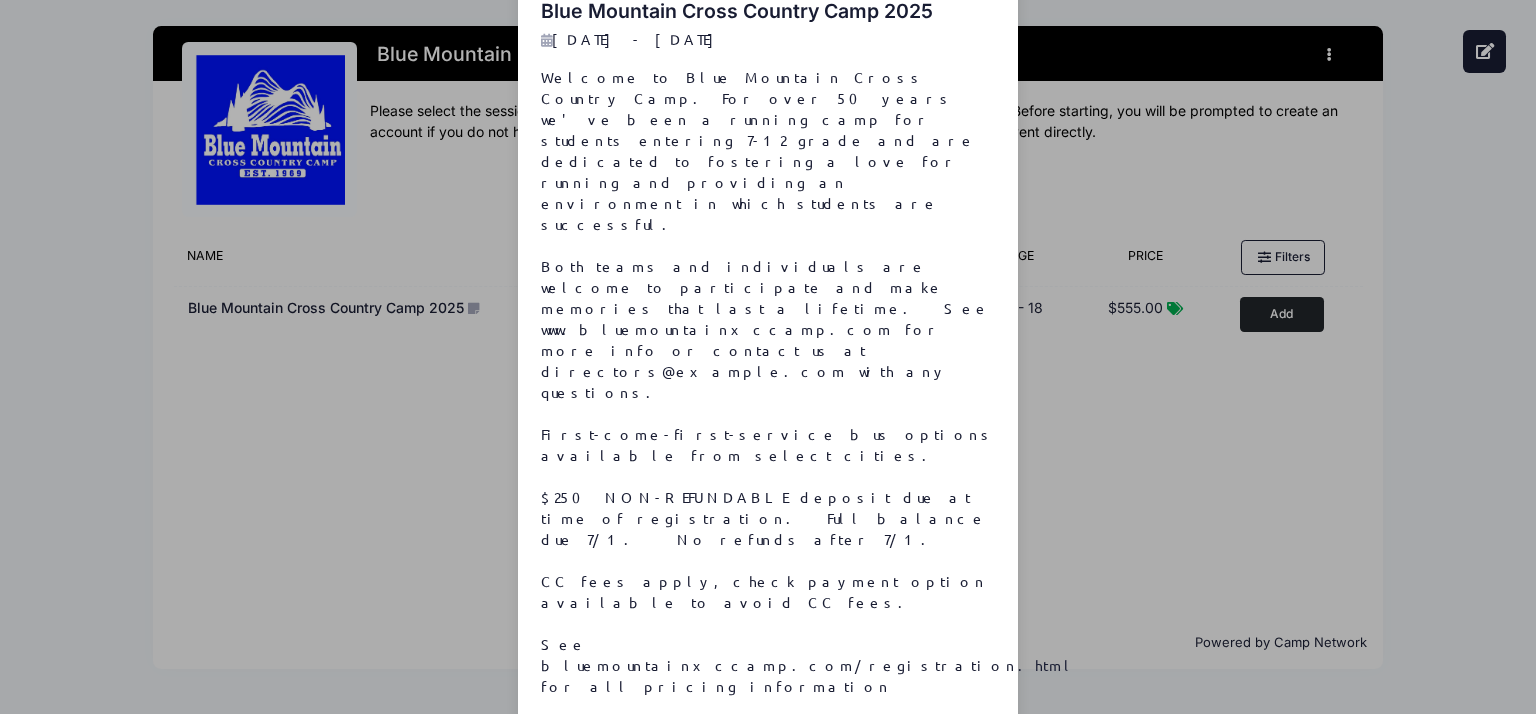 click on "Close" at bounding box center (955, 940) 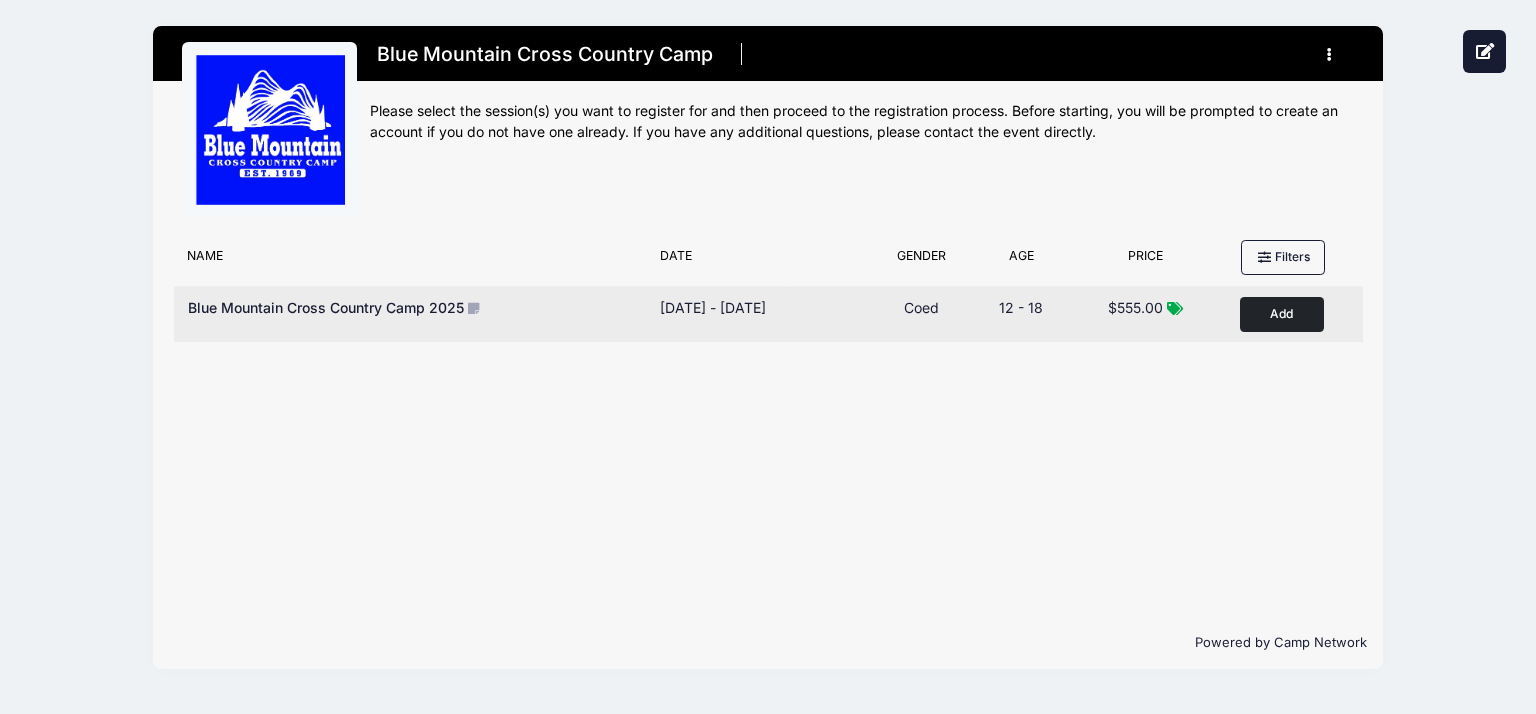 click on "Add  to Cart" at bounding box center [1282, 314] 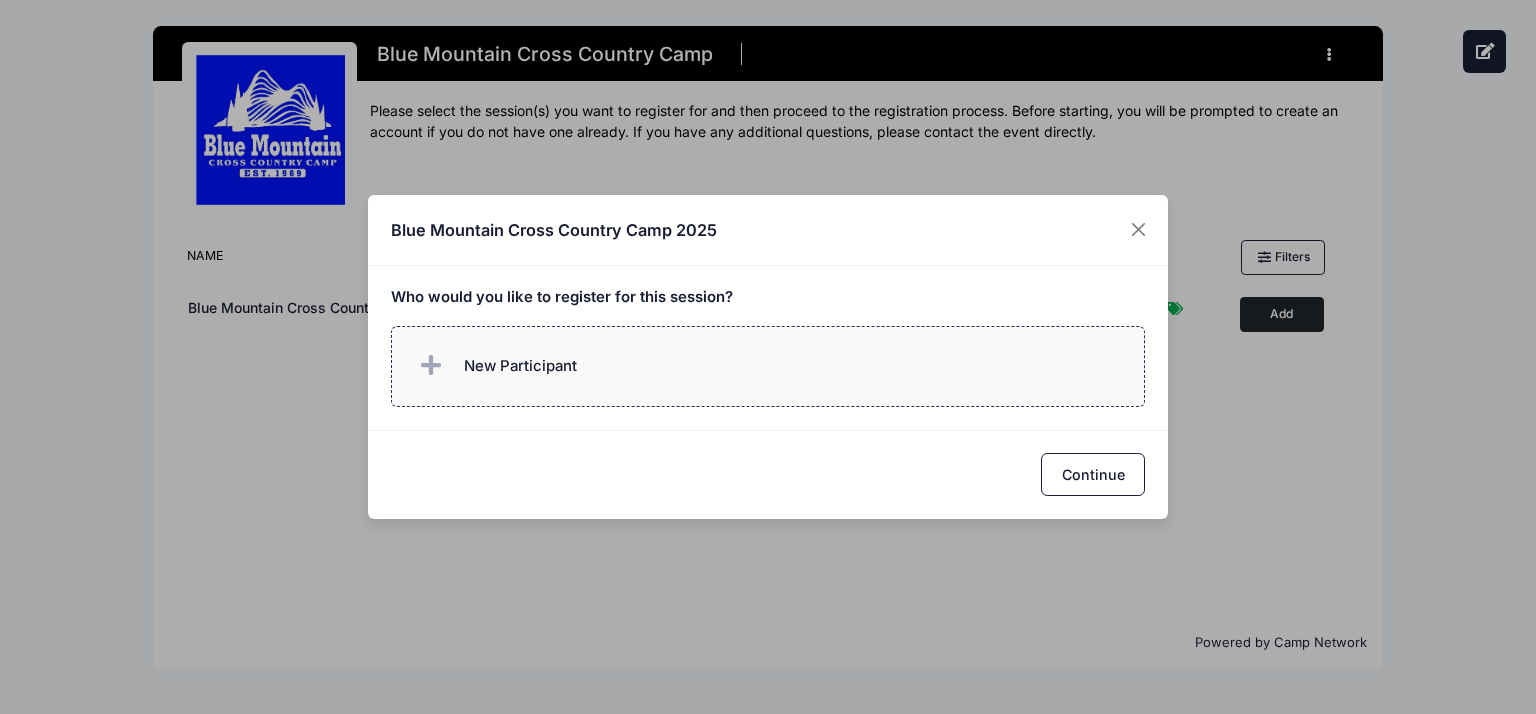 click on "New Participant" at bounding box center [768, 366] 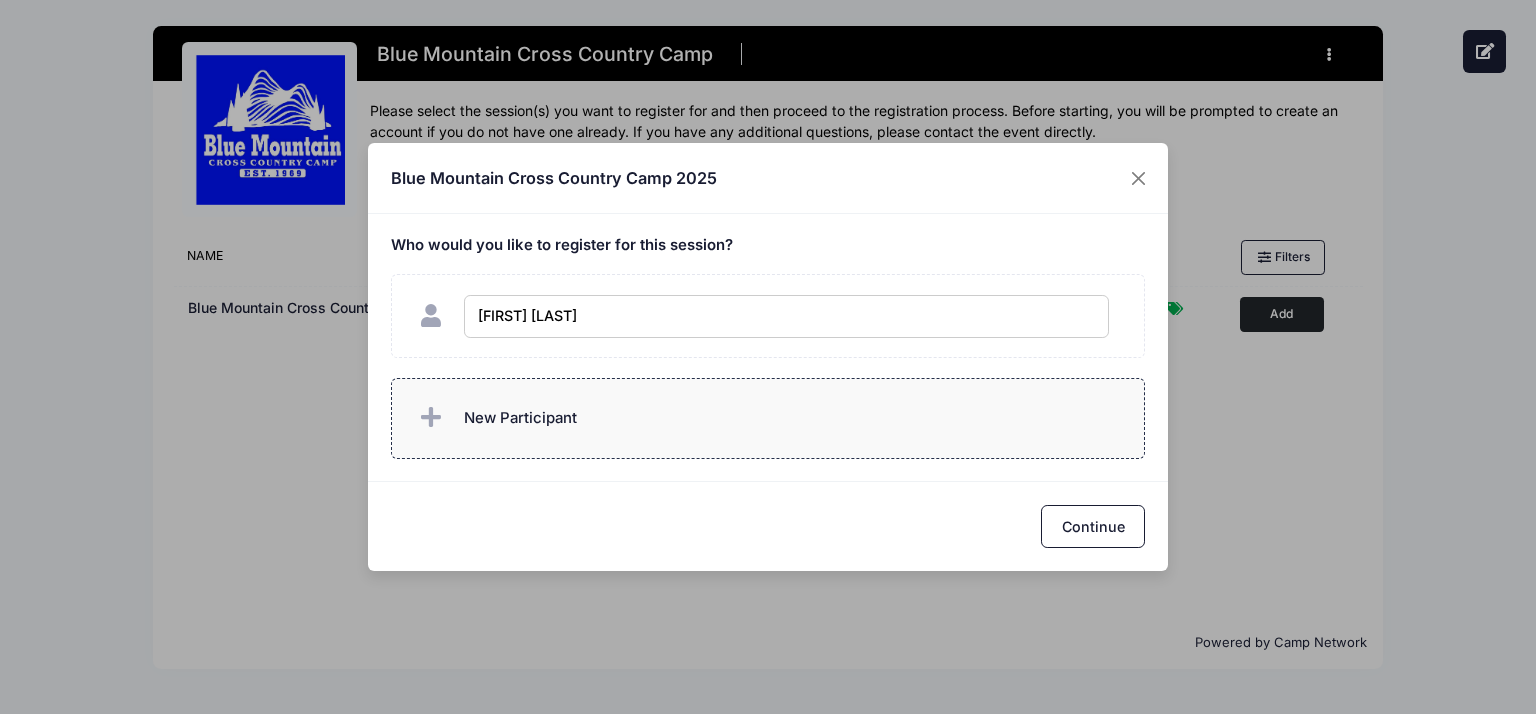 type on "Annie Porter" 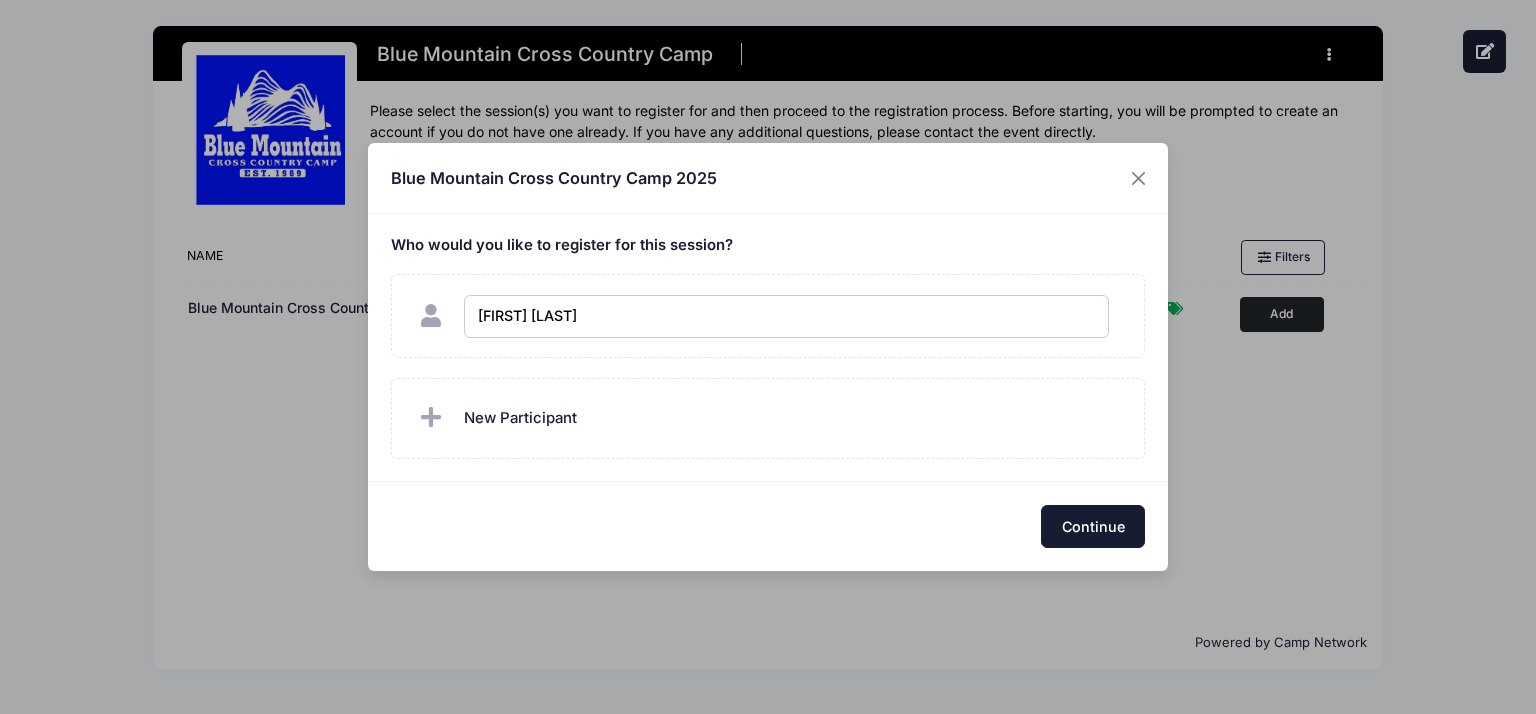 checkbox on "true" 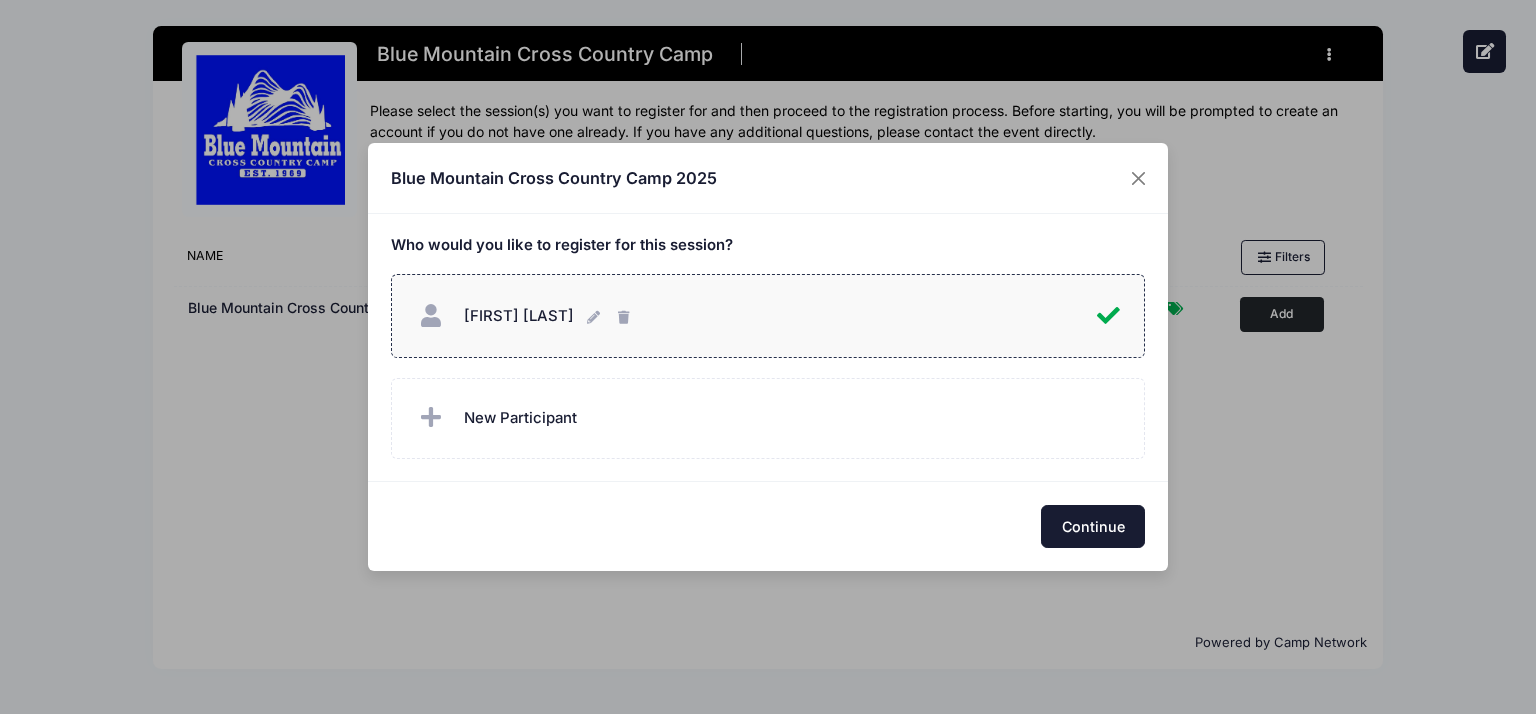 click on "Continue" at bounding box center (1093, 526) 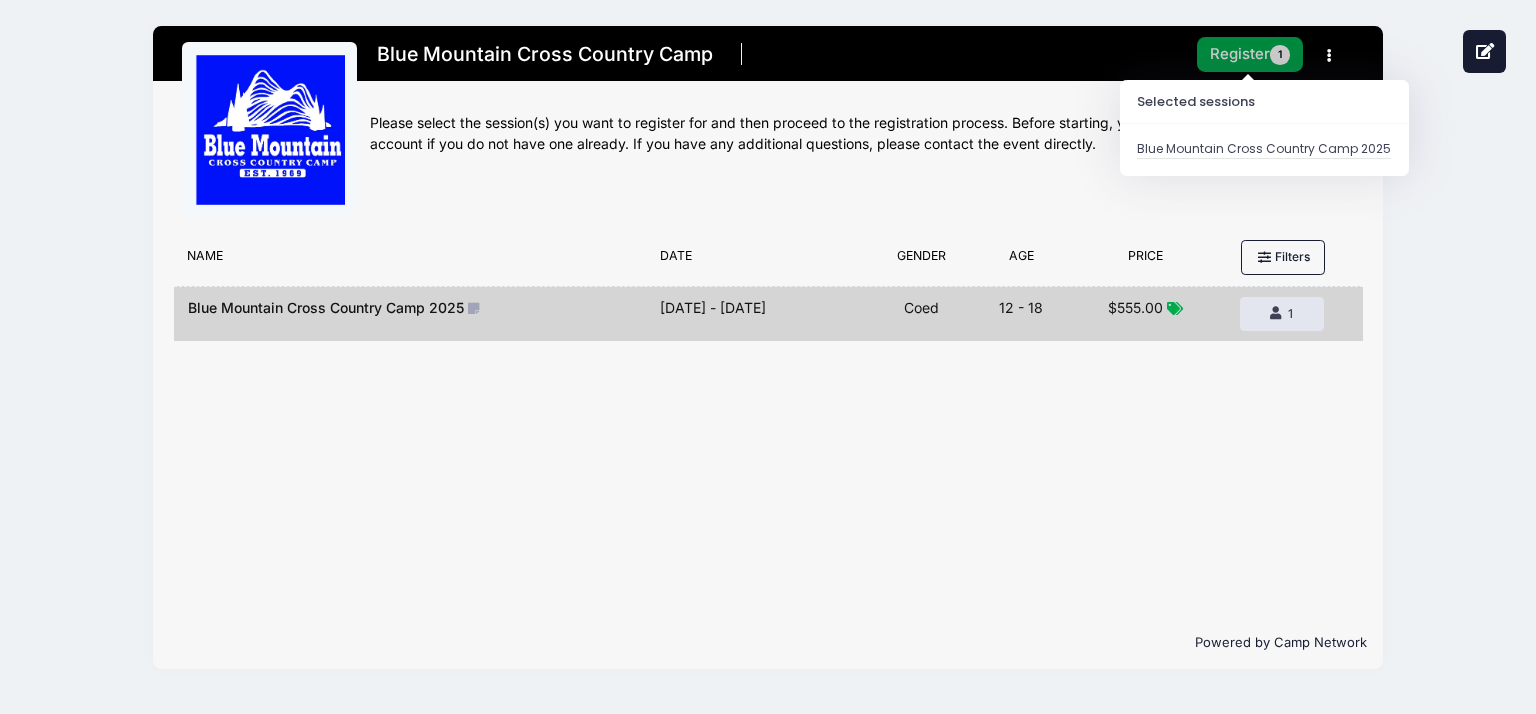 click on "Register  1" at bounding box center (1250, 54) 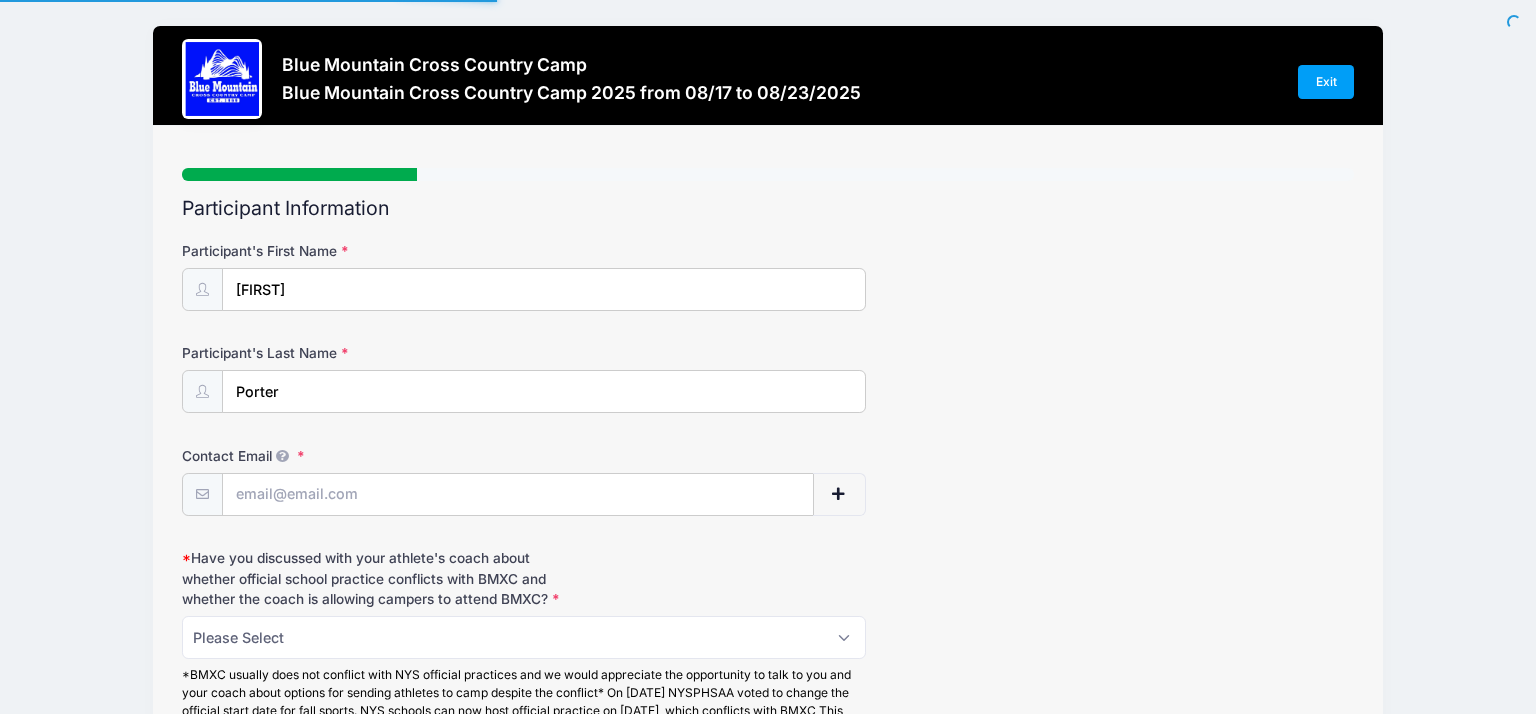 scroll, scrollTop: 0, scrollLeft: 0, axis: both 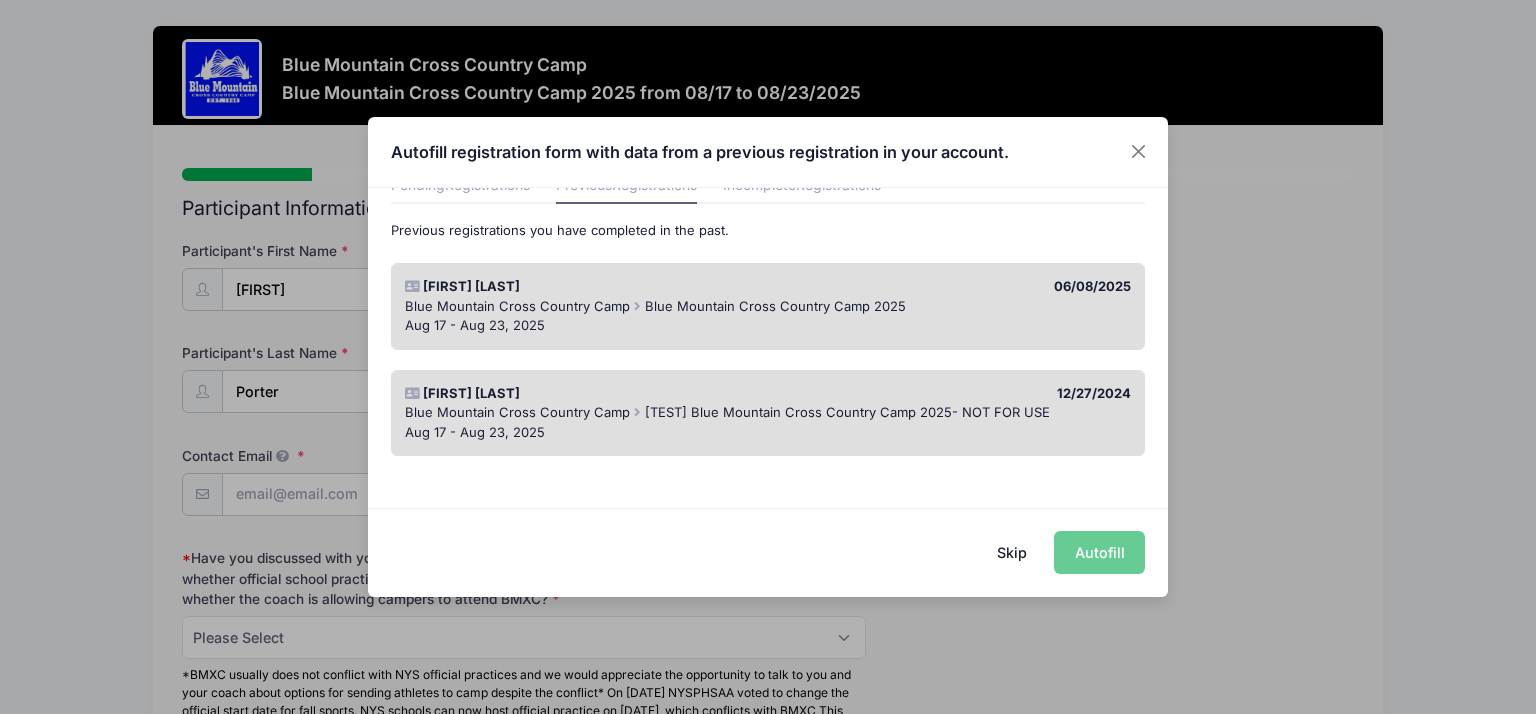 click on "Skip" at bounding box center [1012, 552] 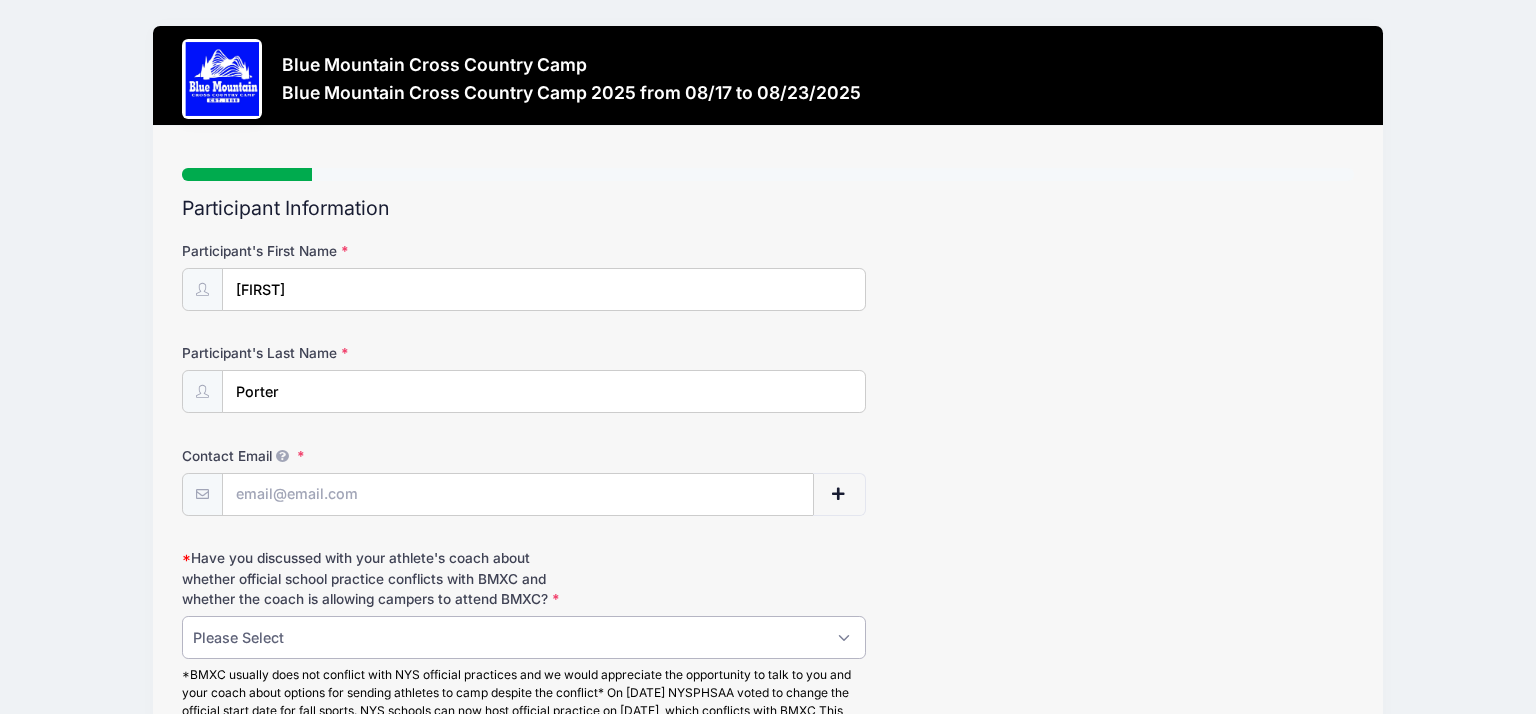 click on "Please Select Yes, and I accept the risk of losing the $250 deposit if I cancel this registration b/c my camper cannot attend BMXC due to a conflict with official school practice
No, but I accept the risk of losing the $250 deposit if I cancel this registration b/c my camper cannot attend BMXC due to a conflict with official school practice" at bounding box center (523, 637) 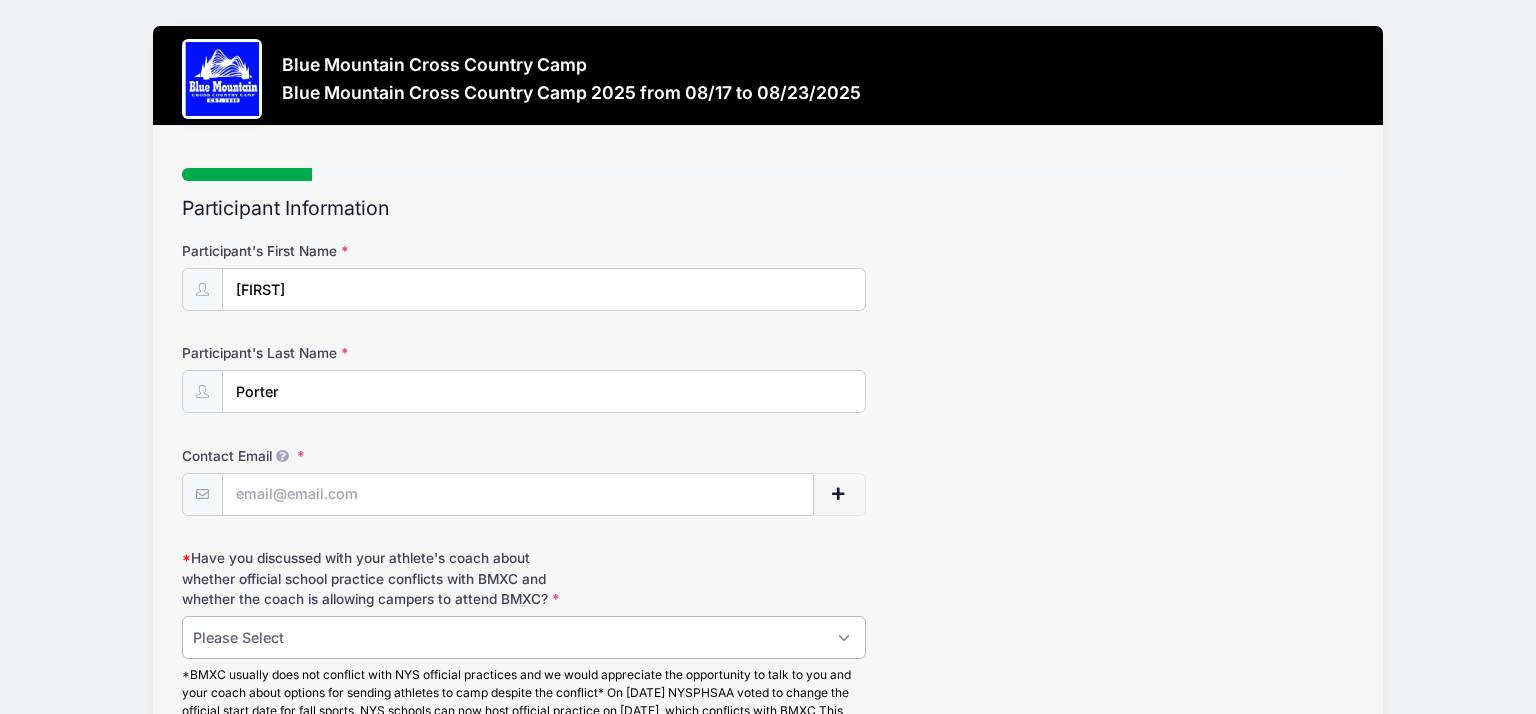 select on "Yes, and I accept the risk of losing the $250 deposit if I cancel this registration b/c my camper cannot attend BMXC due to a conflict with official school practice" 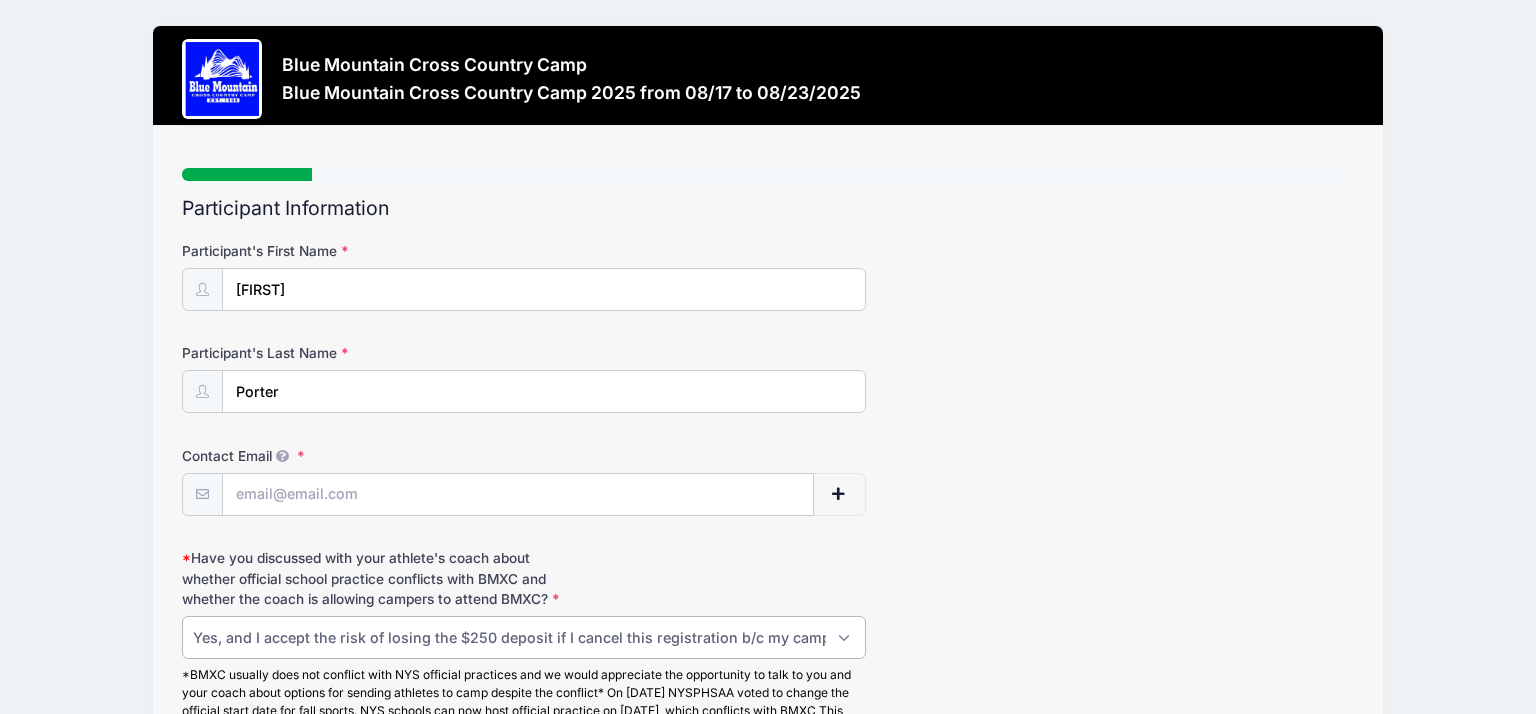 click on "Please Select Yes, and I accept the risk of losing the $250 deposit if I cancel this registration b/c my camper cannot attend BMXC due to a conflict with official school practice
No, but I accept the risk of losing the $250 deposit if I cancel this registration b/c my camper cannot attend BMXC due to a conflict with official school practice" at bounding box center [523, 637] 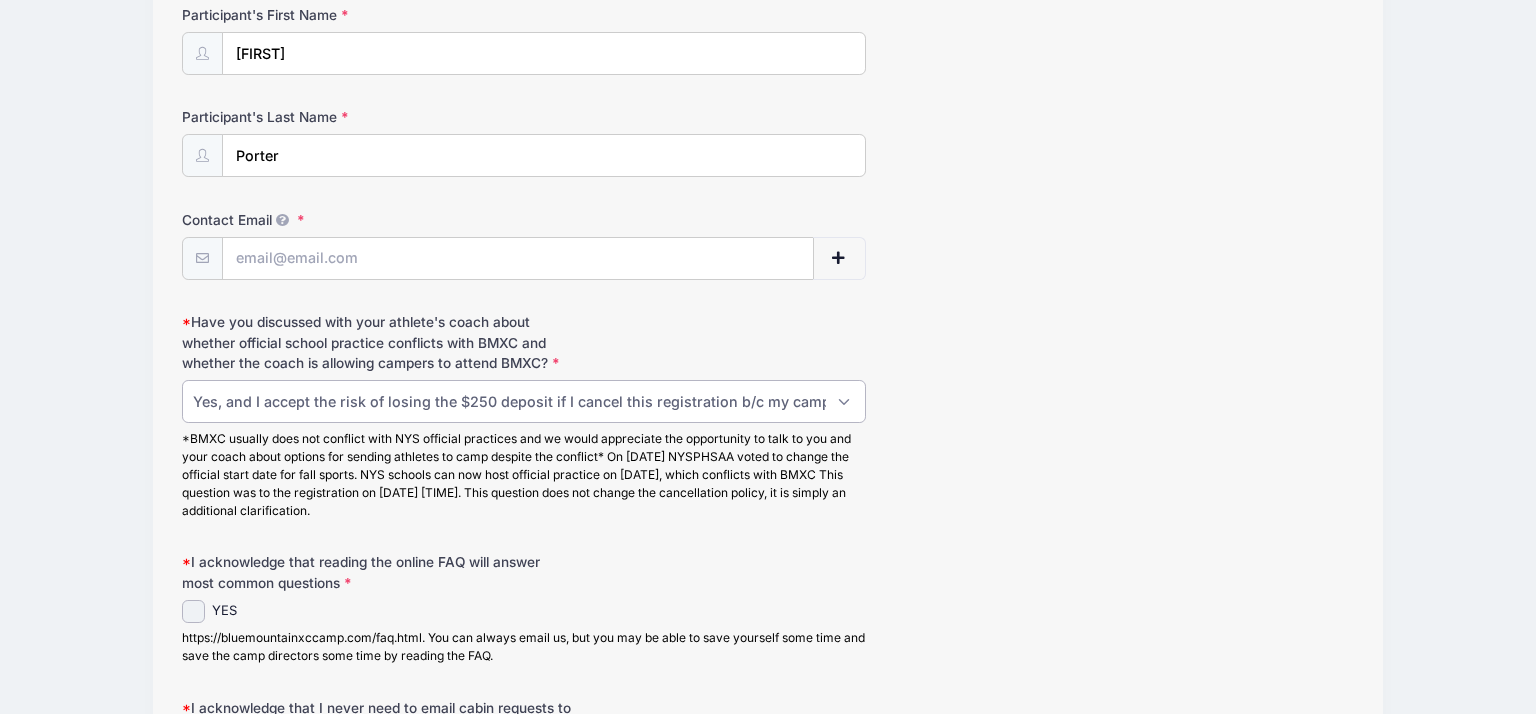 scroll, scrollTop: 243, scrollLeft: 0, axis: vertical 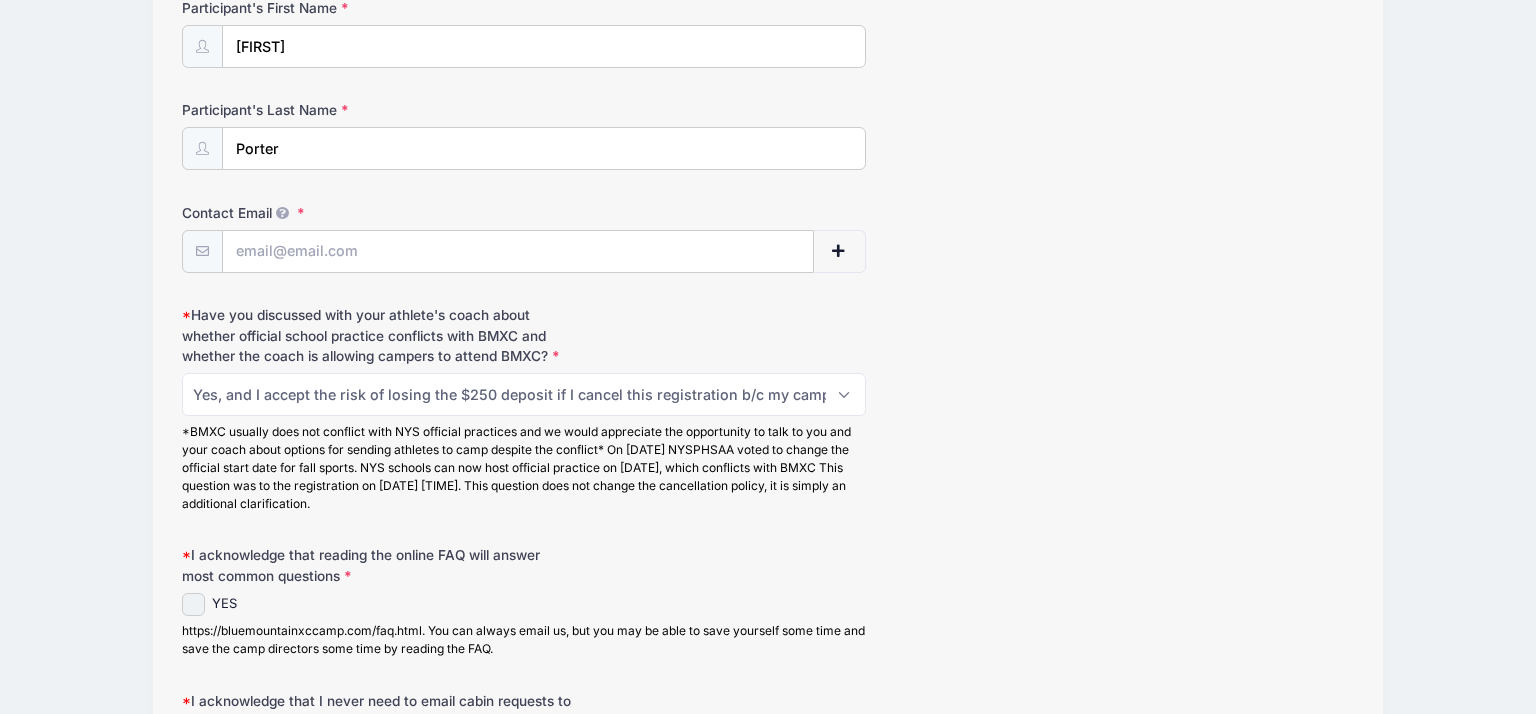 click on "YES" at bounding box center [193, 604] 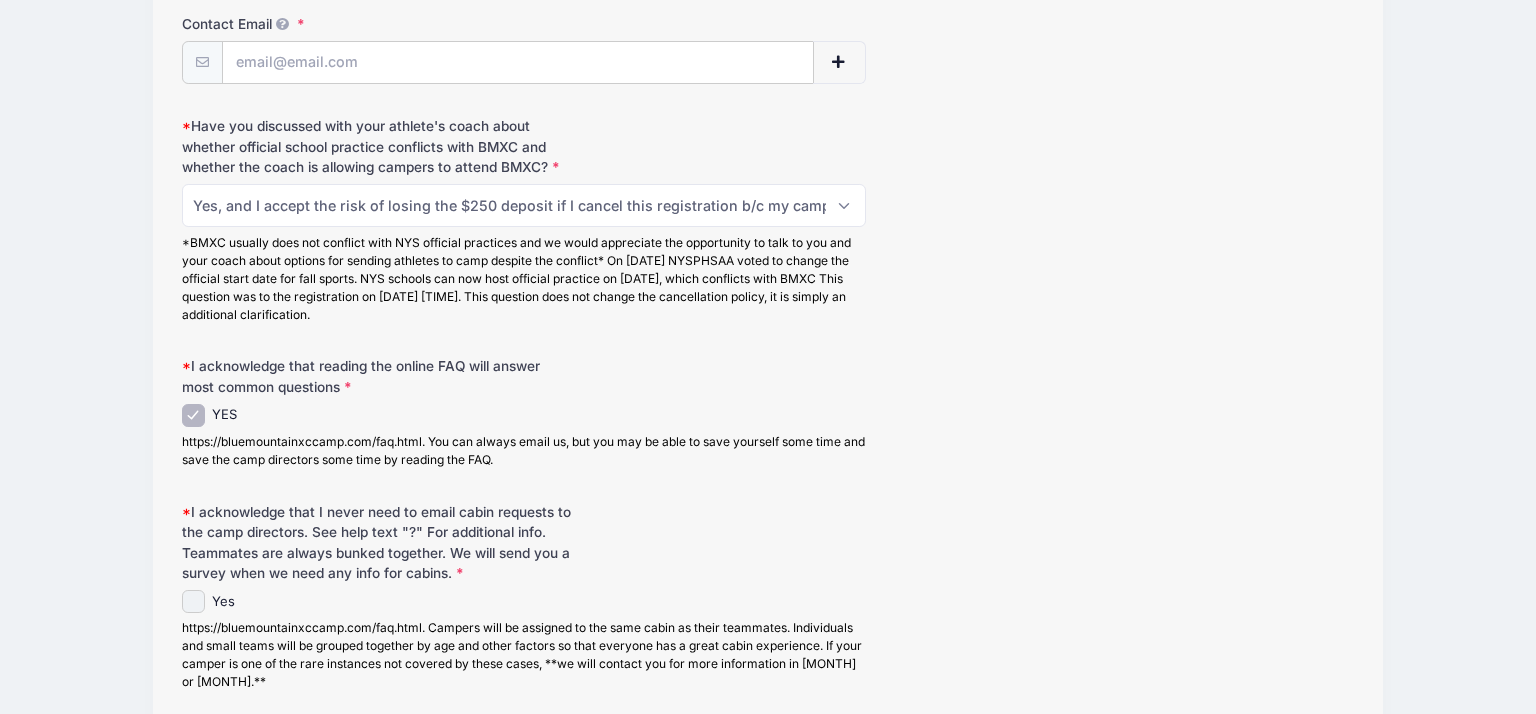 click on "Yes" at bounding box center [193, 601] 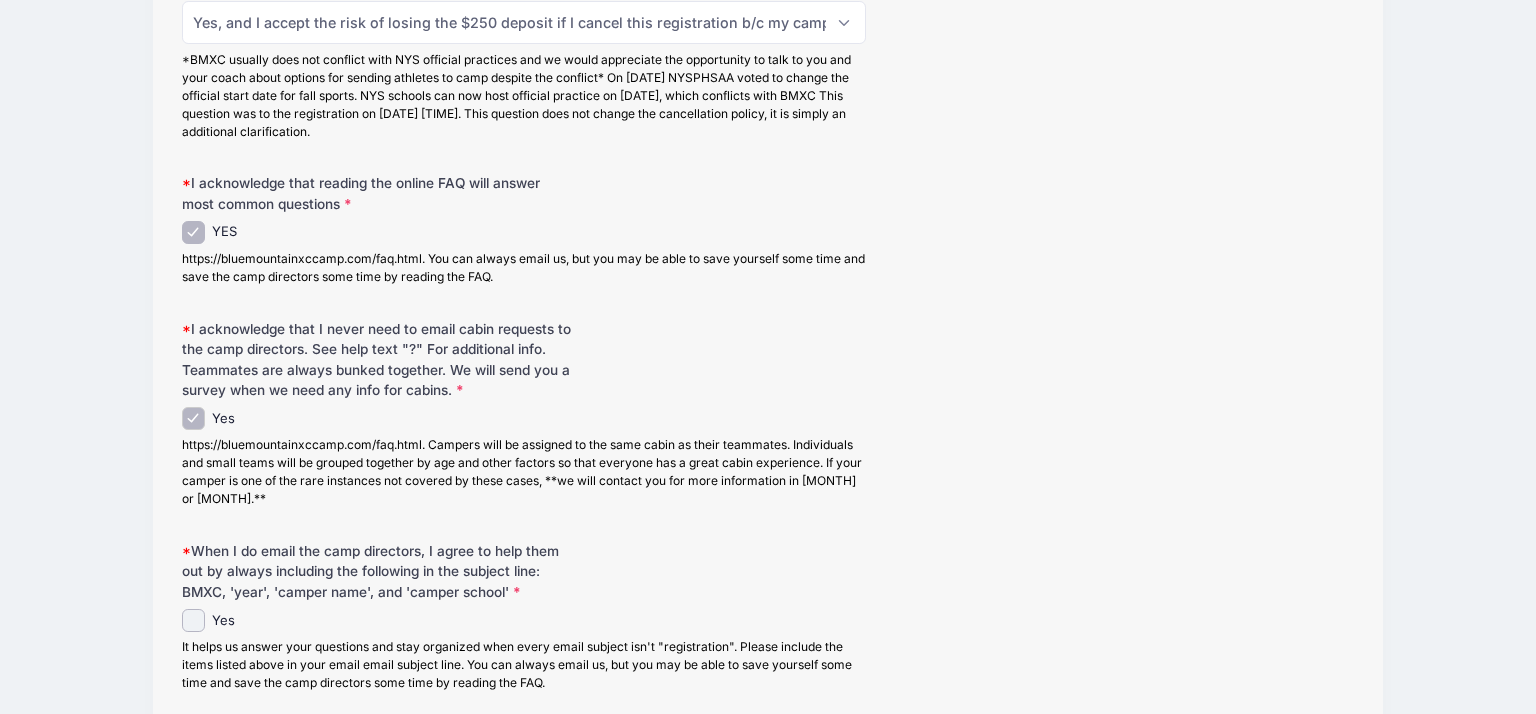 scroll, scrollTop: 620, scrollLeft: 0, axis: vertical 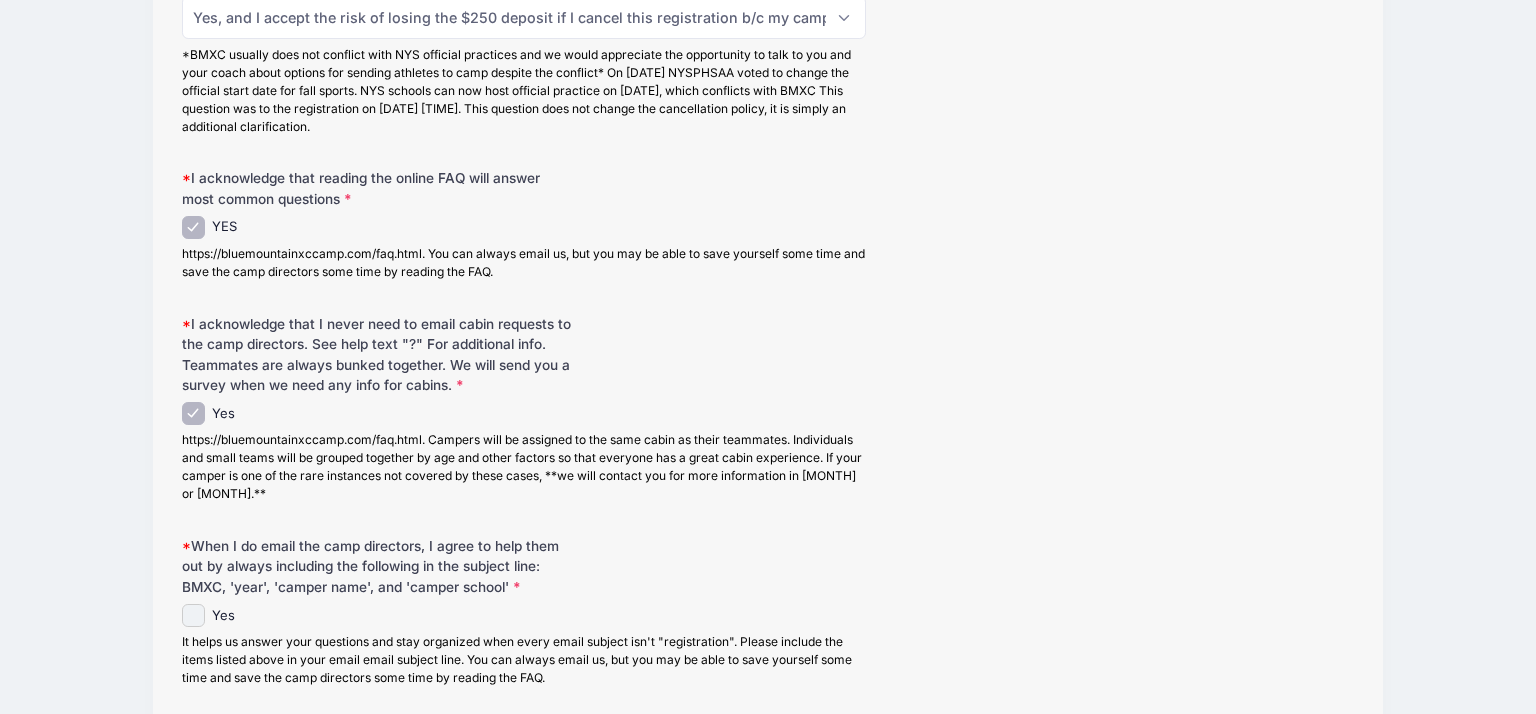 click on "Yes" at bounding box center (193, 615) 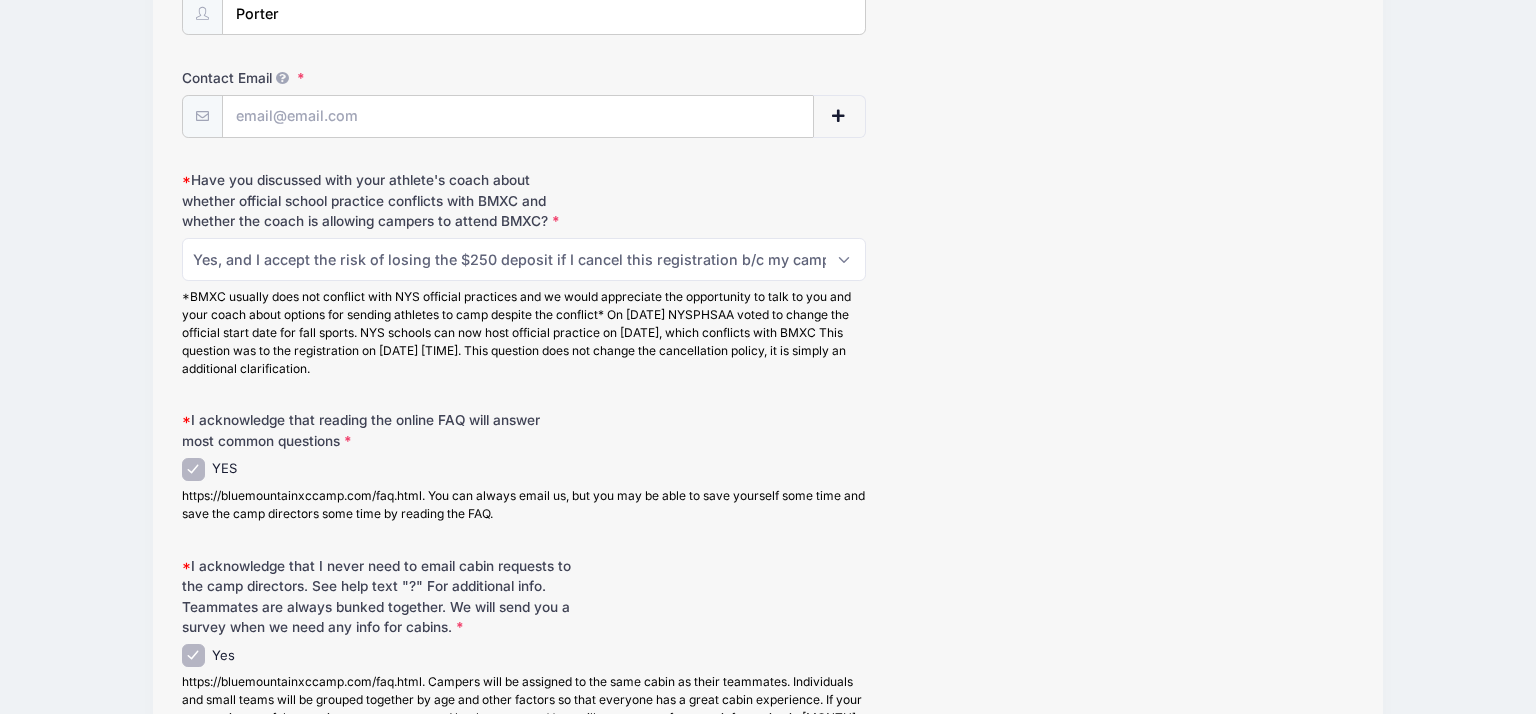 scroll, scrollTop: 376, scrollLeft: 0, axis: vertical 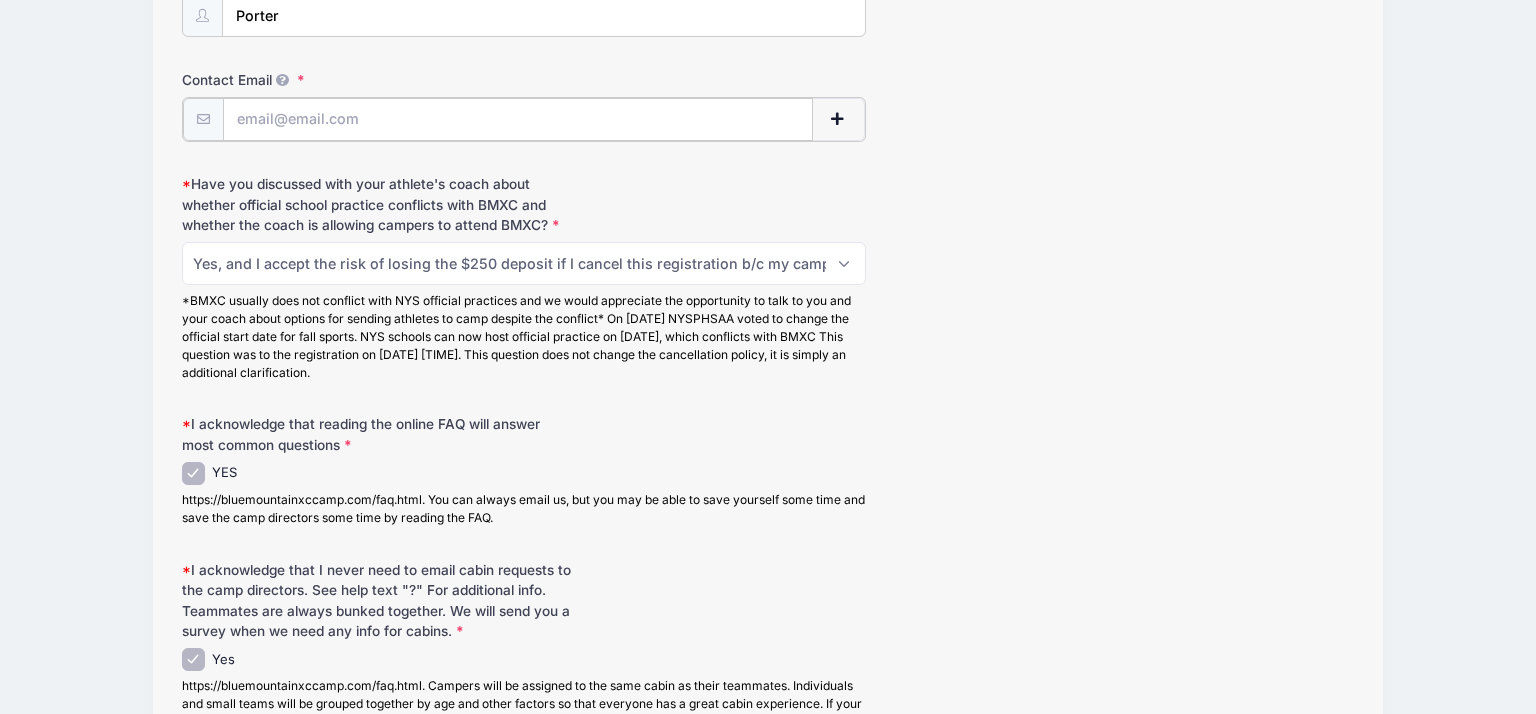 click on "Contact Email" at bounding box center [517, 119] 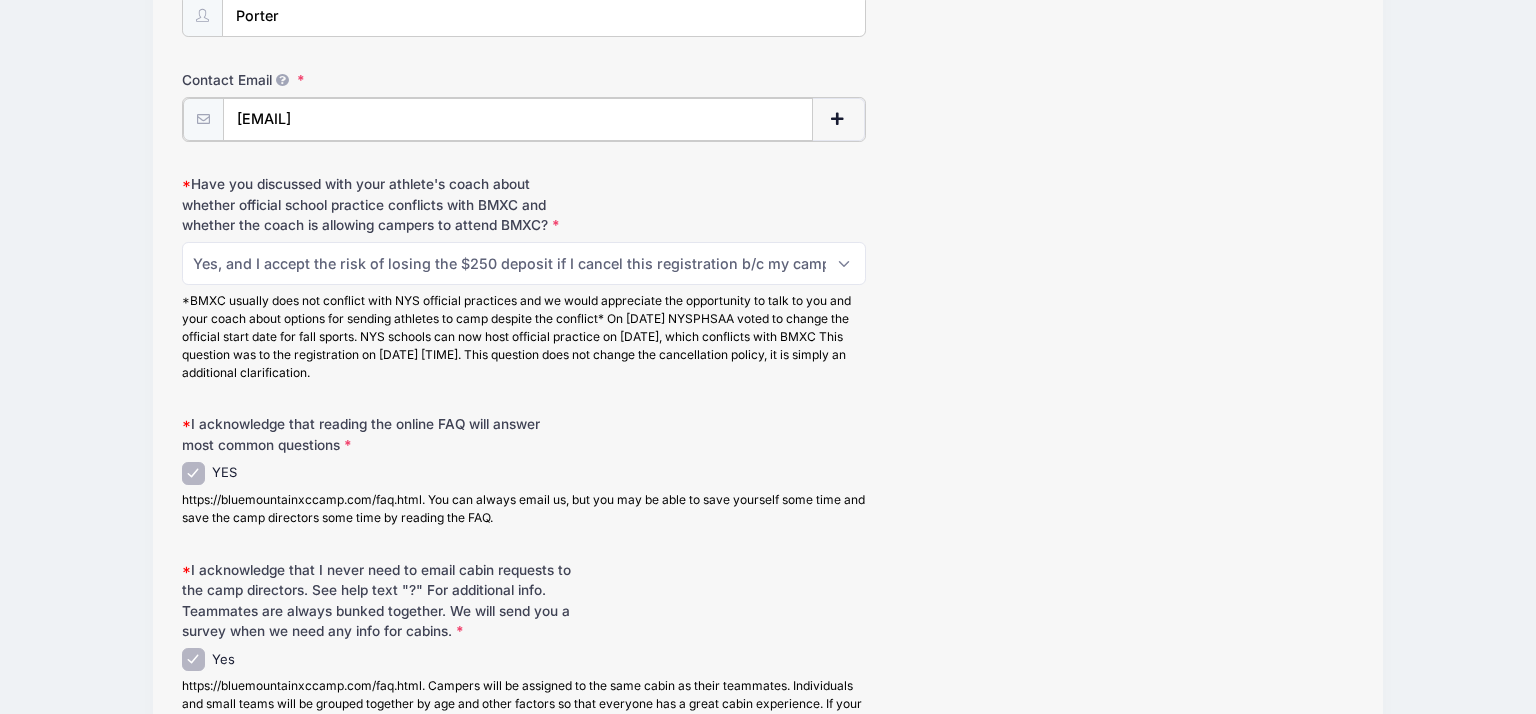 type on "annie.porter258@gmail.com" 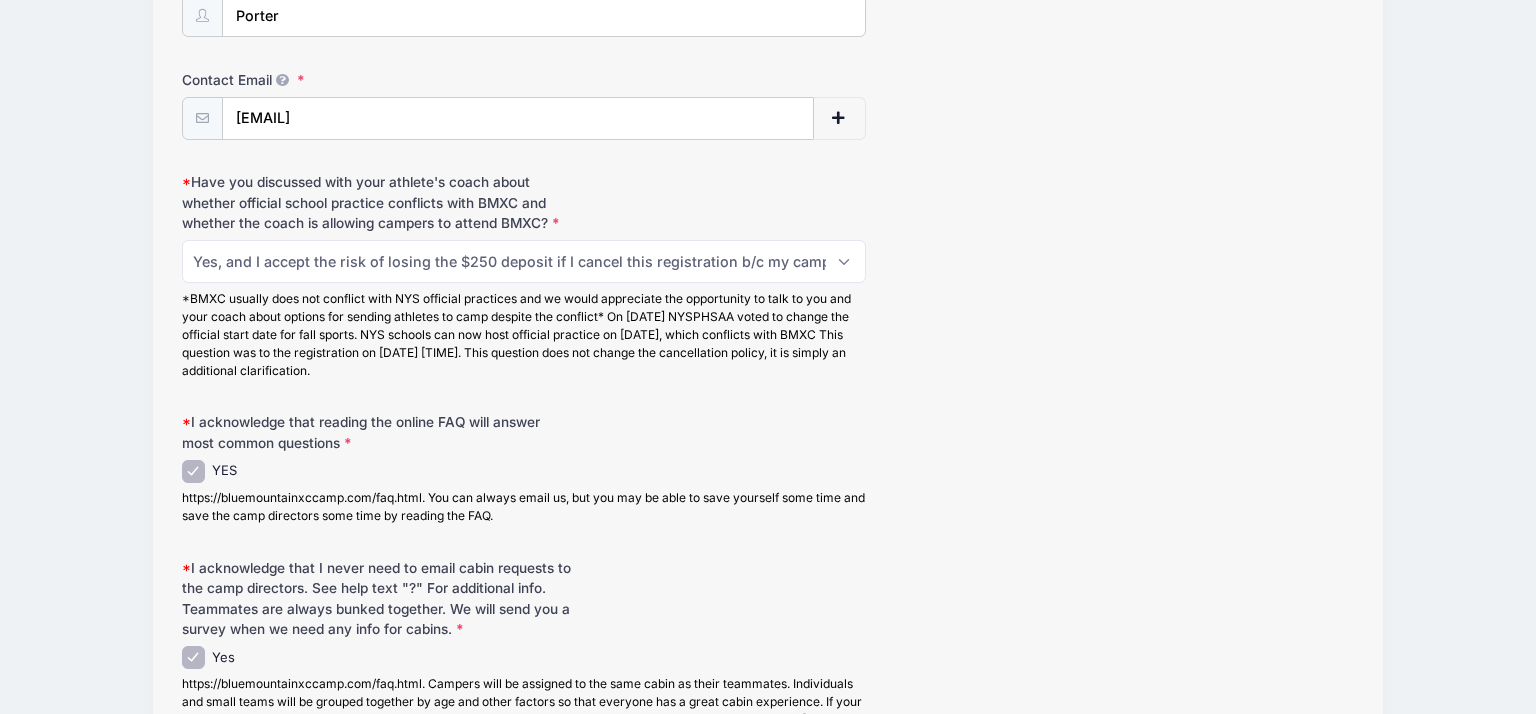 click on "Contact Email
annie.porter258@gmail.com" at bounding box center (768, 105) 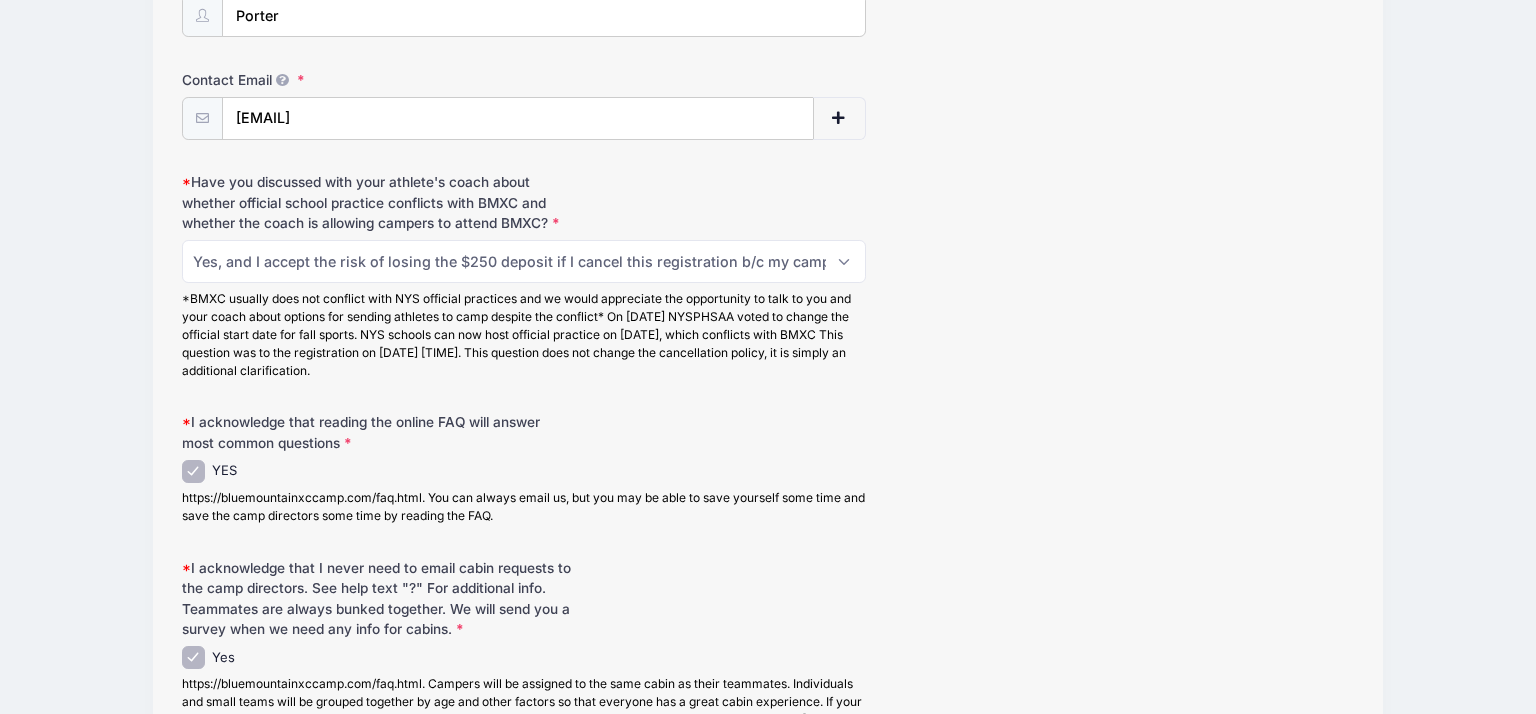 scroll, scrollTop: 834, scrollLeft: 0, axis: vertical 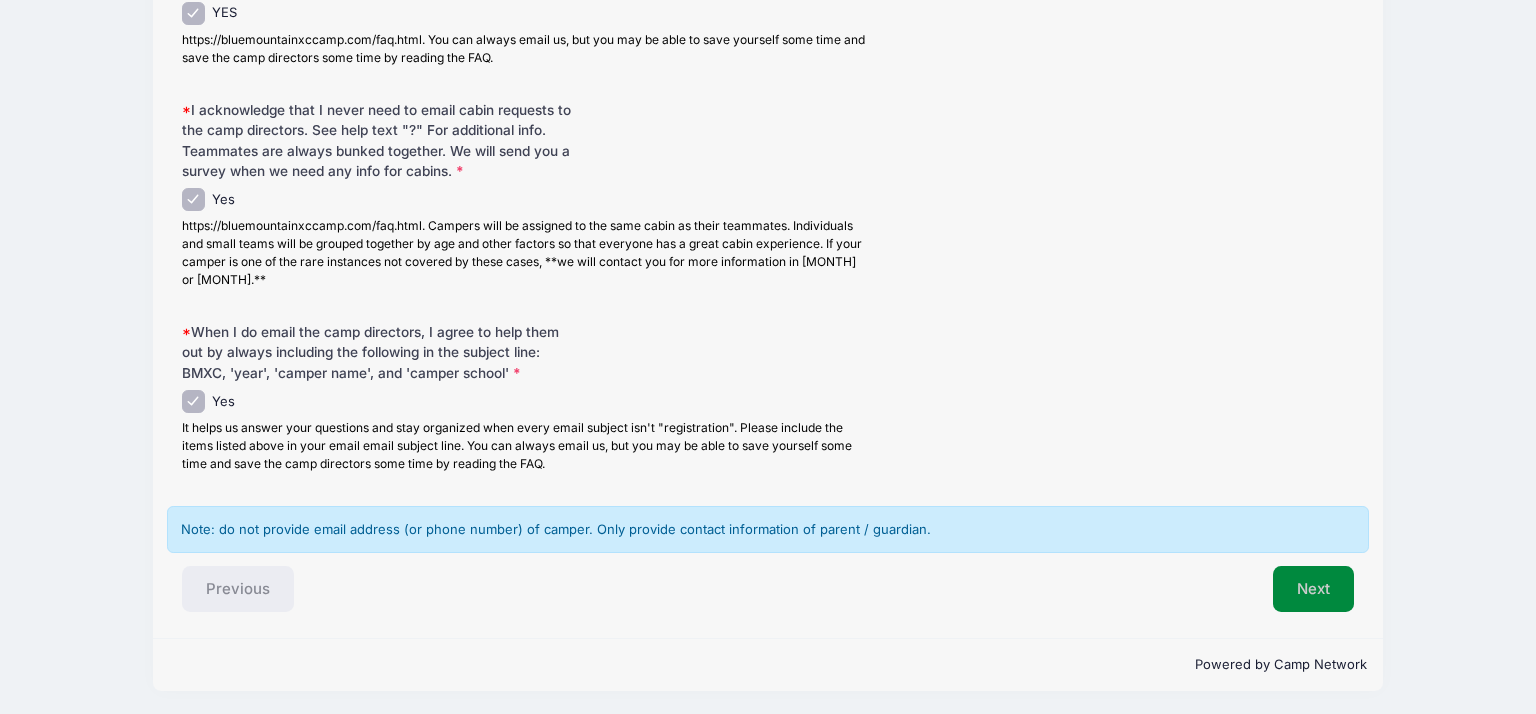 click on "Next" at bounding box center (1313, 589) 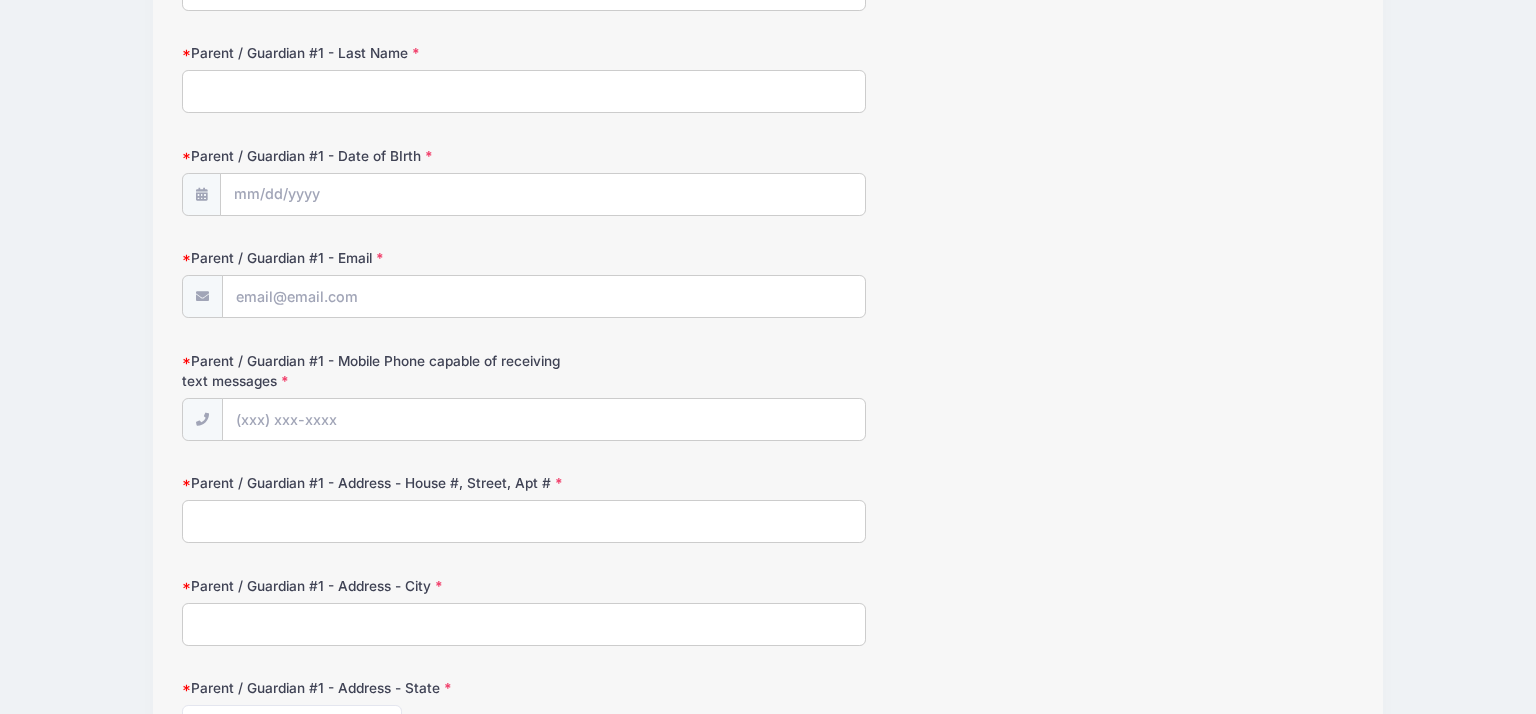 scroll, scrollTop: 593, scrollLeft: 0, axis: vertical 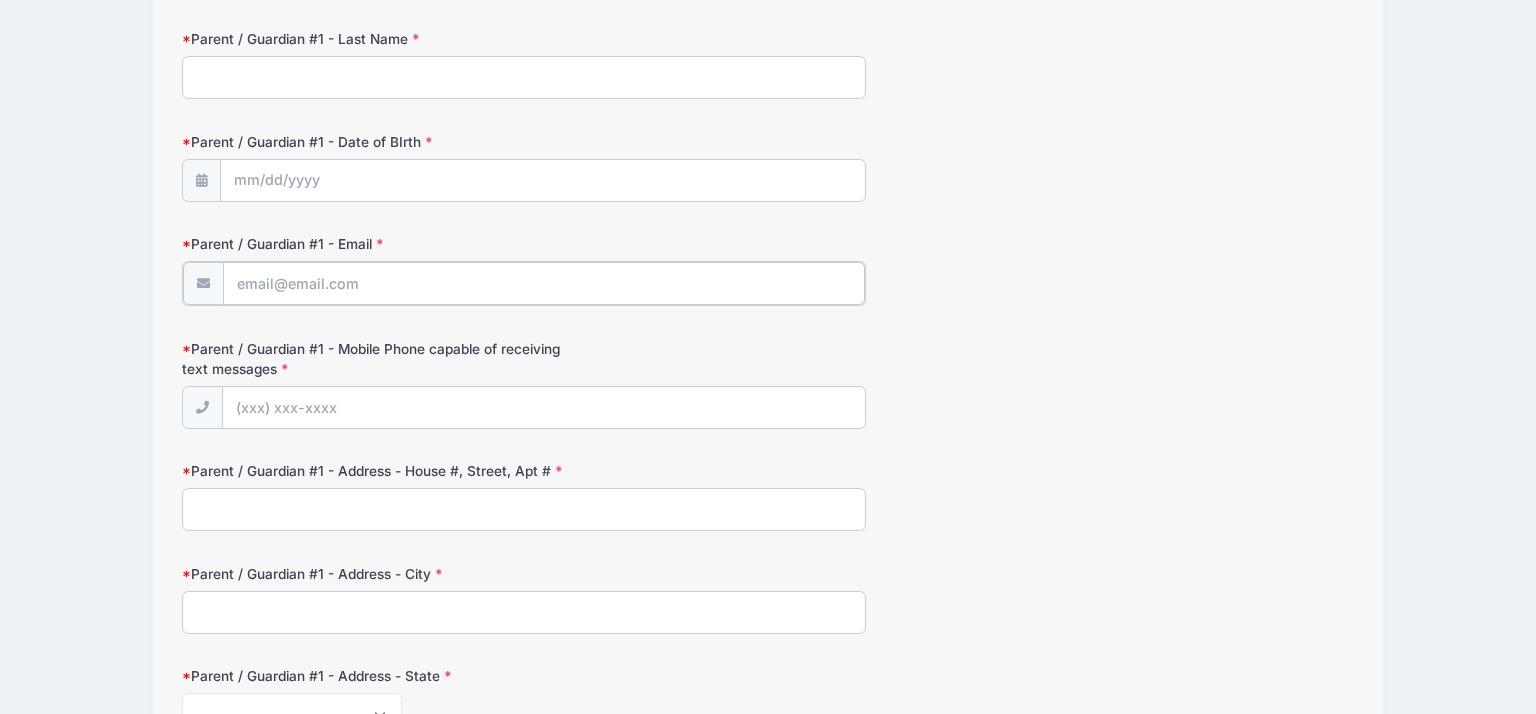 click on "Parent / Guardian #1 - Email" at bounding box center (543, 283) 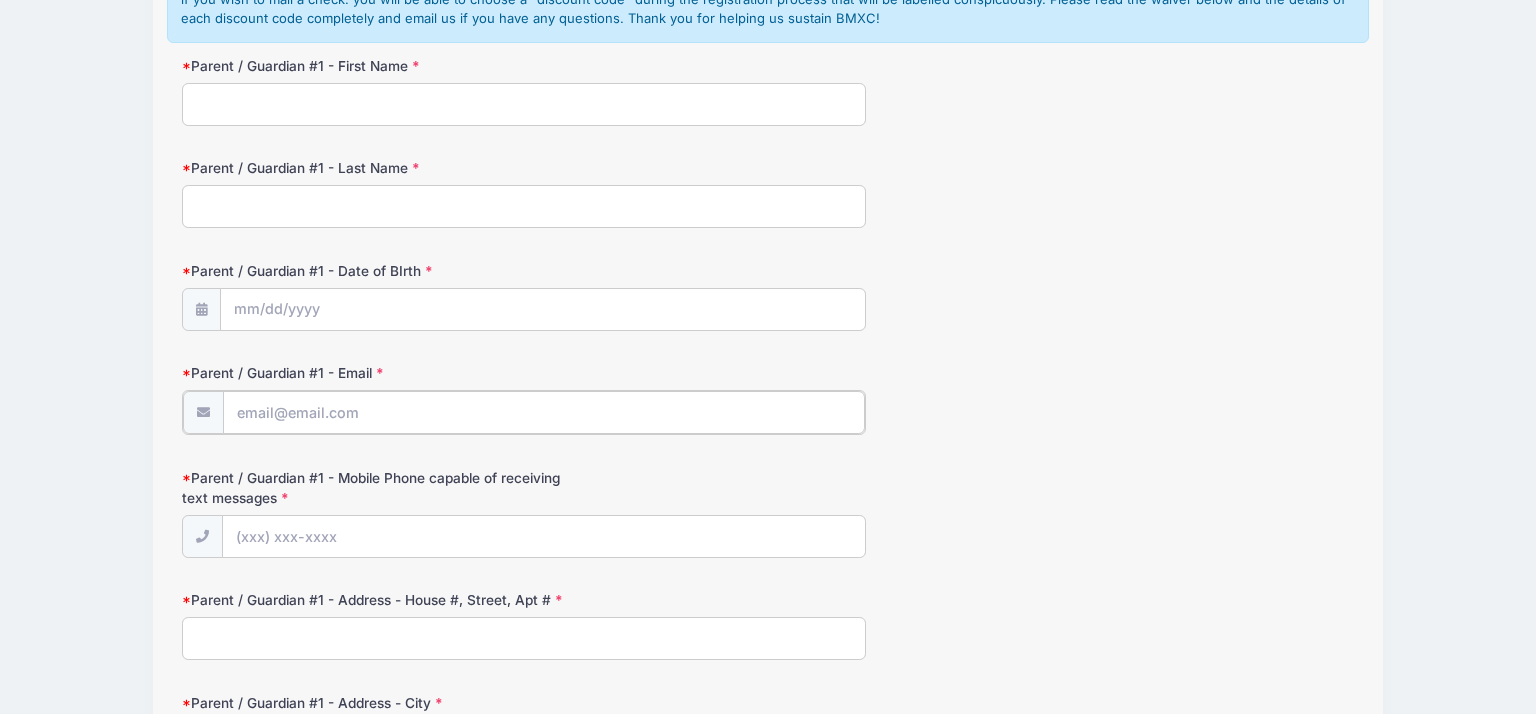 scroll, scrollTop: 464, scrollLeft: 0, axis: vertical 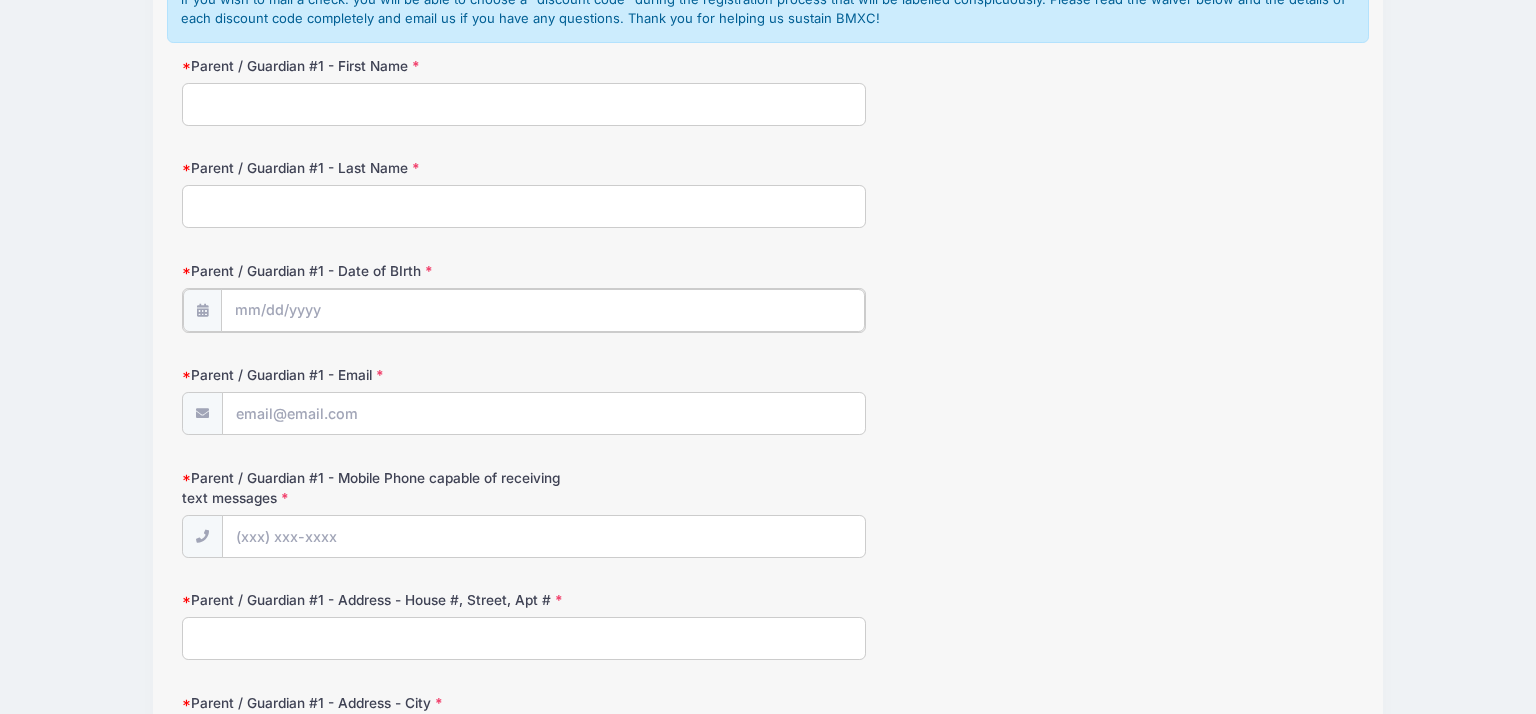 click on "Parent / Guardian #1 - Date of BIrth" at bounding box center [542, 310] 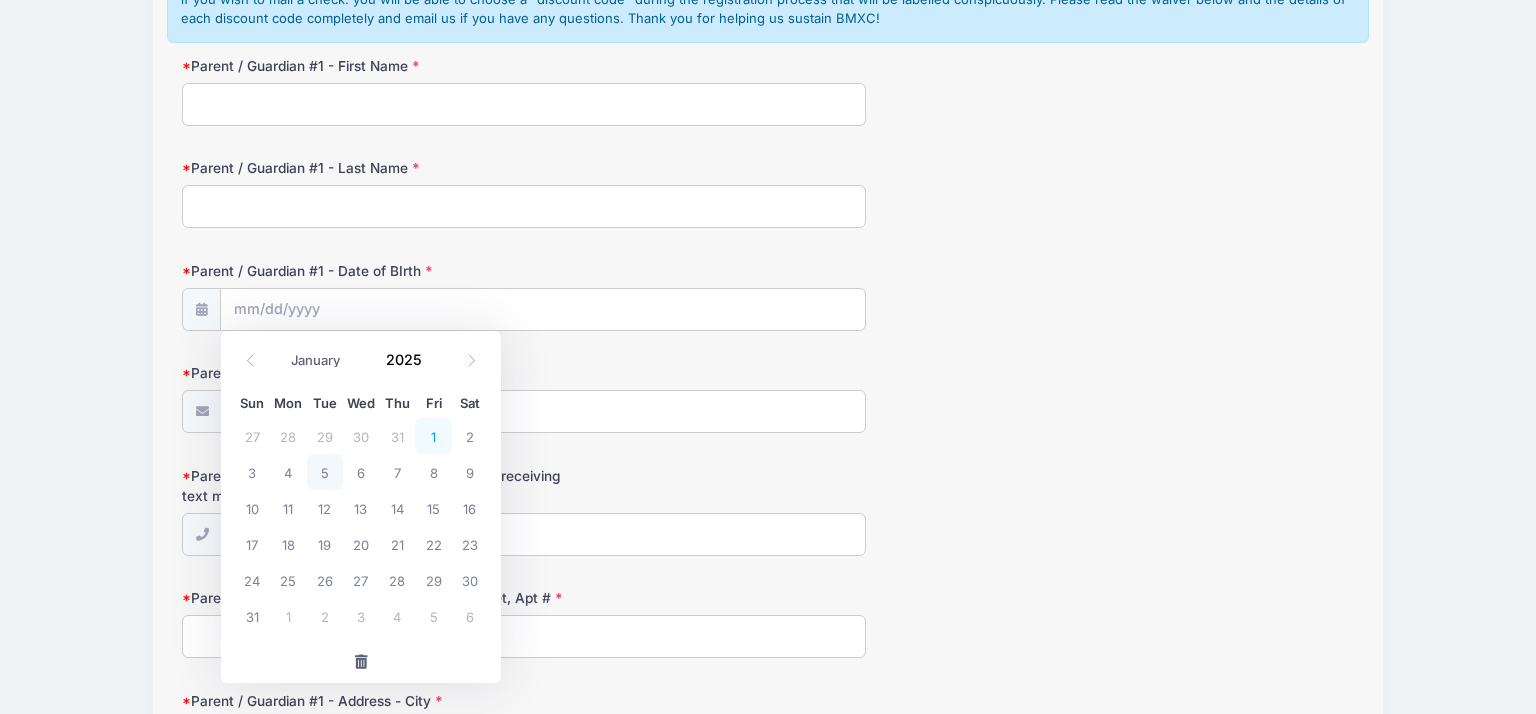 click on "1" at bounding box center [433, 436] 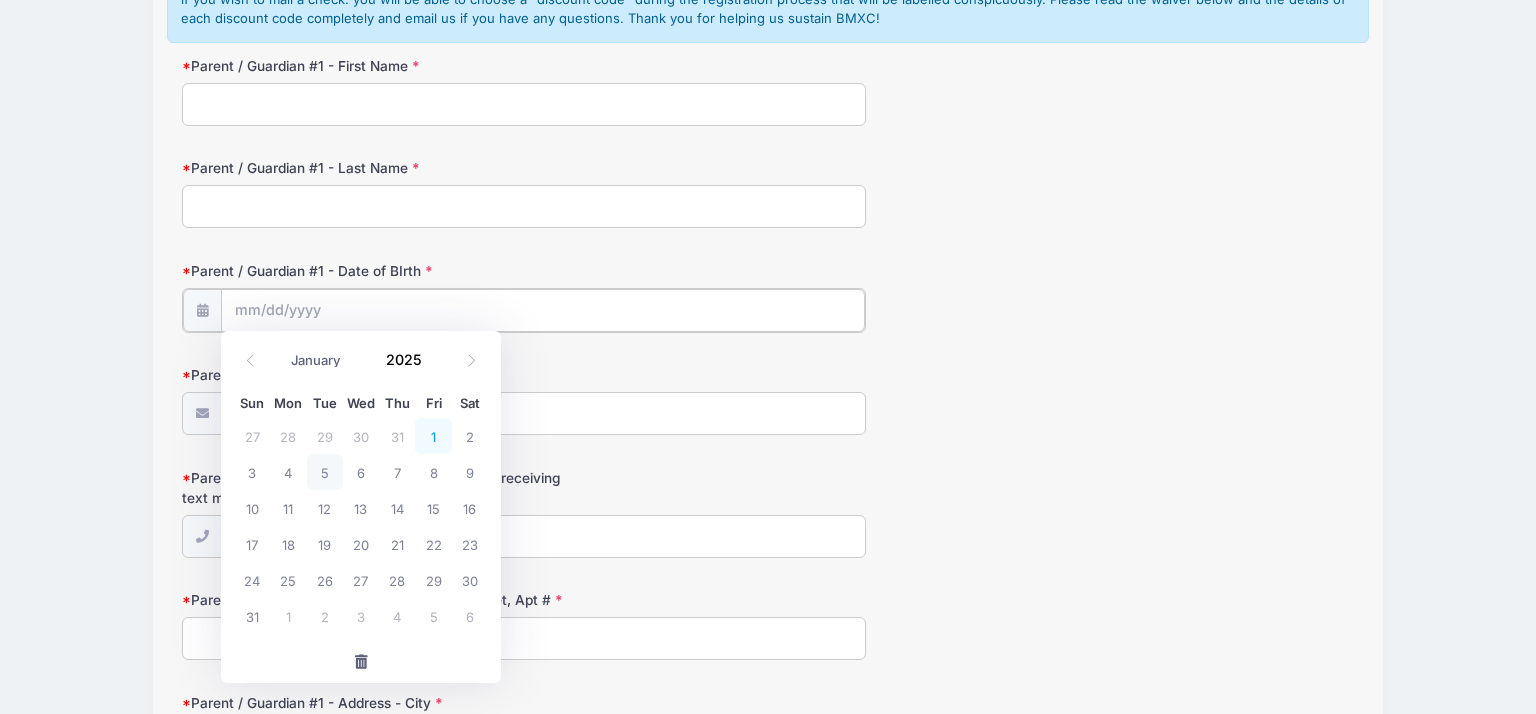 type on "08/01/2025" 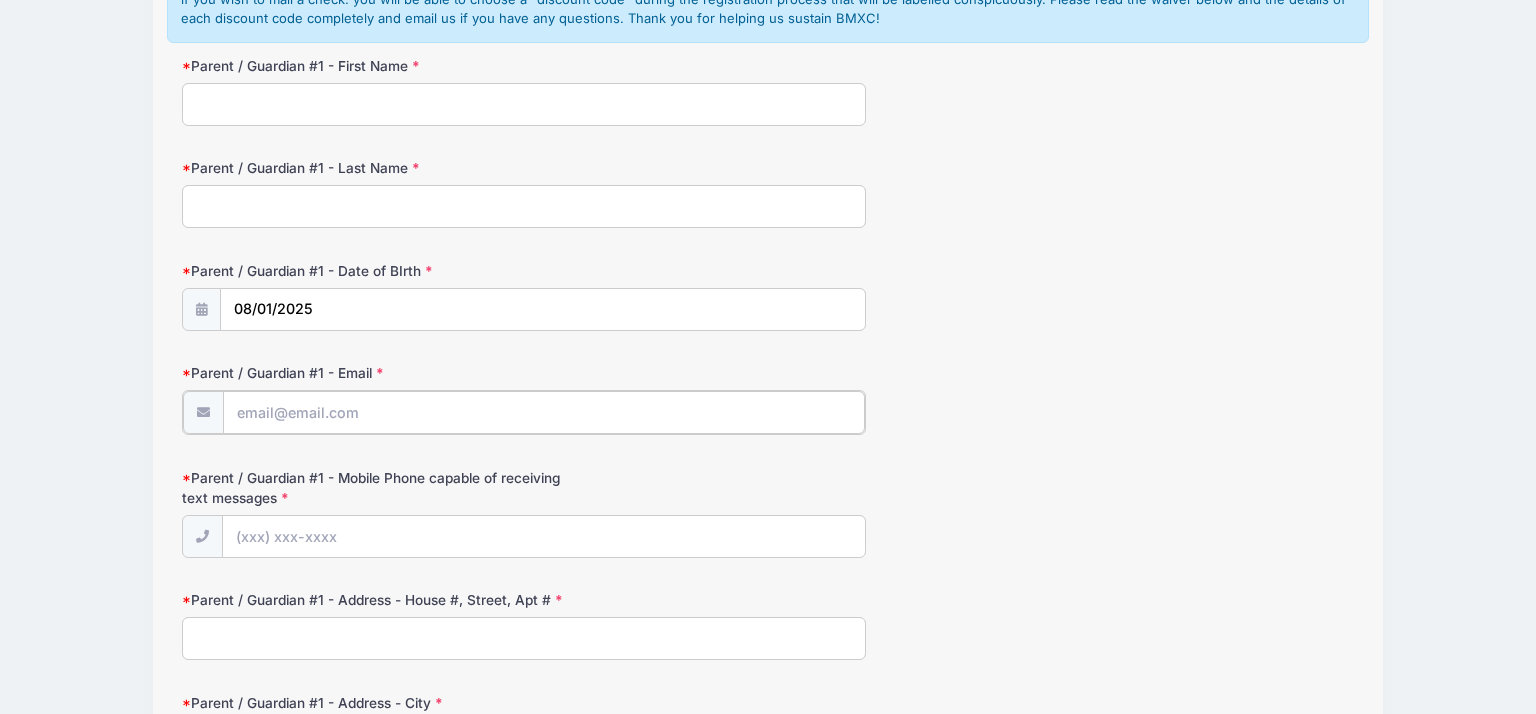 click on "Parent / Guardian #1 - Email" at bounding box center (543, 412) 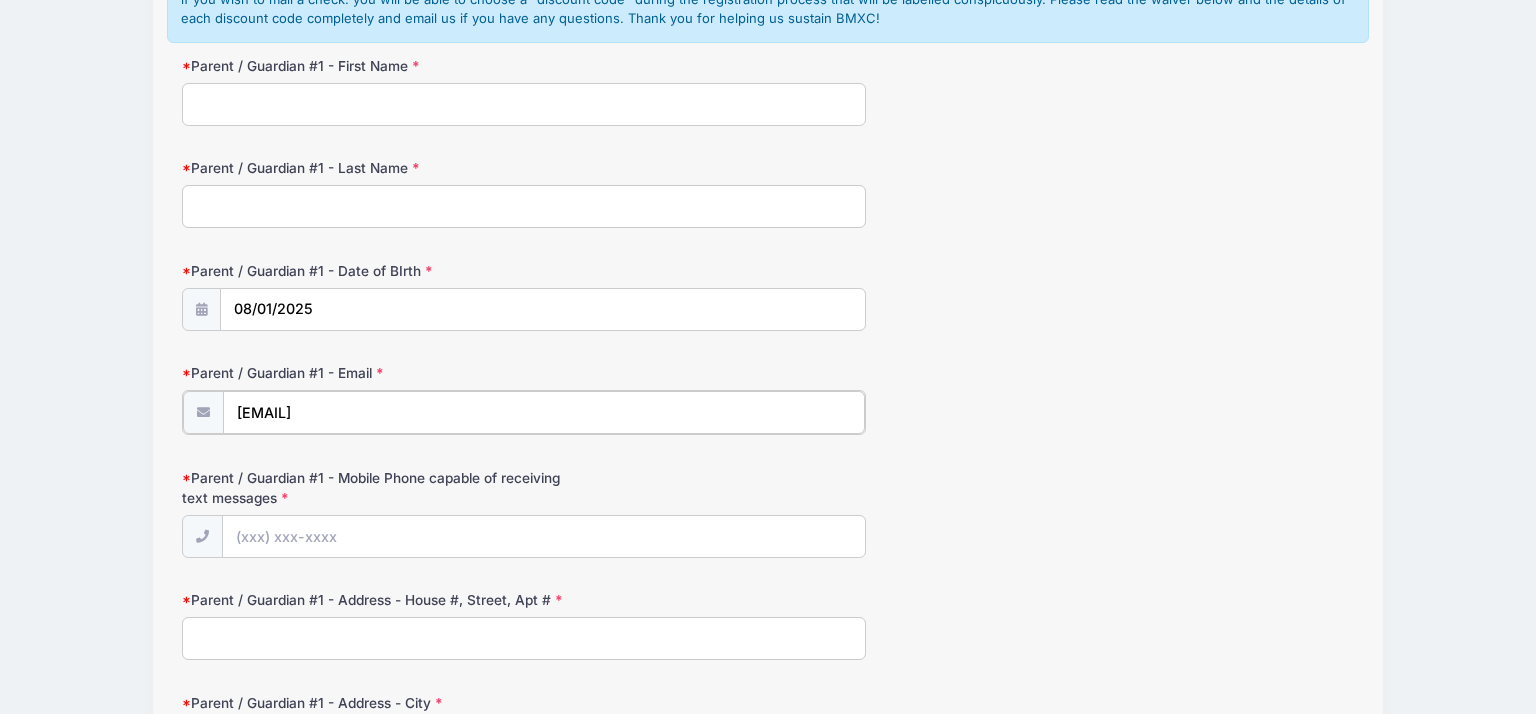 type on "annie.porter258@gmail.com" 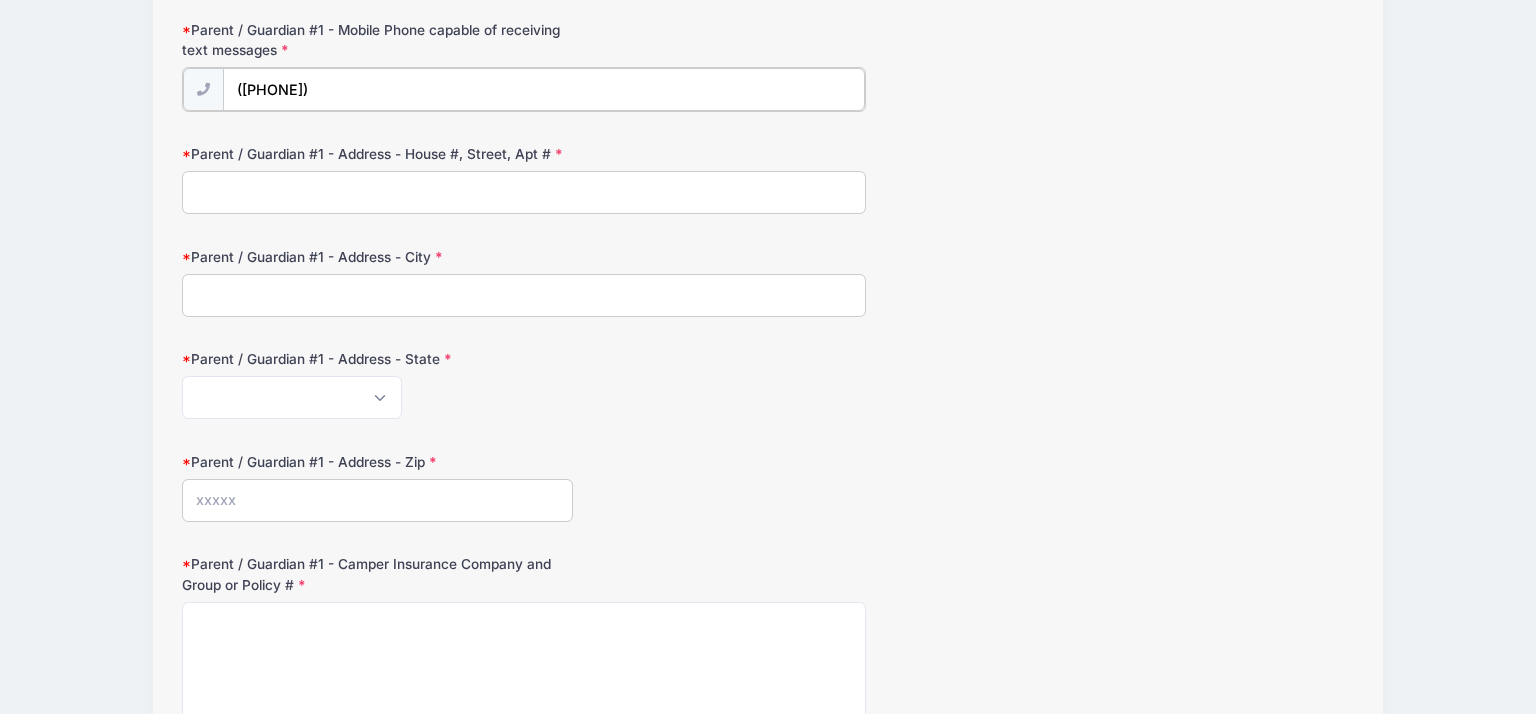 scroll, scrollTop: 912, scrollLeft: 0, axis: vertical 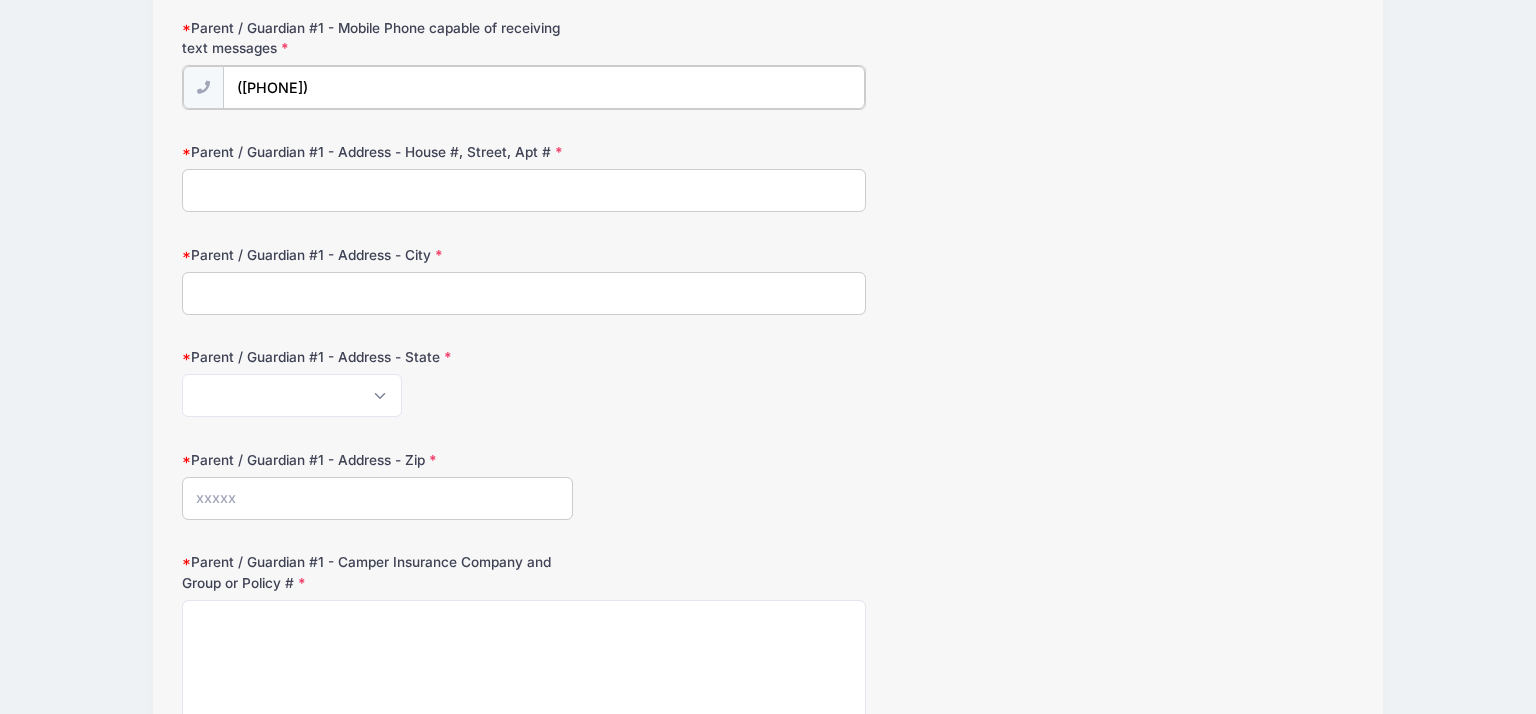 type on "(585) 430-0025" 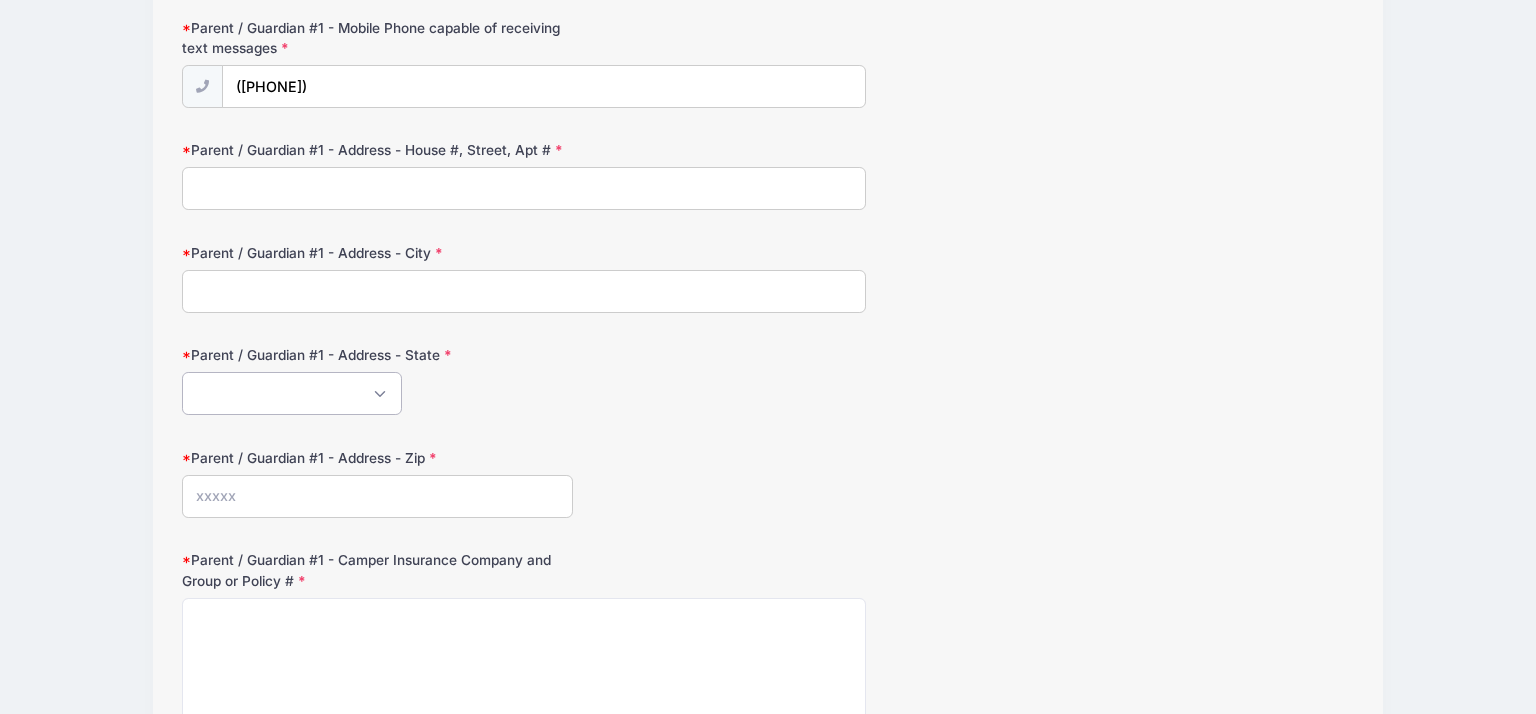 click on "Alabama Alaska American Samoa Arizona Arkansas Armed Forces Africa Armed Forces Americas Armed Forces Canada Armed Forces Europe Armed Forces Middle East Armed Forces Pacific California Colorado Connecticut Delaware District of Columbia Federated States Of Micronesia Florida Georgia Guam Hawaii Idaho Illinois Indiana Iowa Kansas Kentucky Louisiana Maine Marshall Islands Maryland Massachusetts Michigan Minnesota Mississippi Missouri Montana Nebraska Nevada New Hampshire New Jersey New Mexico New York North Carolina North Dakota Northern Mariana Islands Ohio Oklahoma Oregon Palau Pennsylvania Puerto Rico Rhode Island South Carolina South Dakota Tennessee Texas Utah Vermont Virgin Islands Virginia Washington West Virginia Wisconsin Wyoming Other-Canada Other" at bounding box center (292, 393) 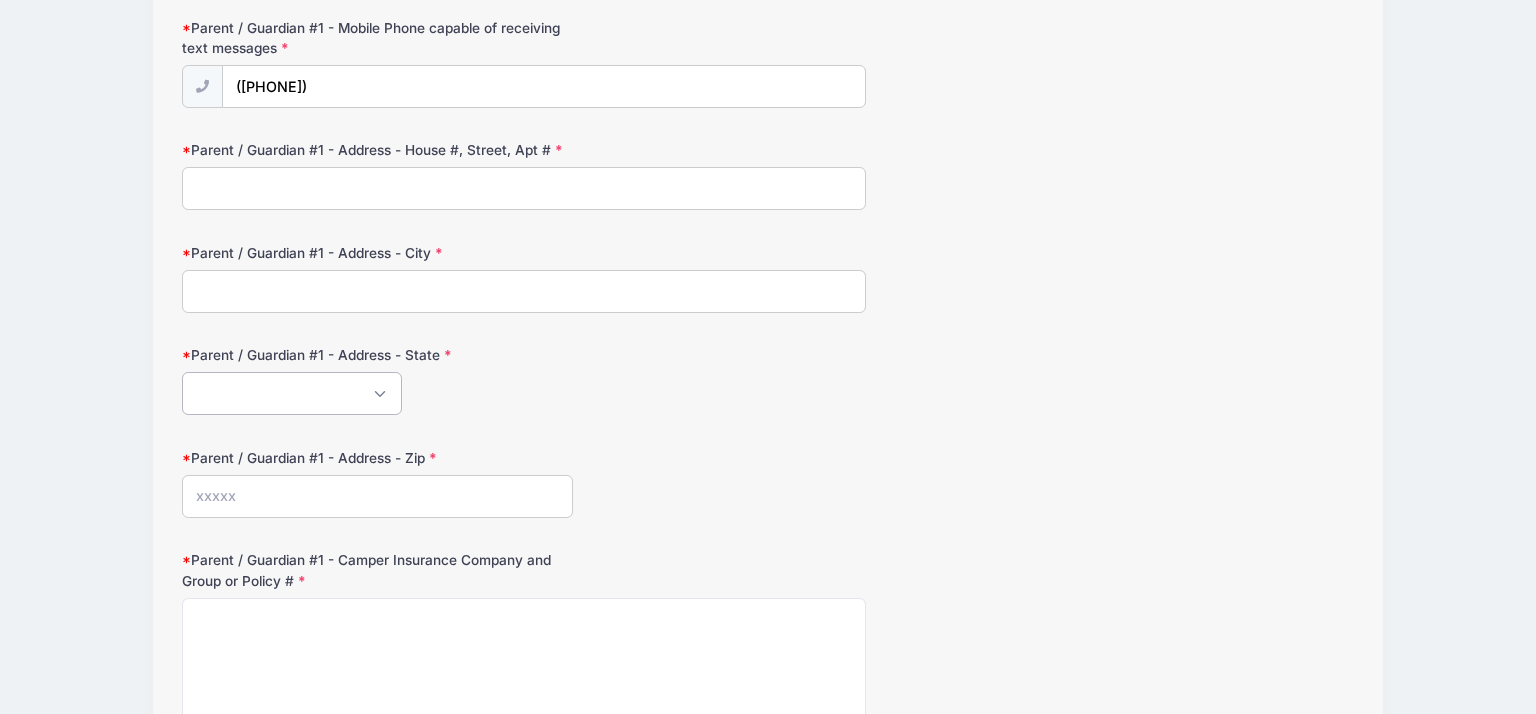 select on "NY" 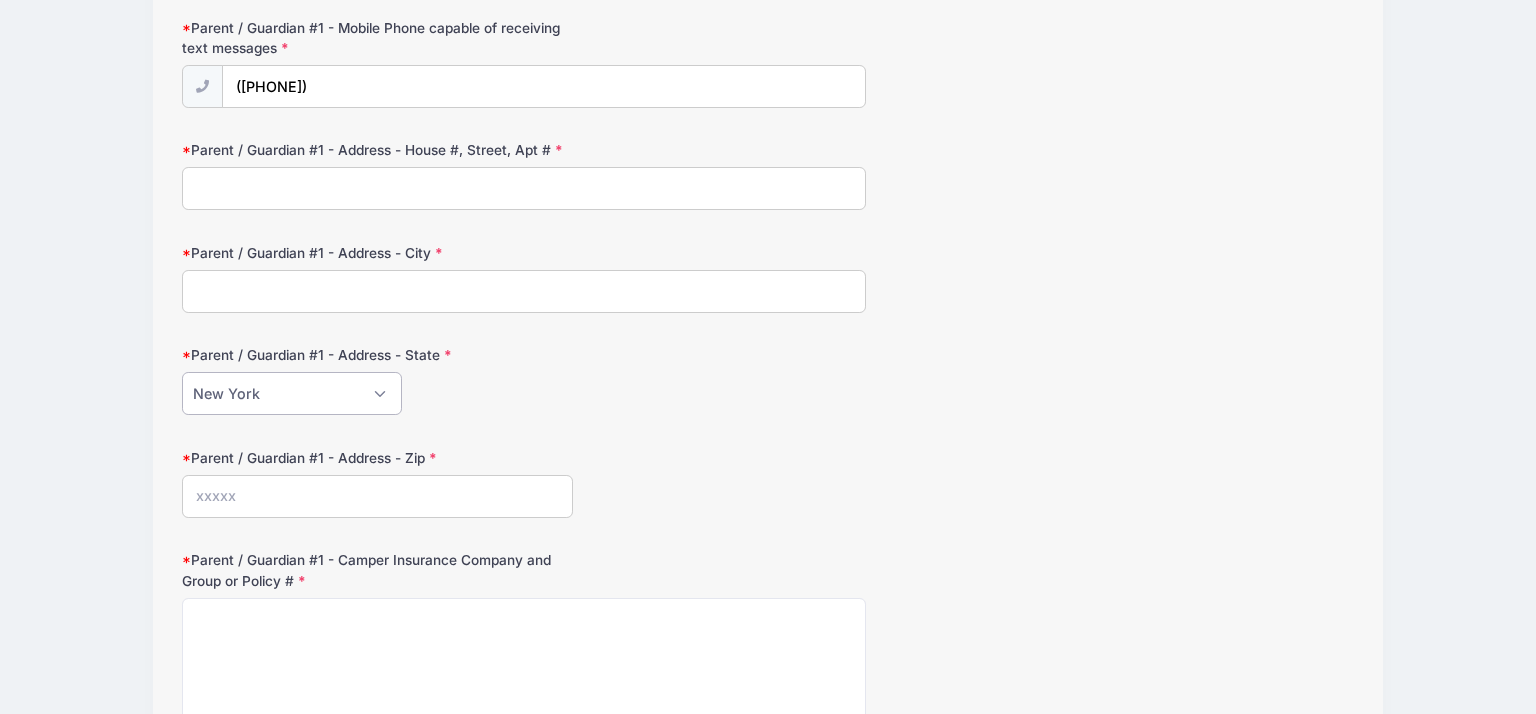 click on "Alabama Alaska American Samoa Arizona Arkansas Armed Forces Africa Armed Forces Americas Armed Forces Canada Armed Forces Europe Armed Forces Middle East Armed Forces Pacific California Colorado Connecticut Delaware District of Columbia Federated States Of Micronesia Florida Georgia Guam Hawaii Idaho Illinois Indiana Iowa Kansas Kentucky Louisiana Maine Marshall Islands Maryland Massachusetts Michigan Minnesota Mississippi Missouri Montana Nebraska Nevada New Hampshire New Jersey New Mexico New York North Carolina North Dakota Northern Mariana Islands Ohio Oklahoma Oregon Palau Pennsylvania Puerto Rico Rhode Island South Carolina South Dakota Tennessee Texas Utah Vermont Virgin Islands Virginia Washington West Virginia Wisconsin Wyoming Other-Canada Other" at bounding box center [292, 393] 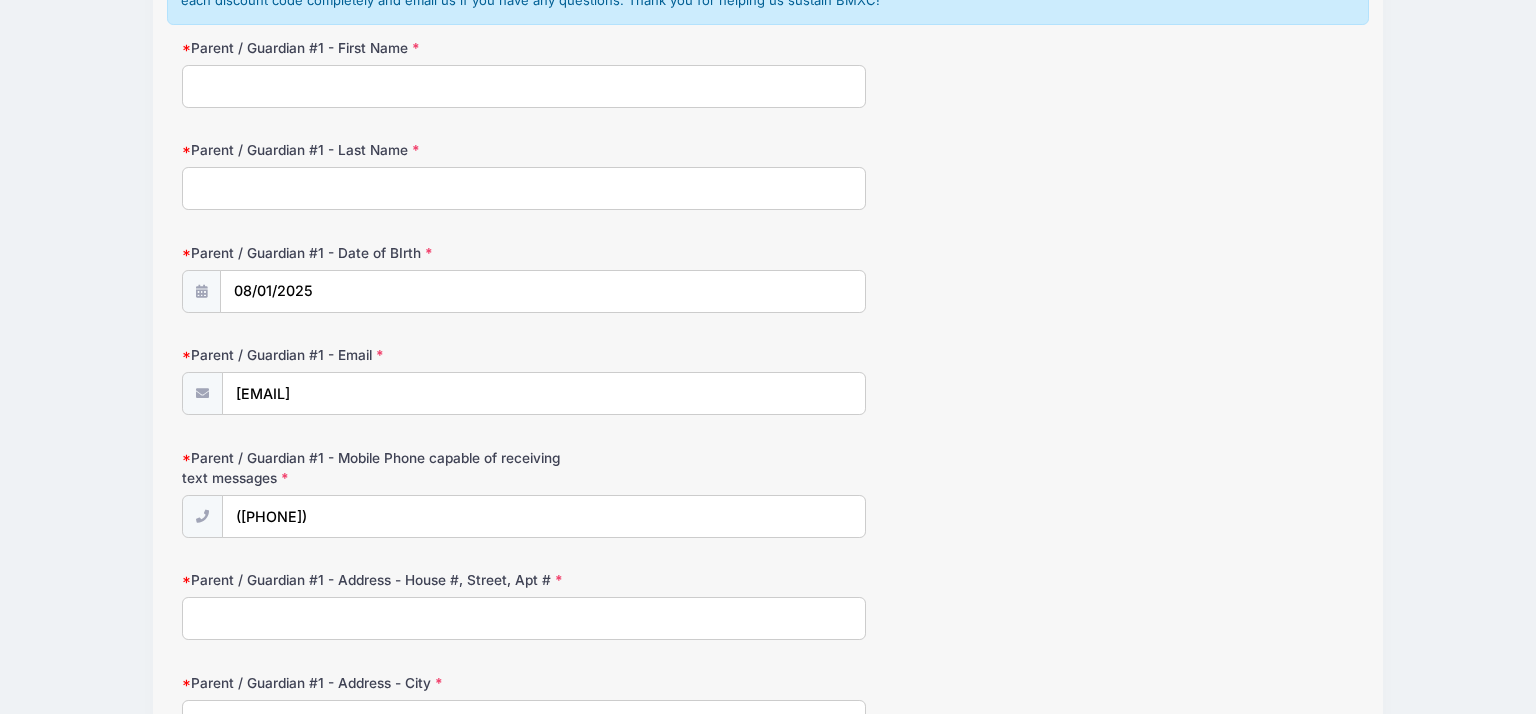 scroll, scrollTop: 473, scrollLeft: 0, axis: vertical 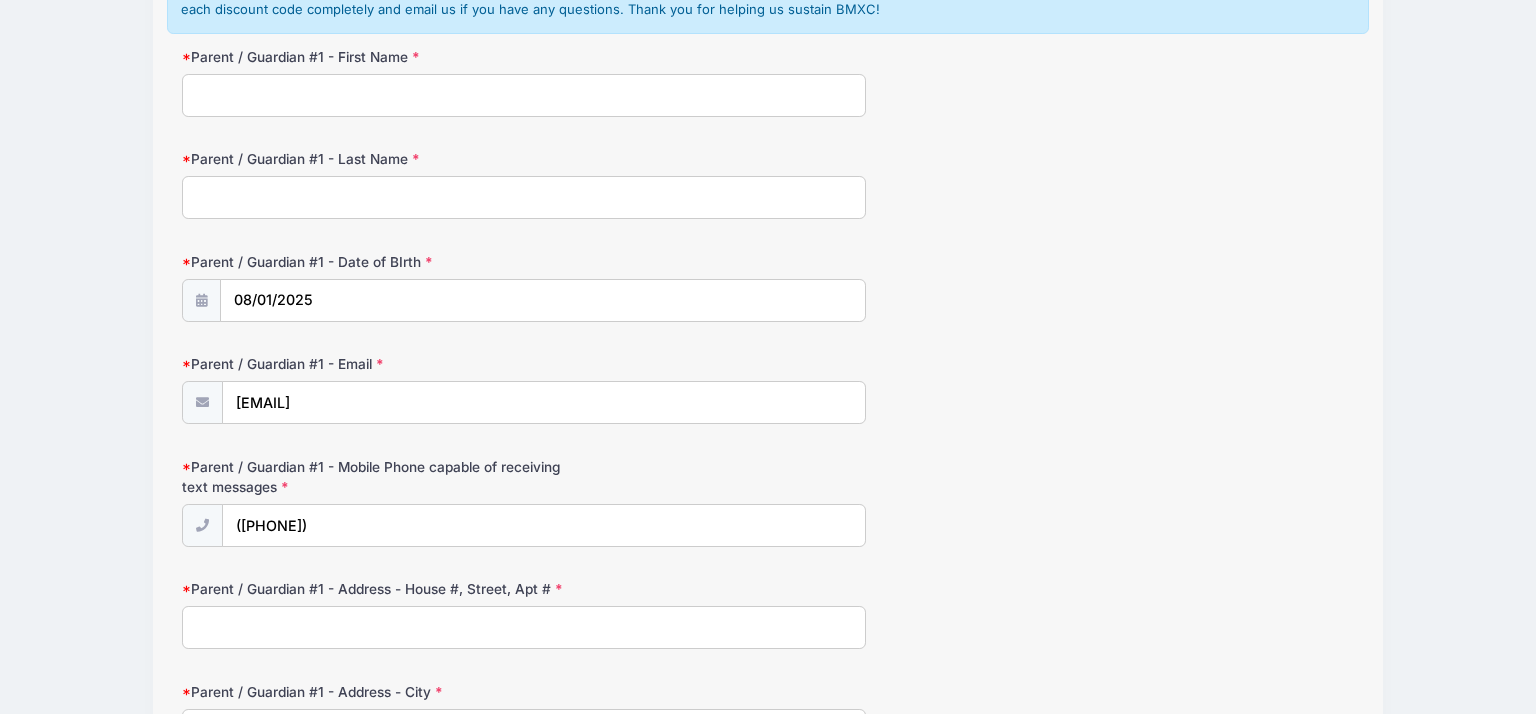click on "Parent / Guardian #1 - First Name" at bounding box center (523, 95) 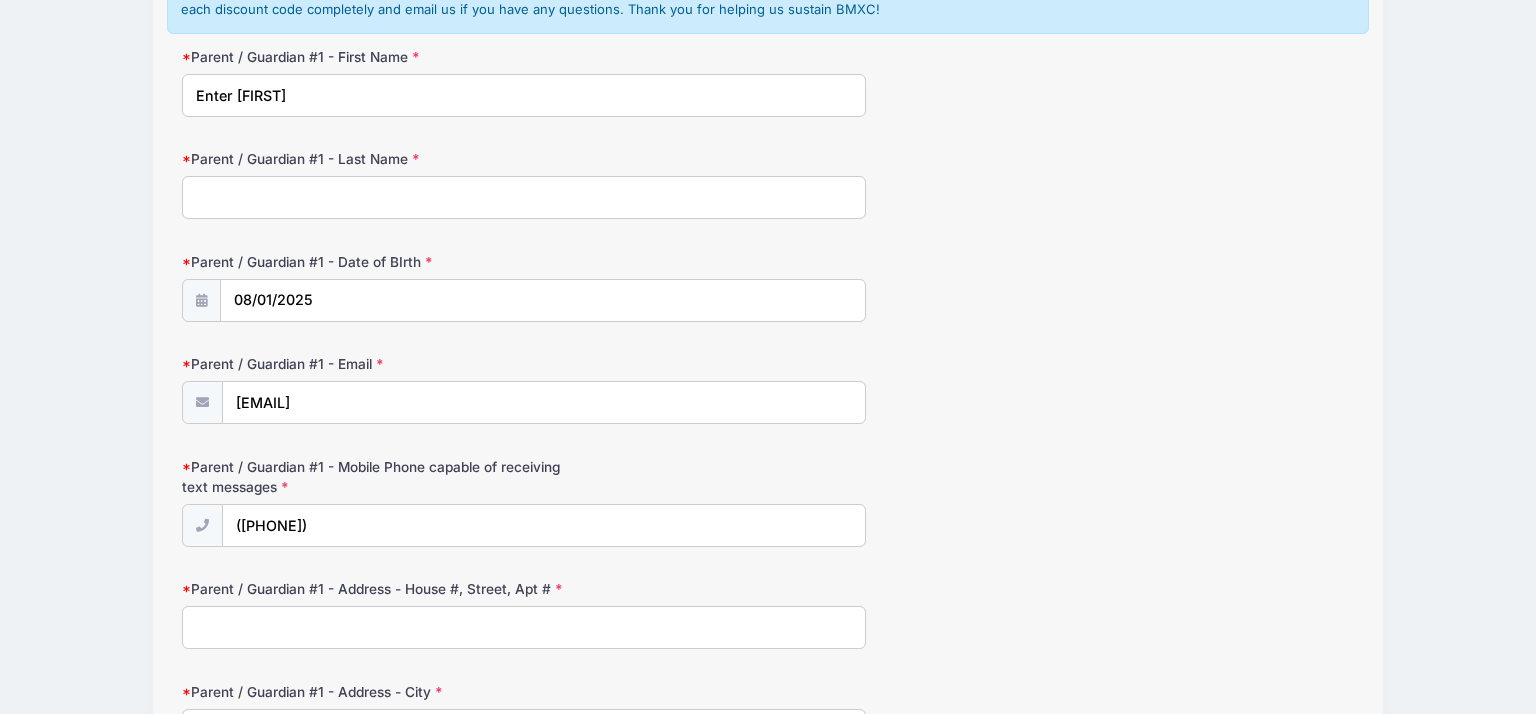 type on "Enter First Name" 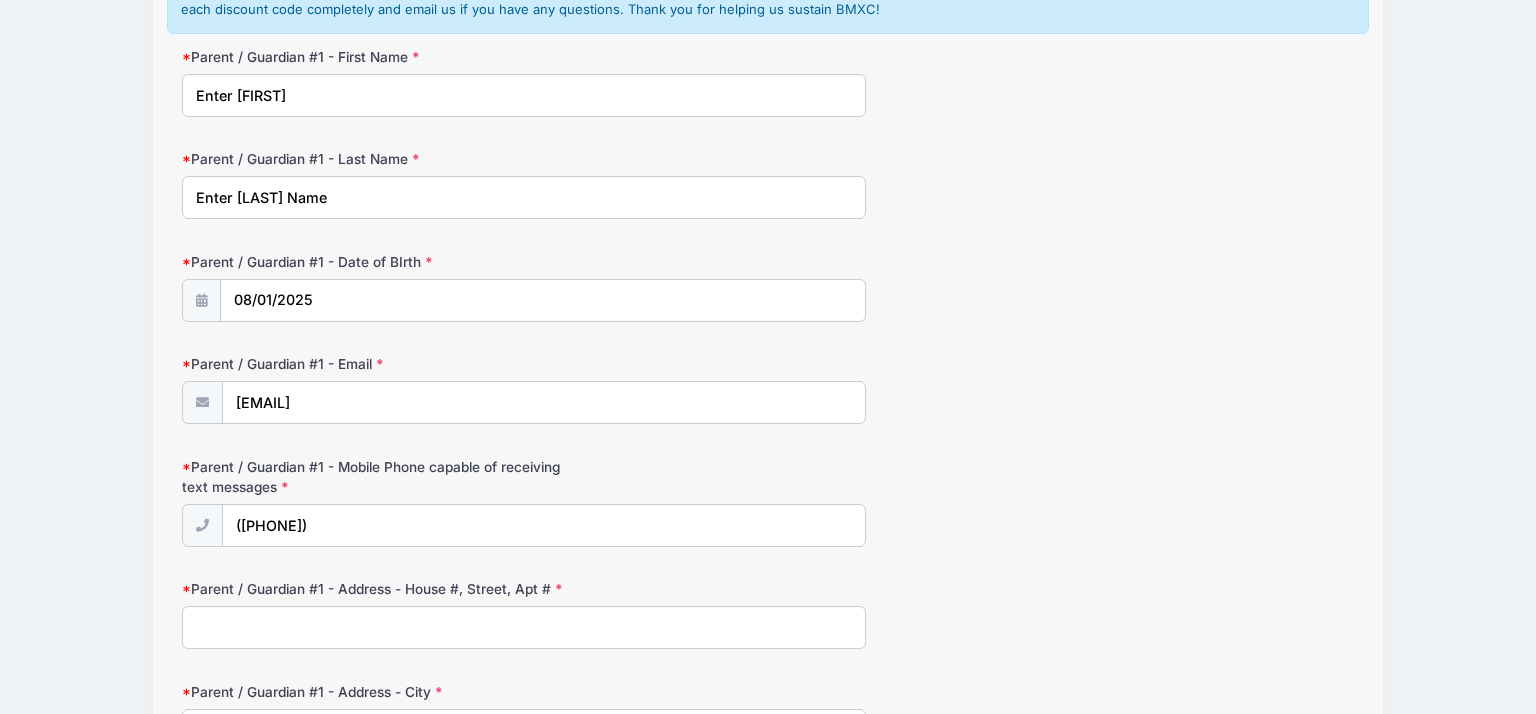 type on "Enter Last Name" 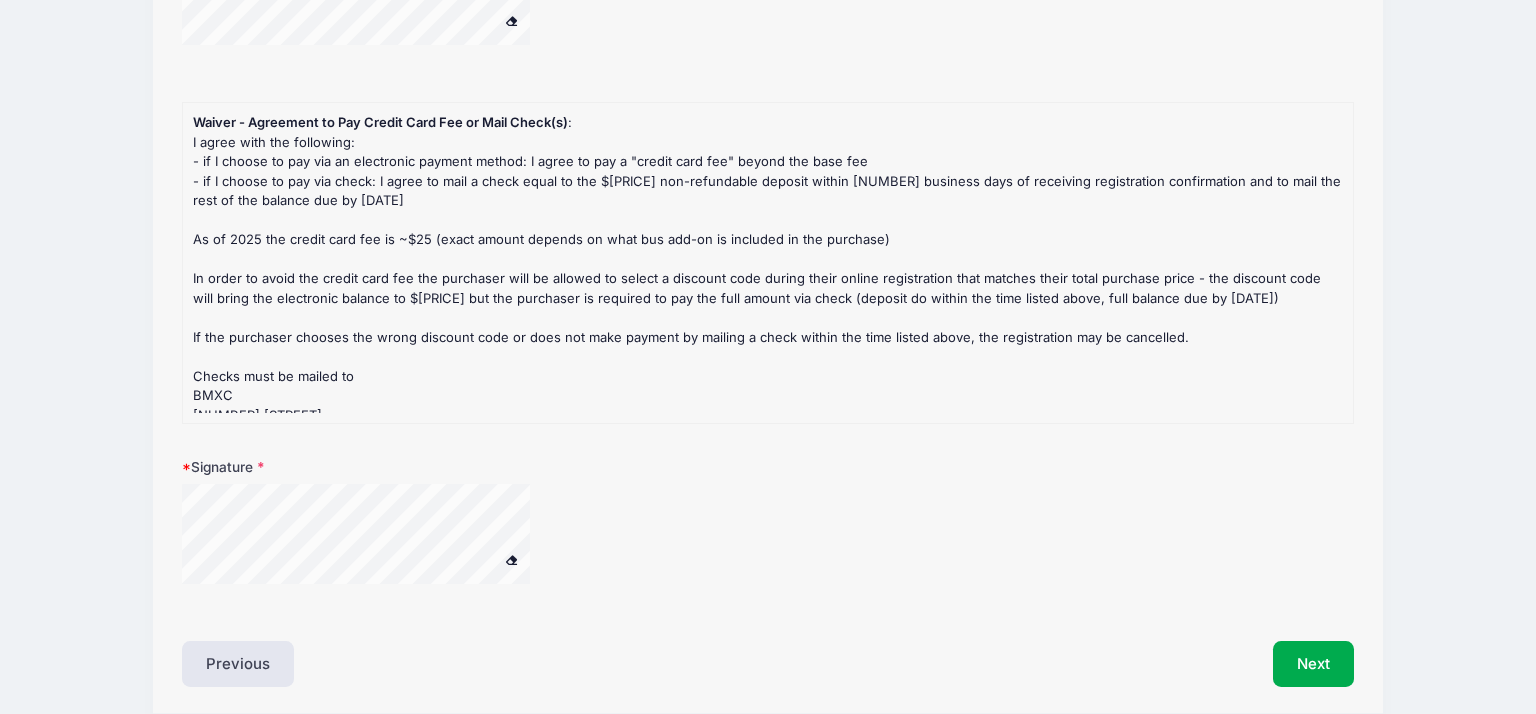 scroll, scrollTop: 5010, scrollLeft: 0, axis: vertical 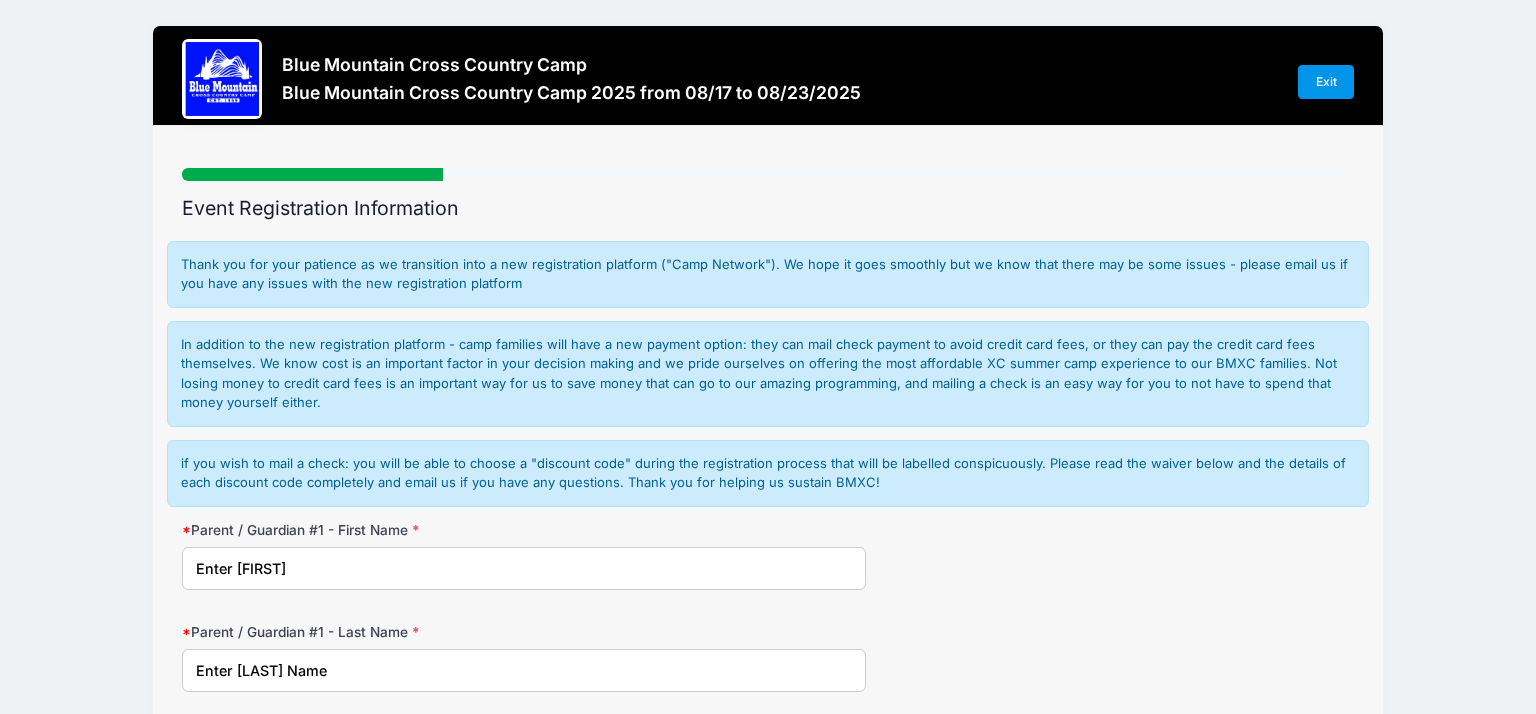 click on "Exit" at bounding box center [1326, 82] 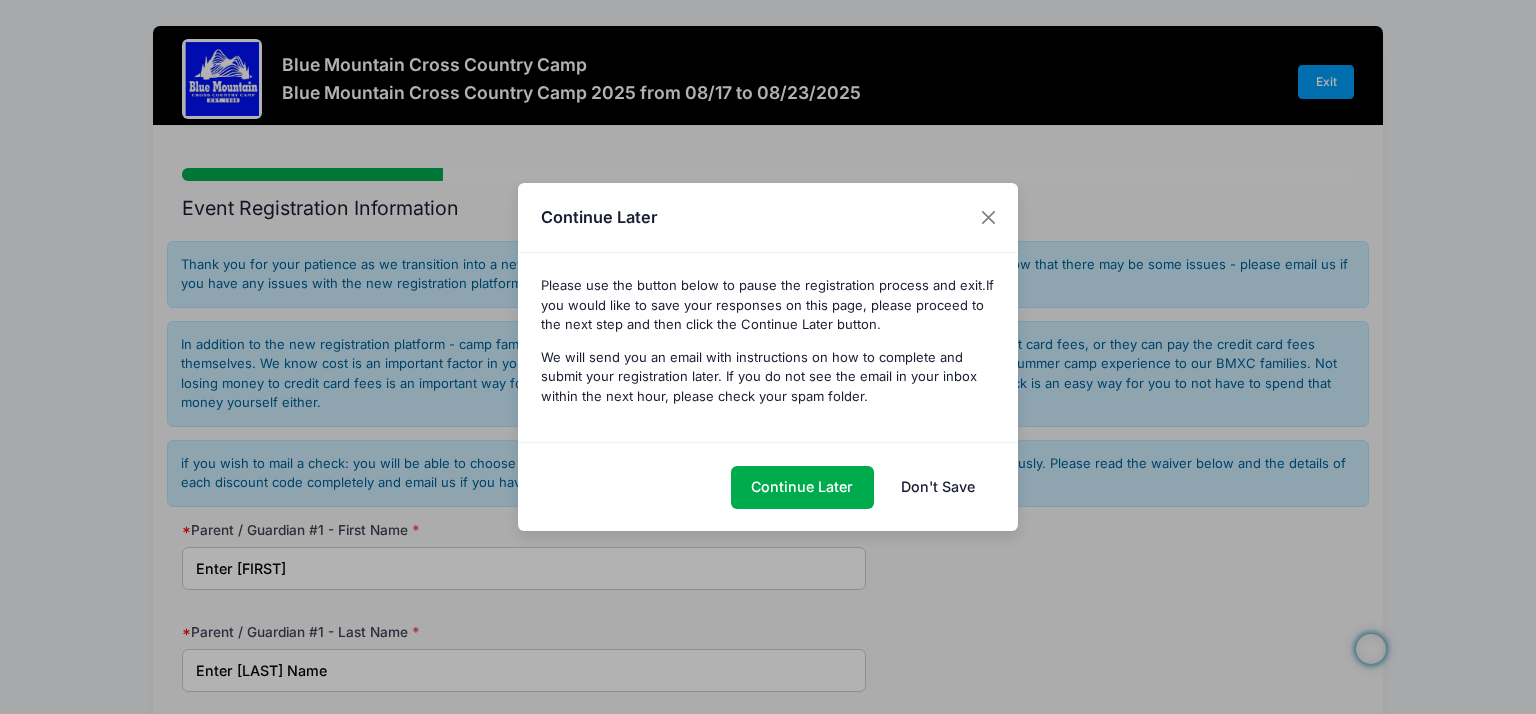 click on "Don't Save" at bounding box center [937, 487] 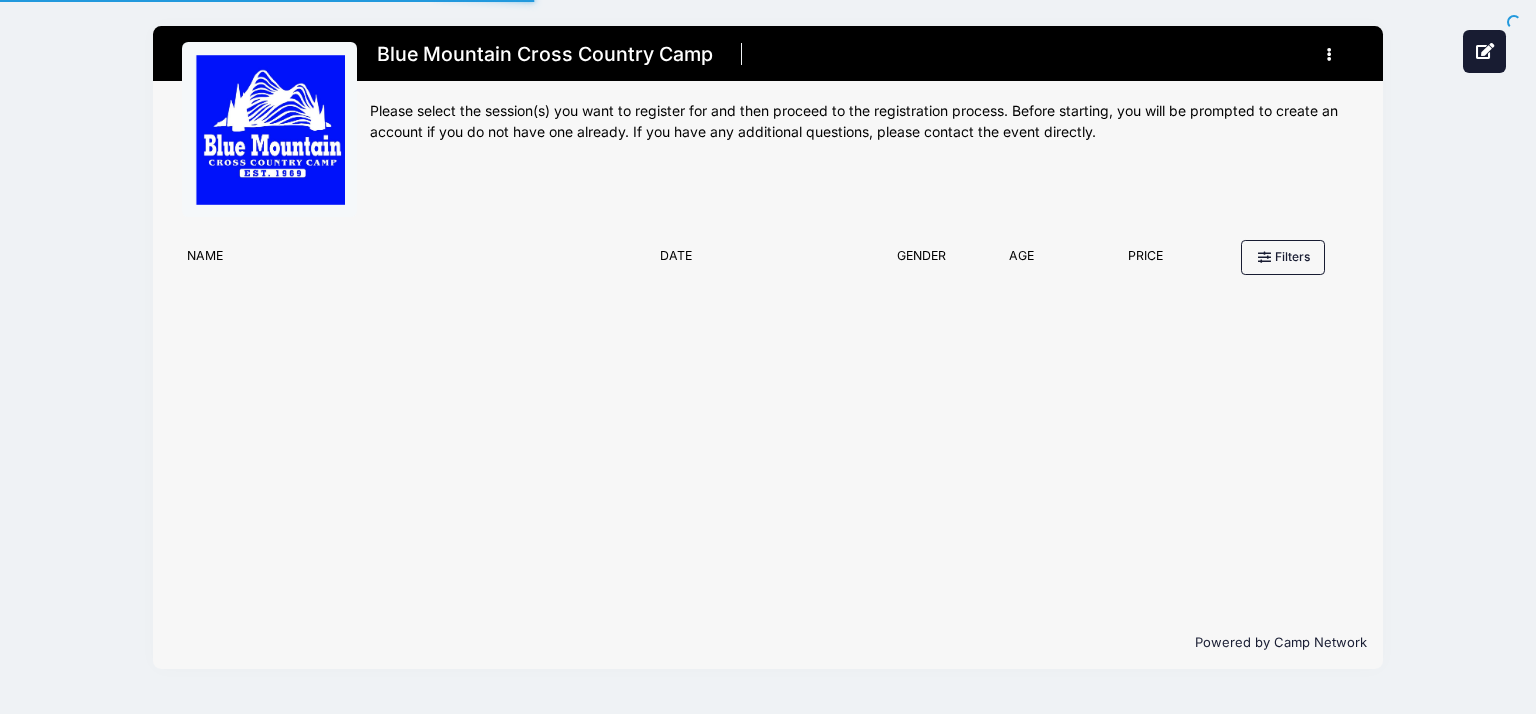 scroll, scrollTop: 0, scrollLeft: 0, axis: both 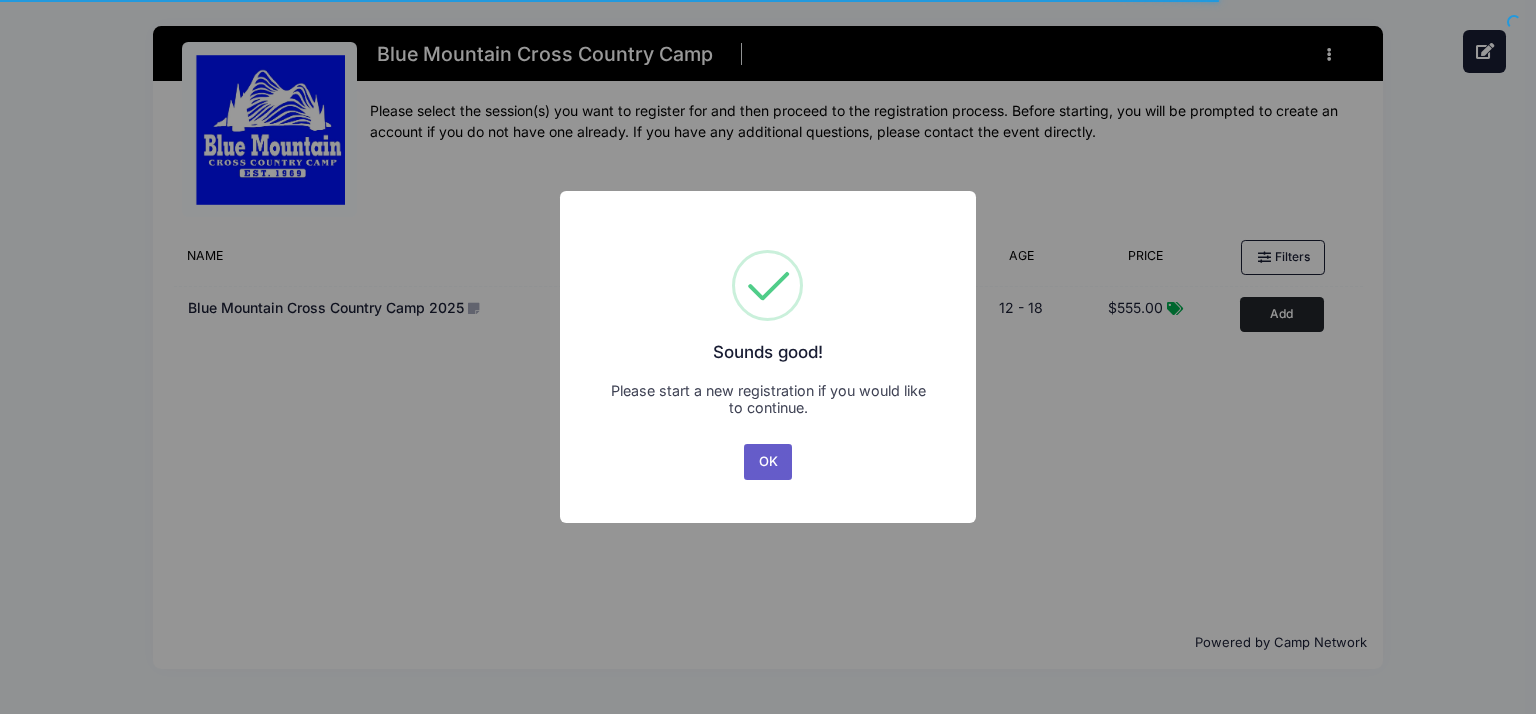 click on "OK" at bounding box center (768, 462) 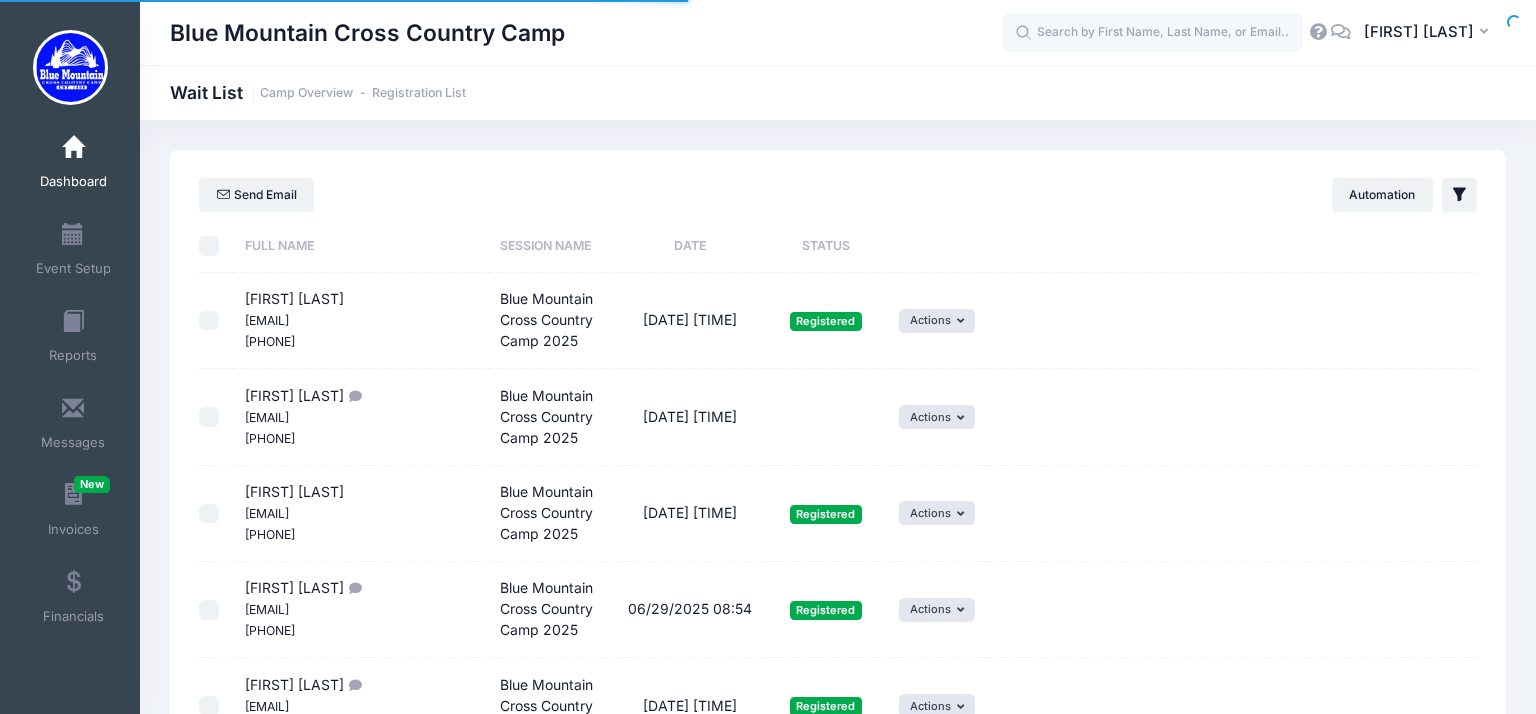 scroll, scrollTop: 0, scrollLeft: 0, axis: both 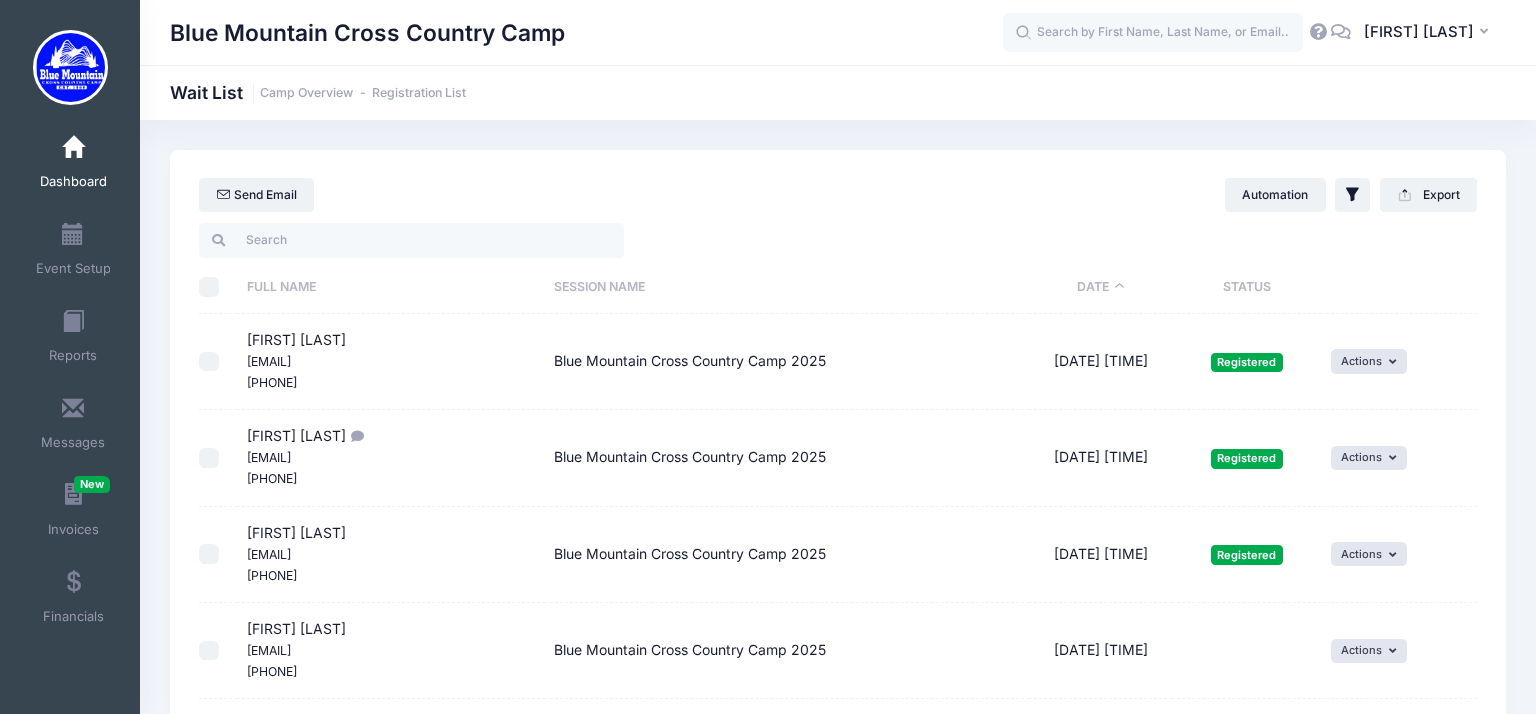 click on "Dashboard" at bounding box center [73, 165] 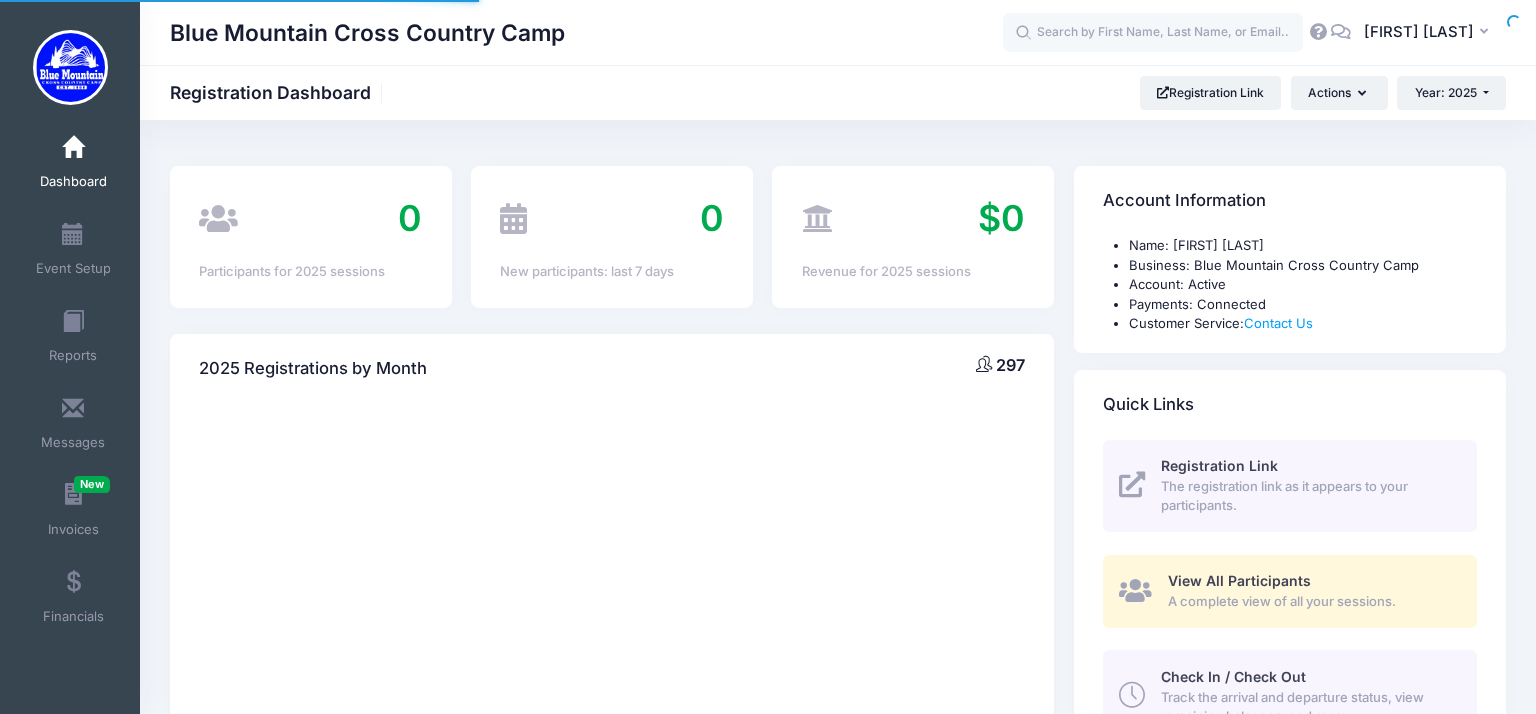scroll, scrollTop: 0, scrollLeft: 0, axis: both 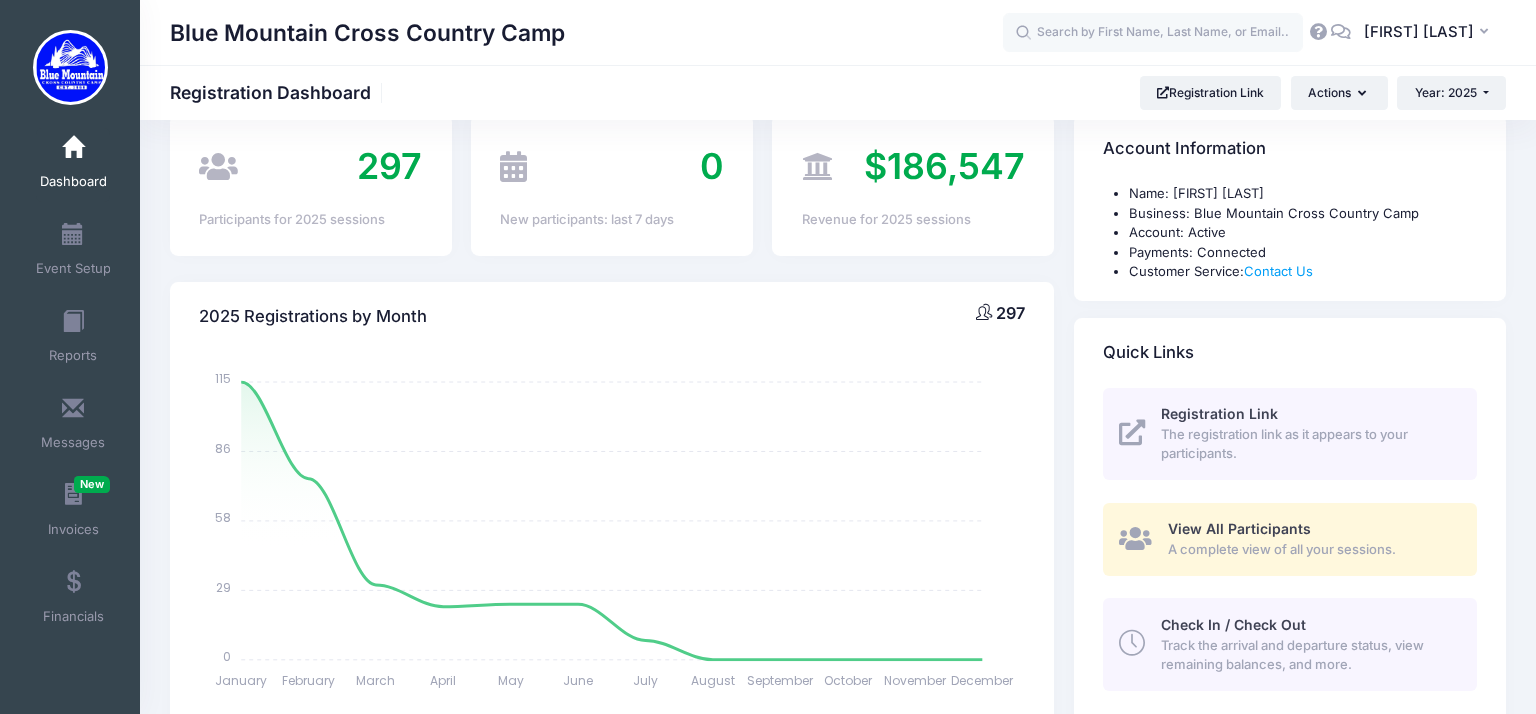 click on "The registration link as it appears to your participants." at bounding box center (1307, 444) 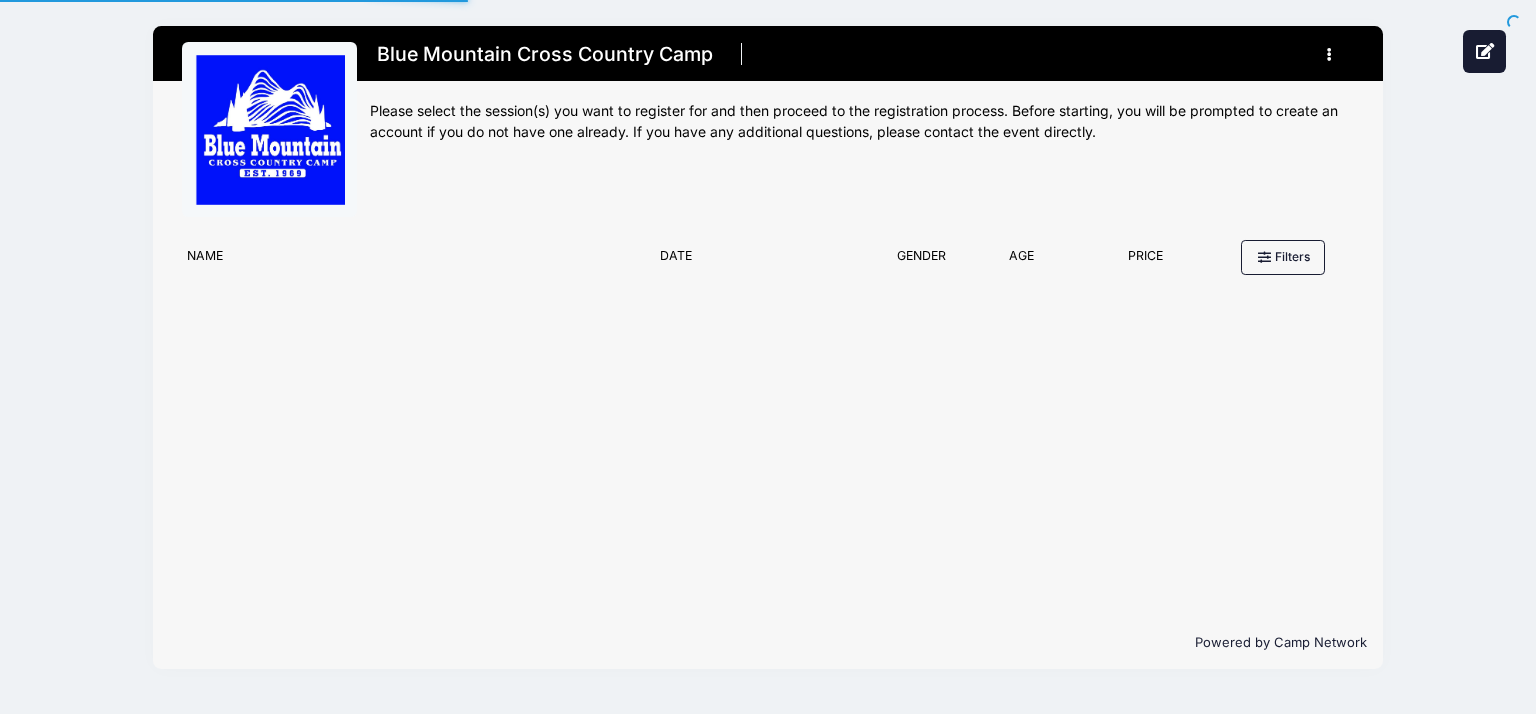 scroll, scrollTop: 0, scrollLeft: 0, axis: both 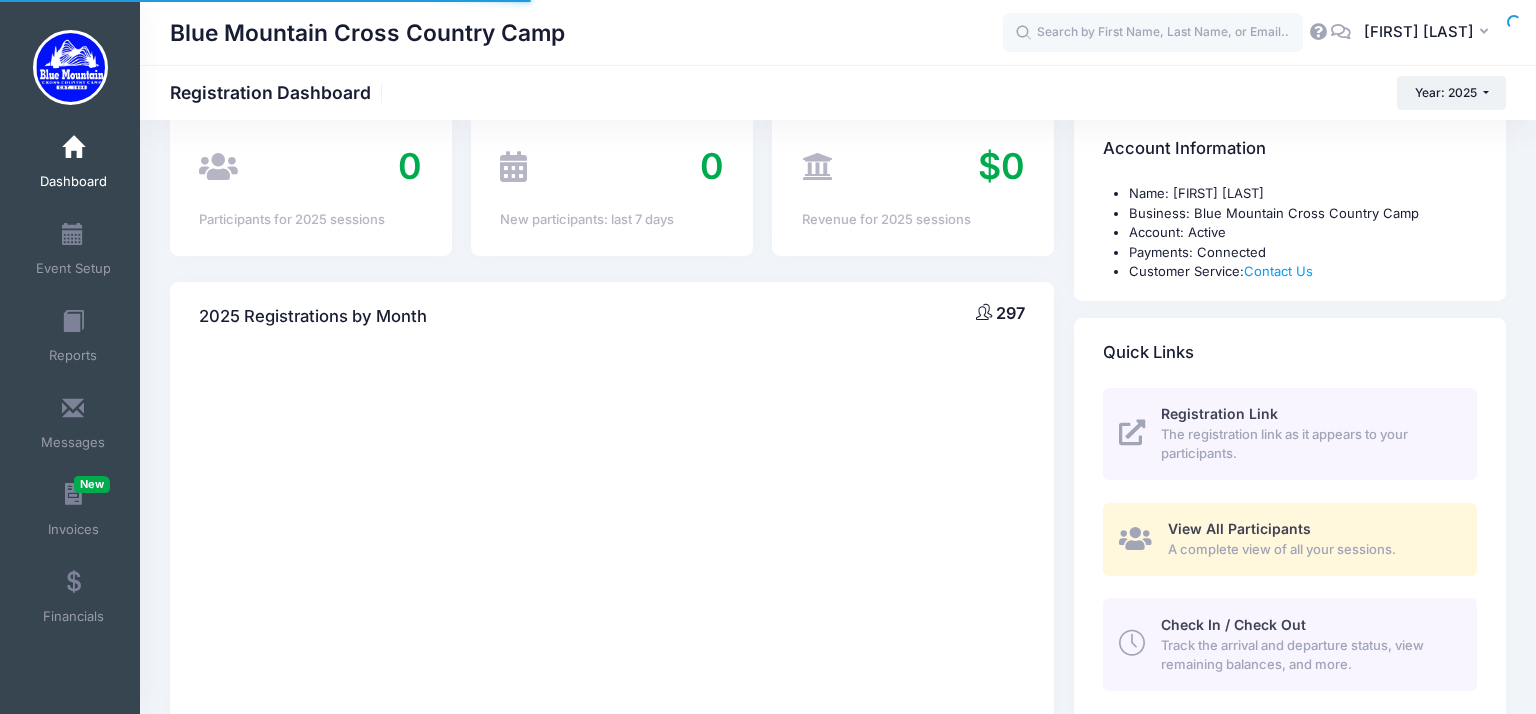 select 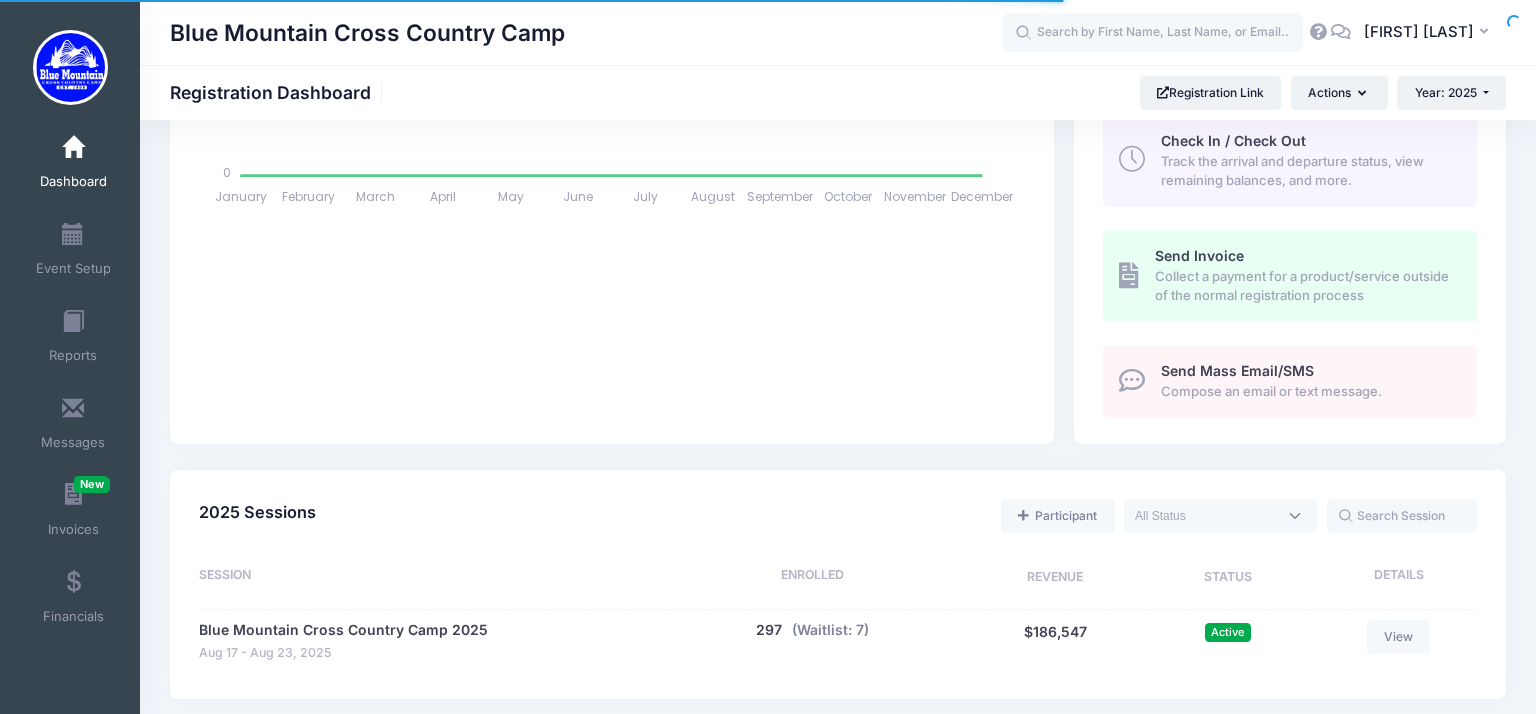 scroll, scrollTop: 0, scrollLeft: 0, axis: both 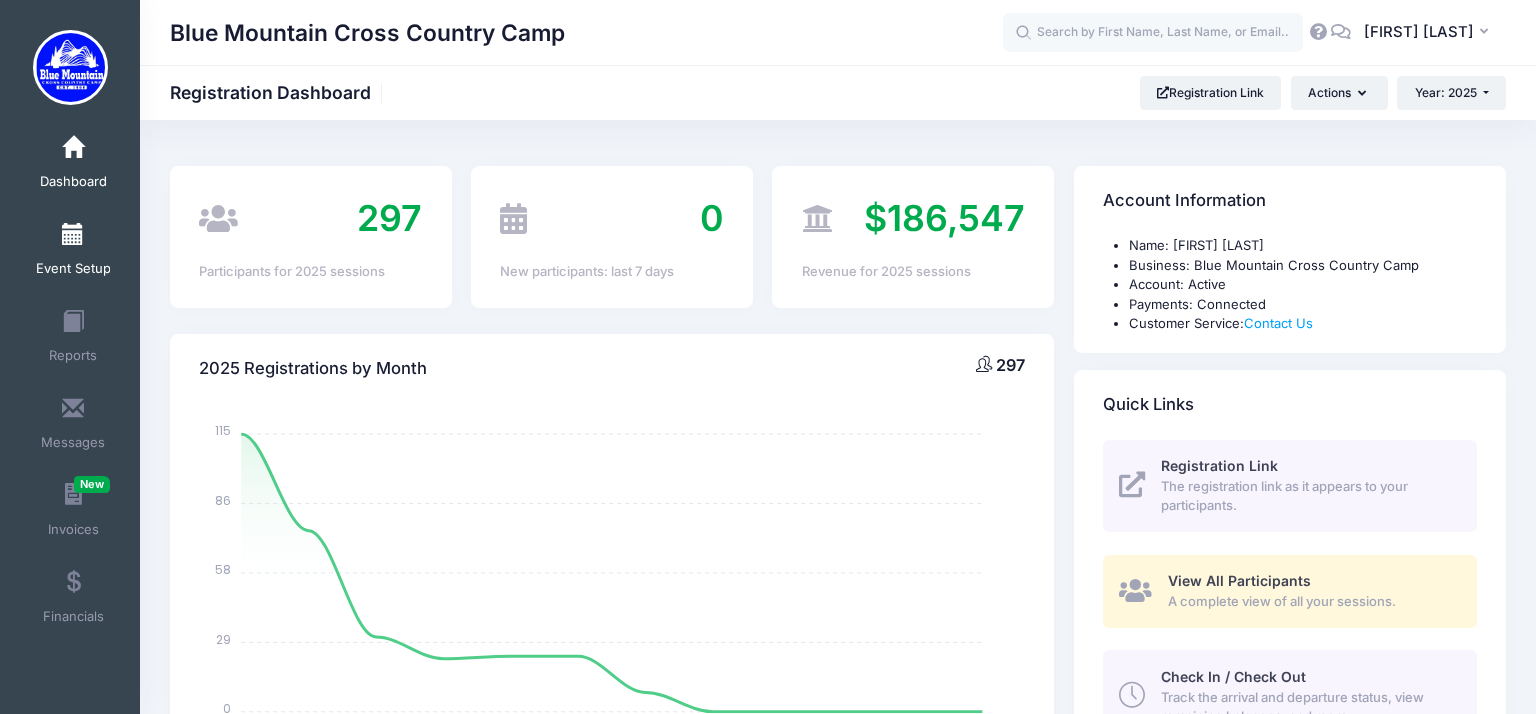 click on "Event Setup" at bounding box center [73, 269] 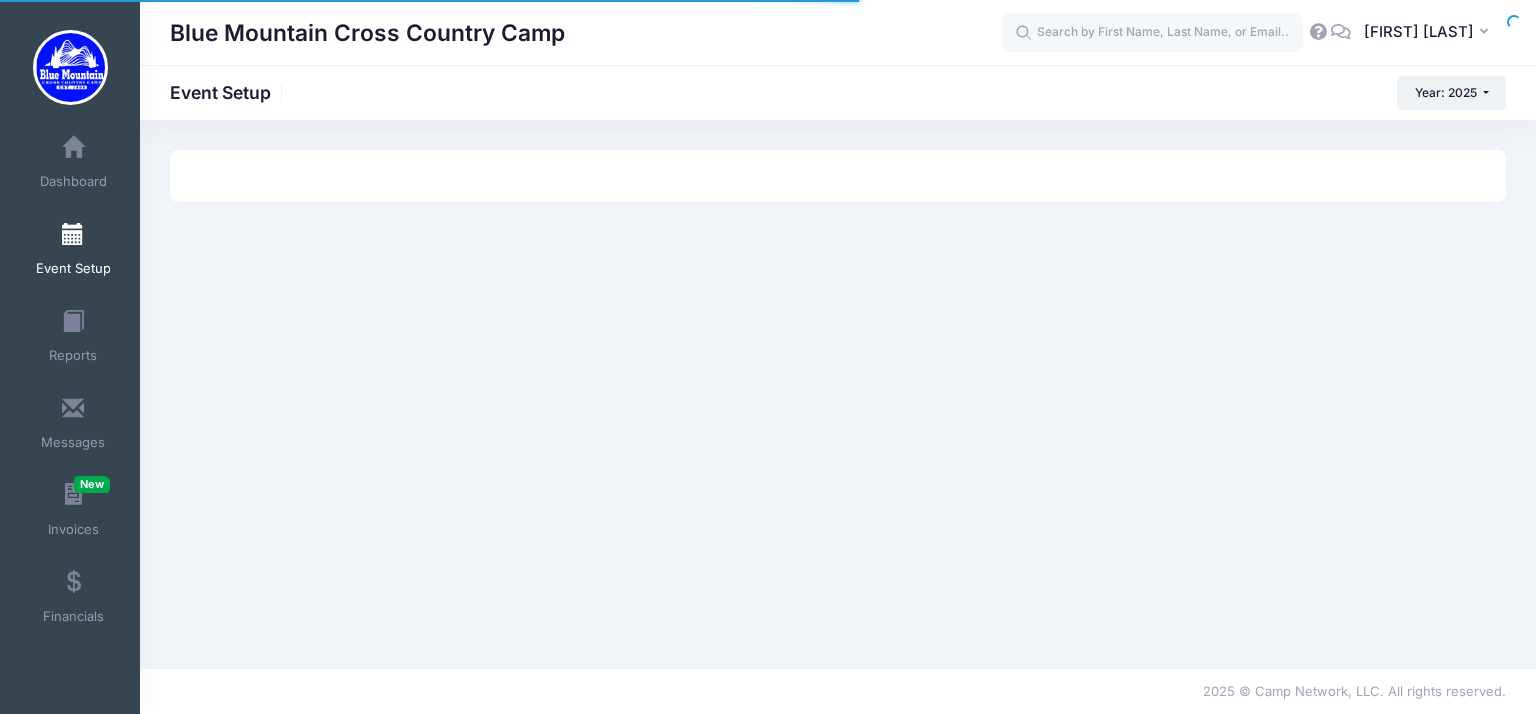 scroll, scrollTop: 0, scrollLeft: 0, axis: both 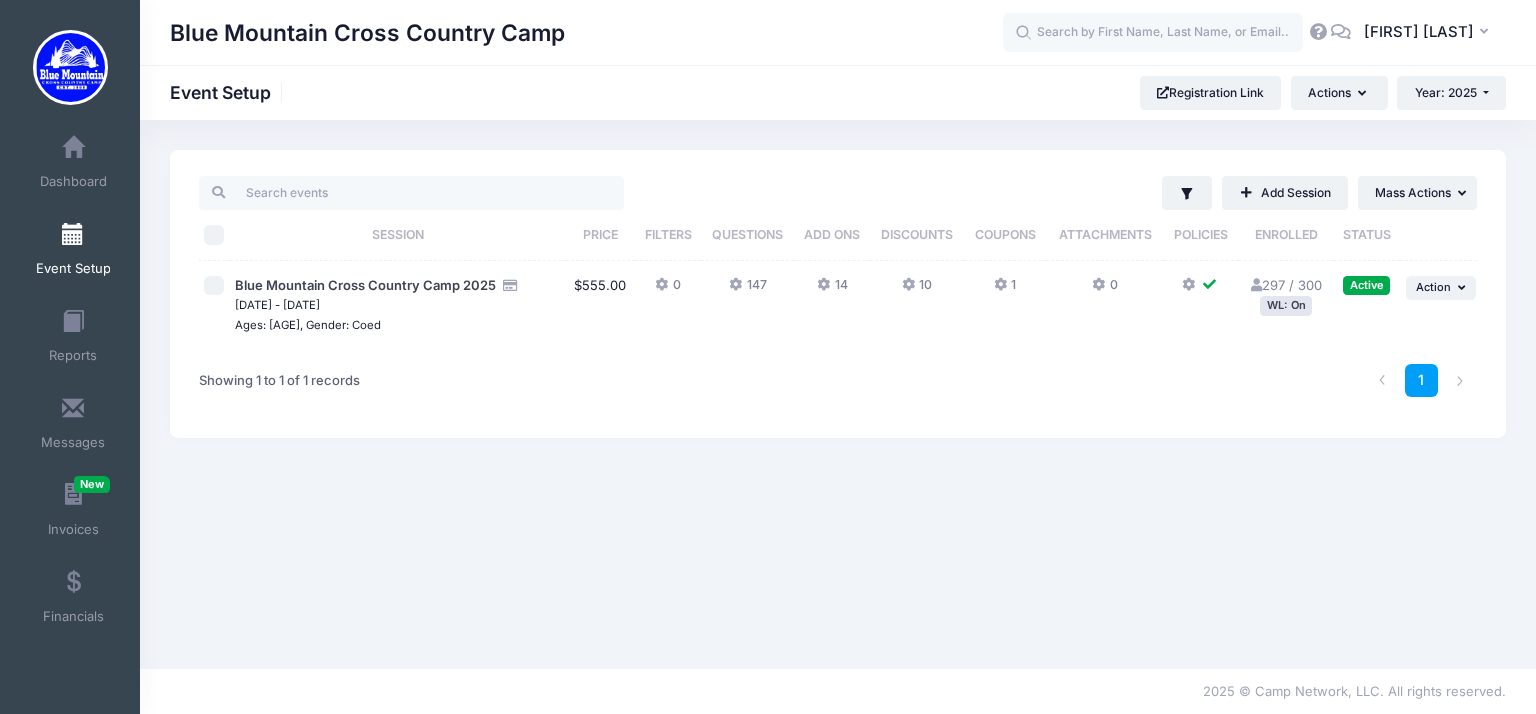 click on "WL:
On" at bounding box center [1286, 305] 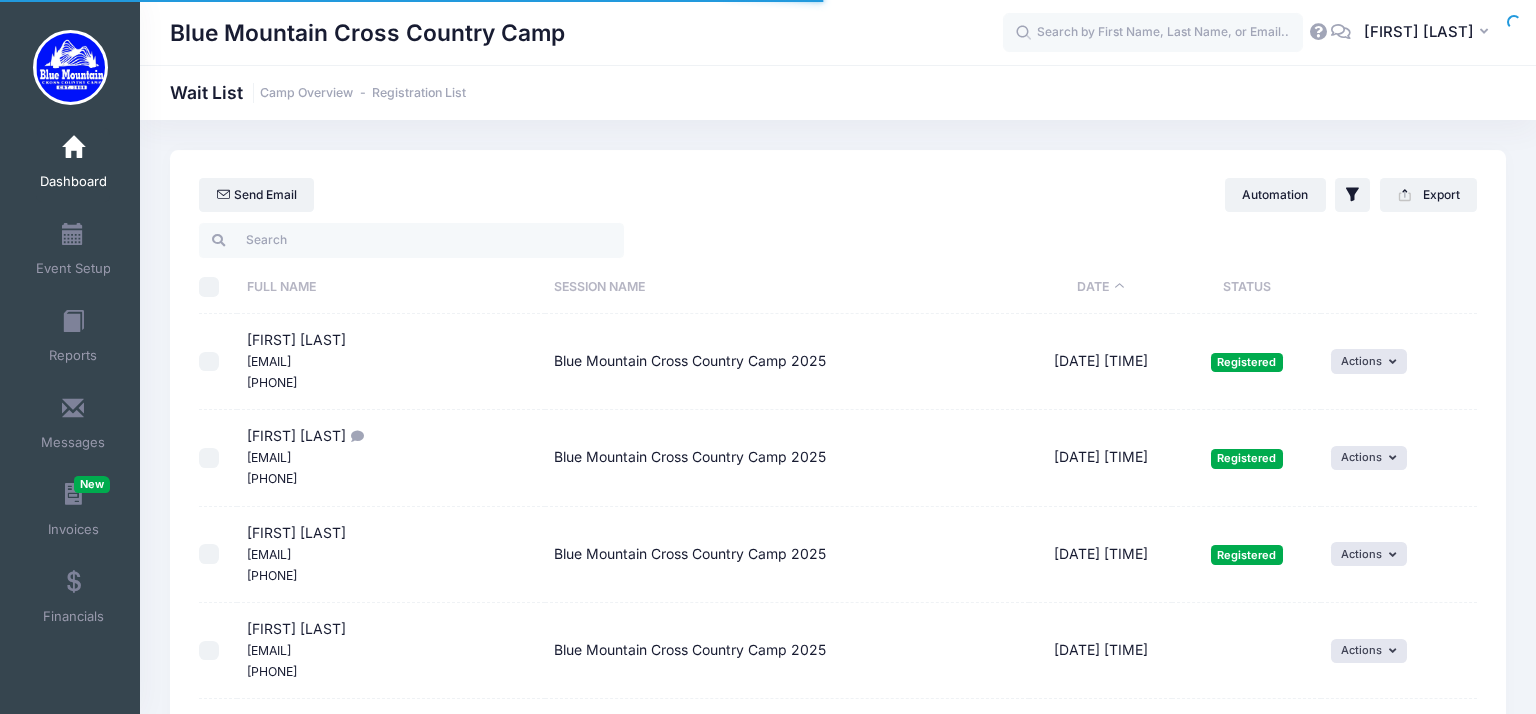select on "50" 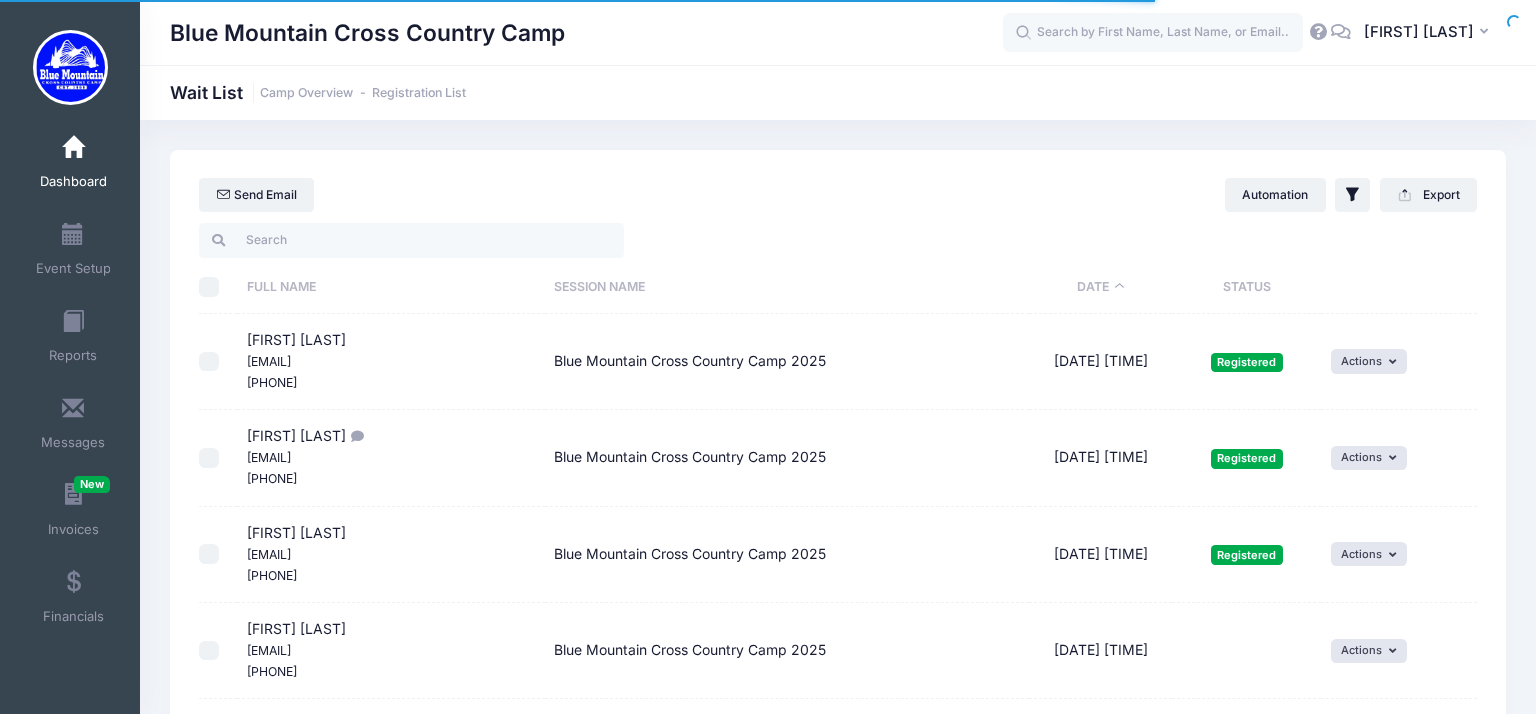 scroll, scrollTop: 0, scrollLeft: 0, axis: both 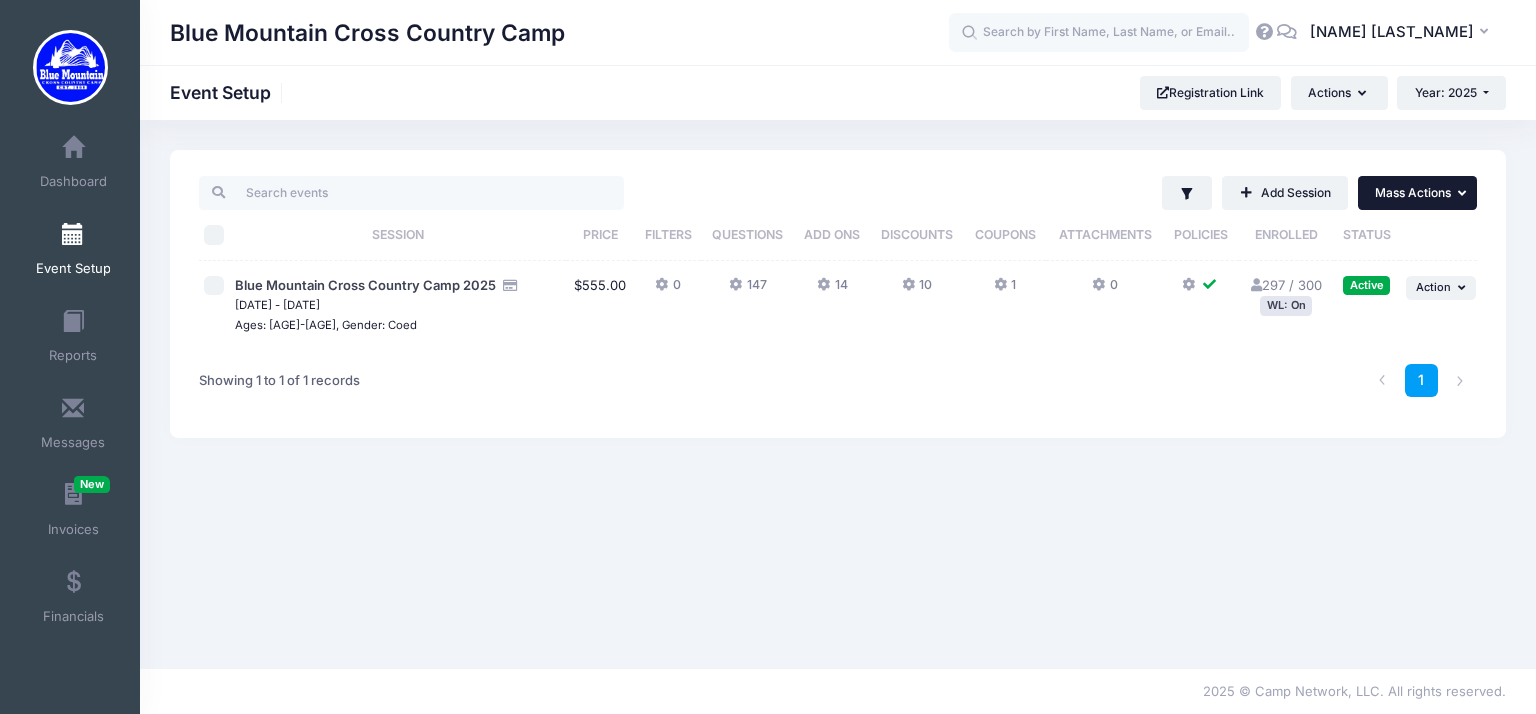 click on "Mass Actions" at bounding box center (1413, 192) 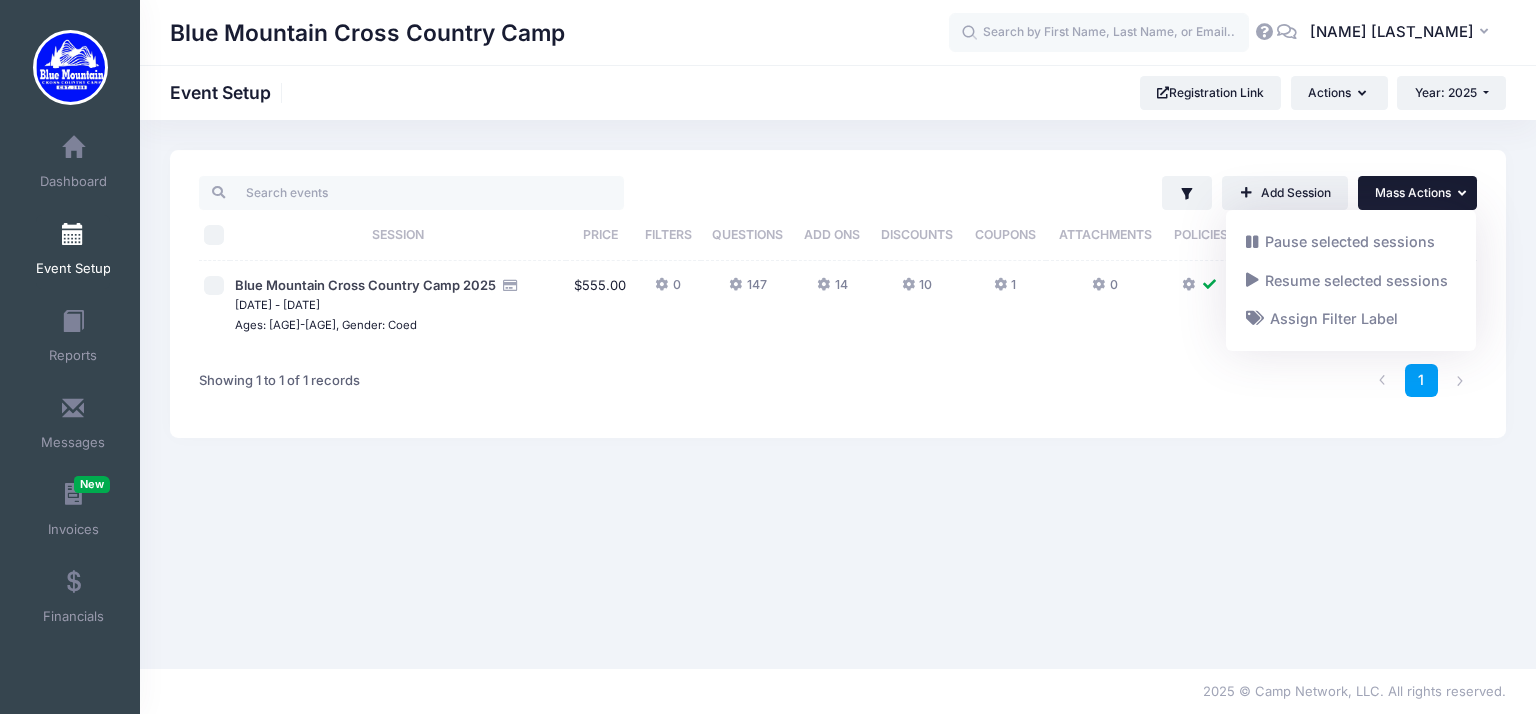 click on "Filter
Filter Options
Show:
Active
Live
Completed
Add Session
... Mass Actions" at bounding box center (838, 294) 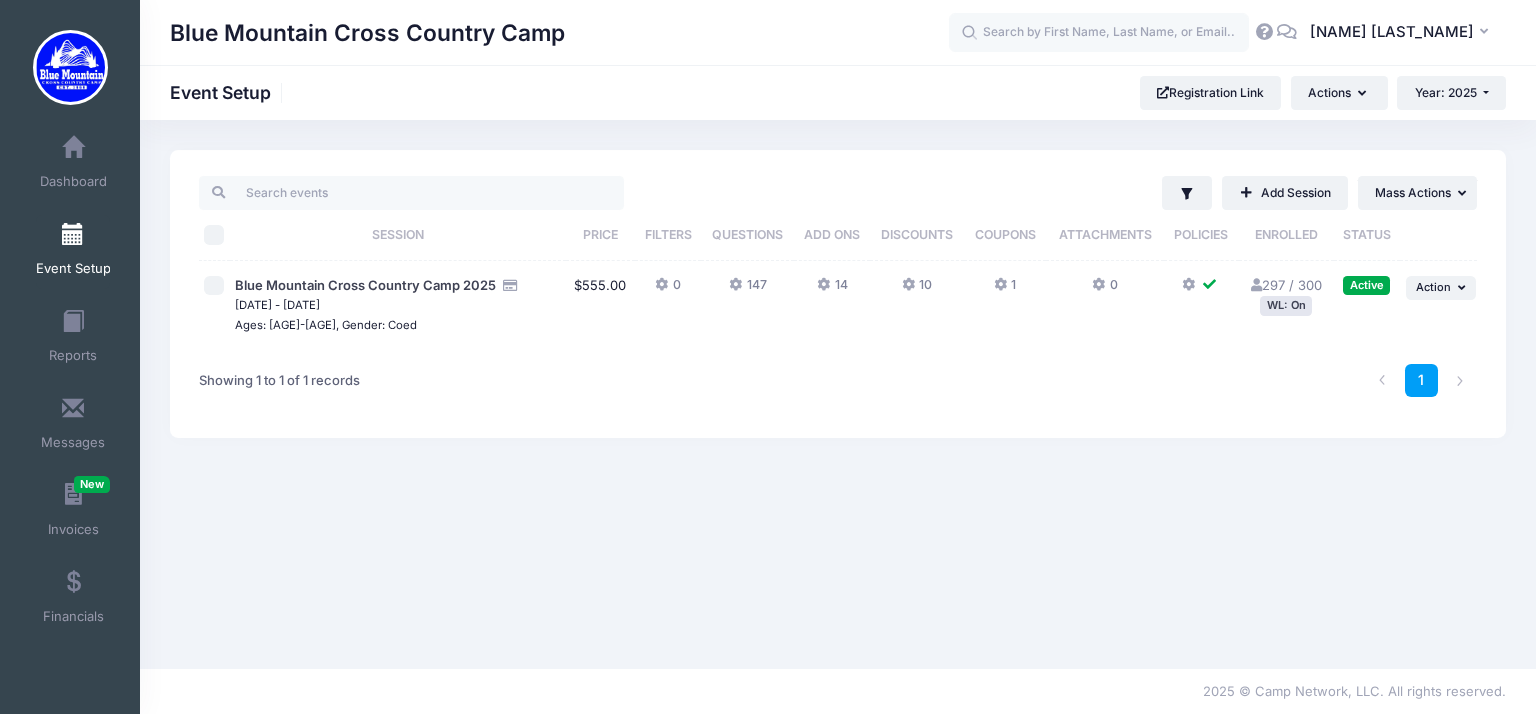 click at bounding box center [214, 286] 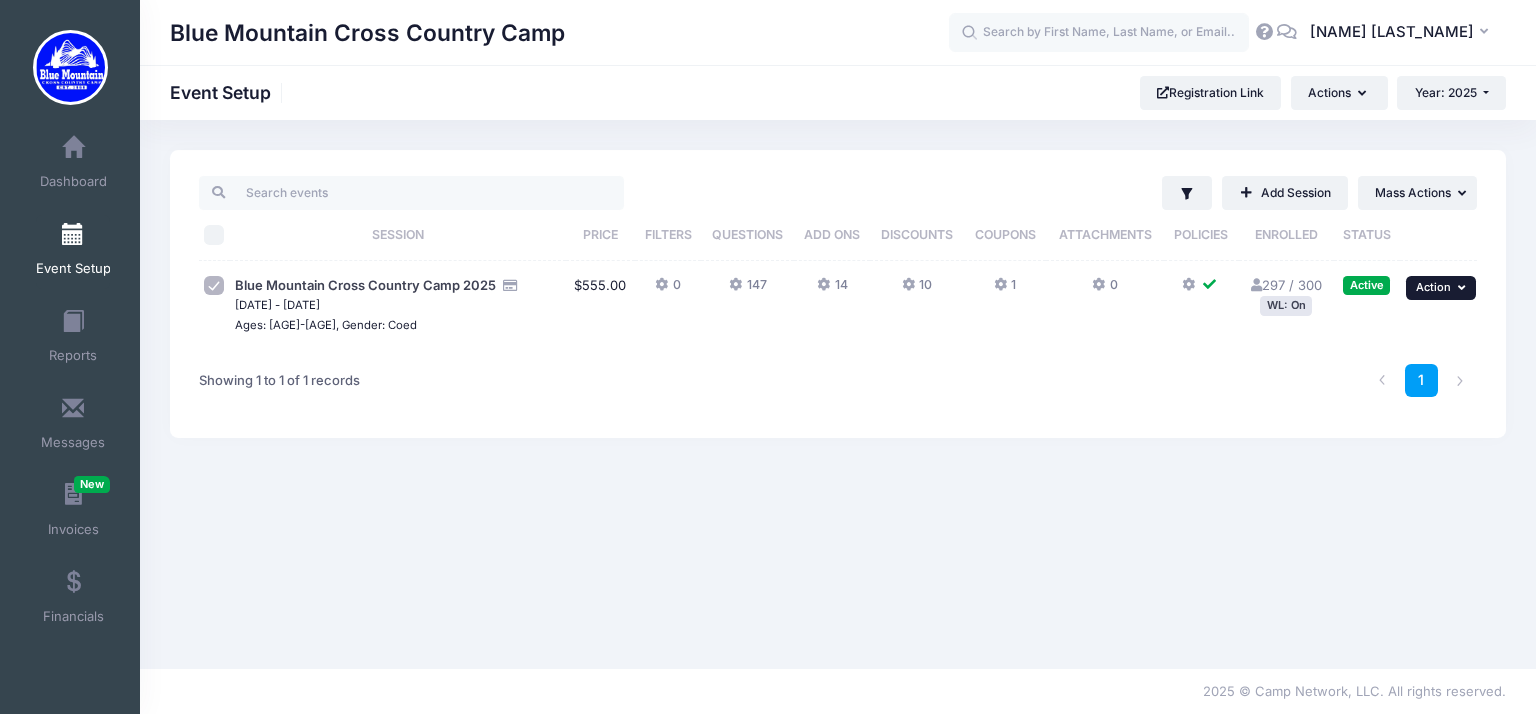 click on "Action" at bounding box center (1433, 287) 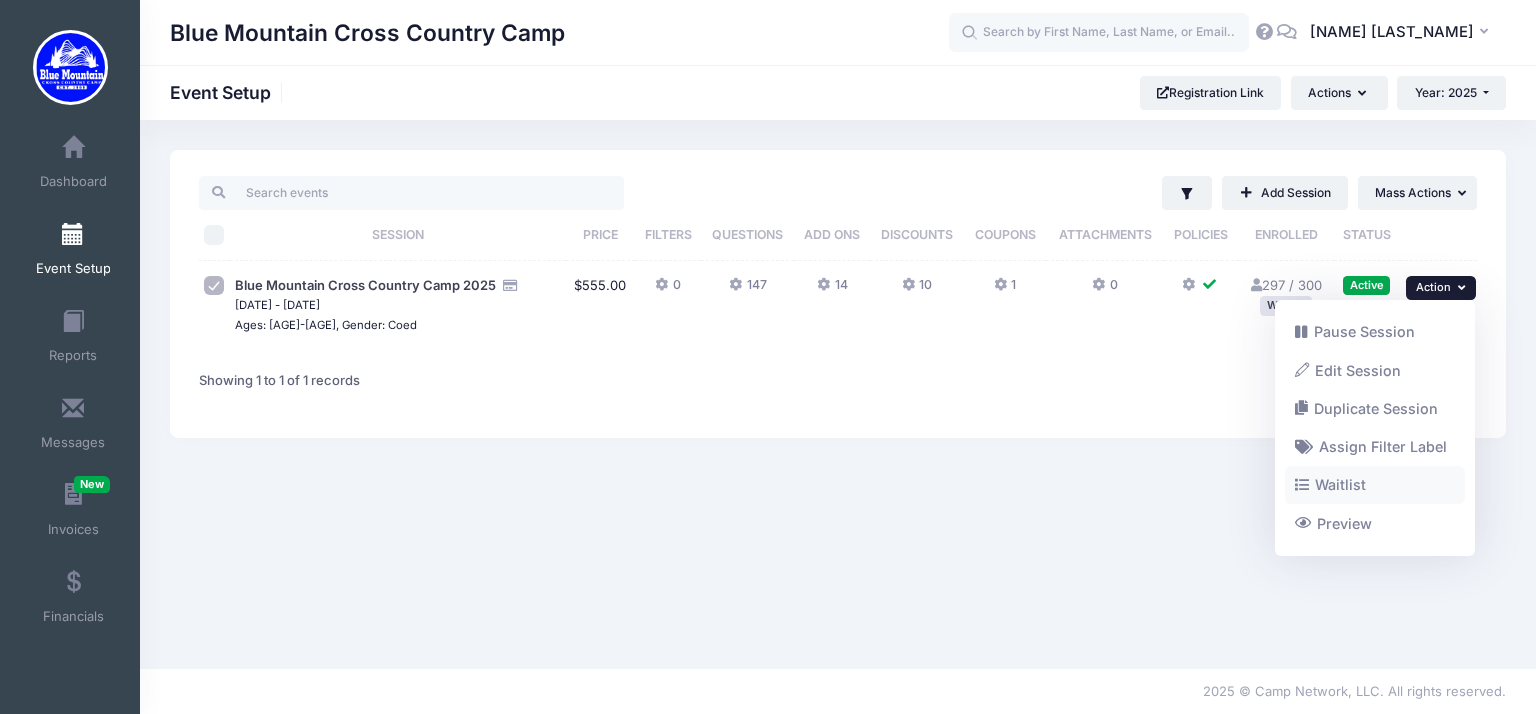 click on "Waitlist" at bounding box center (1375, 485) 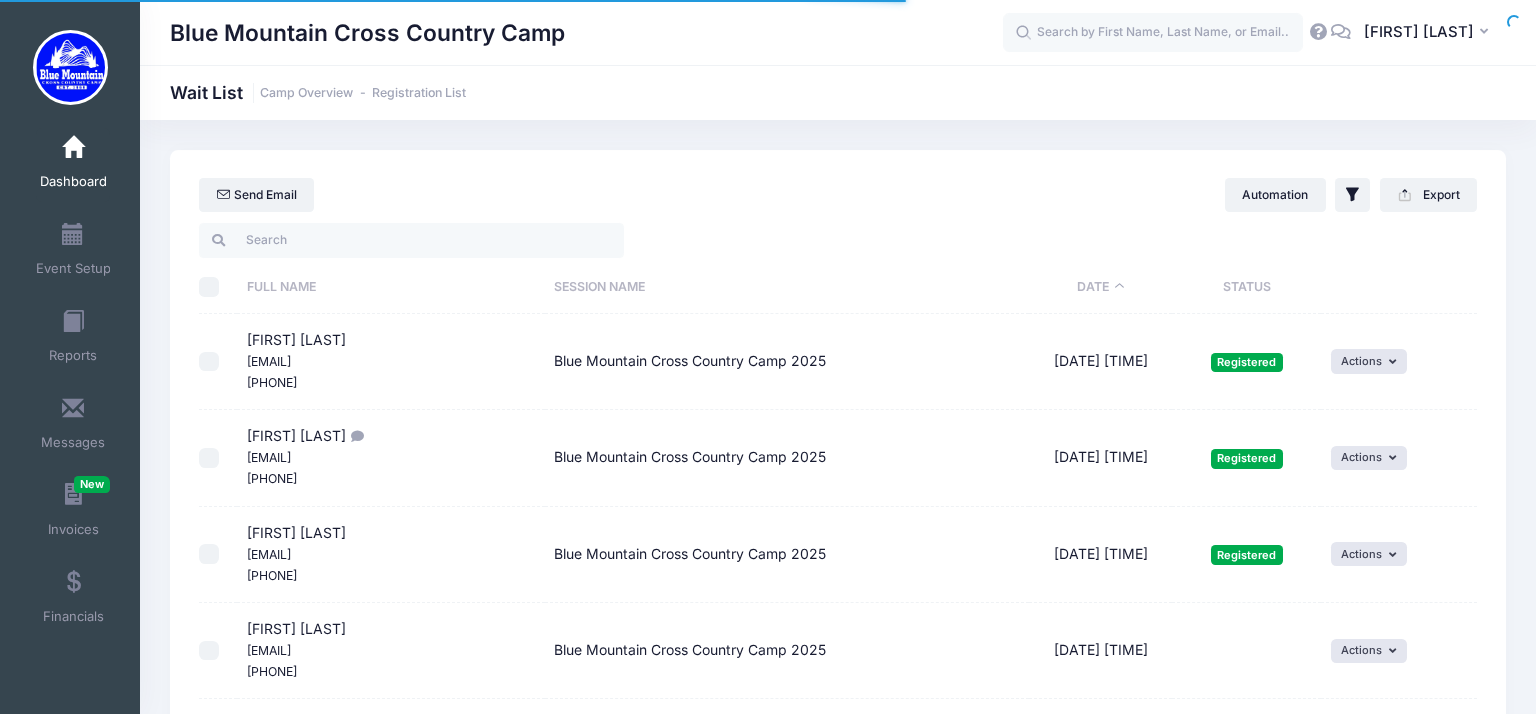 select on "50" 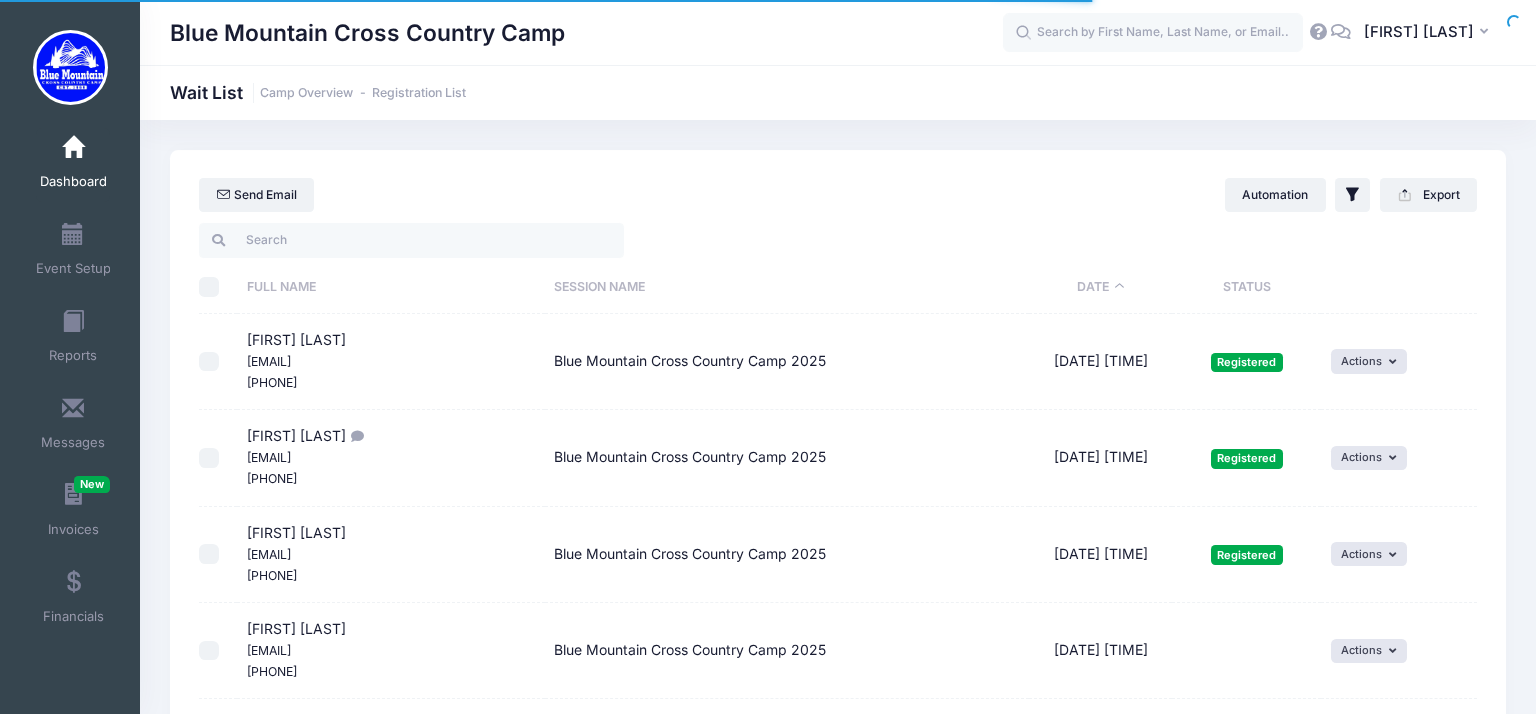 scroll, scrollTop: 0, scrollLeft: 0, axis: both 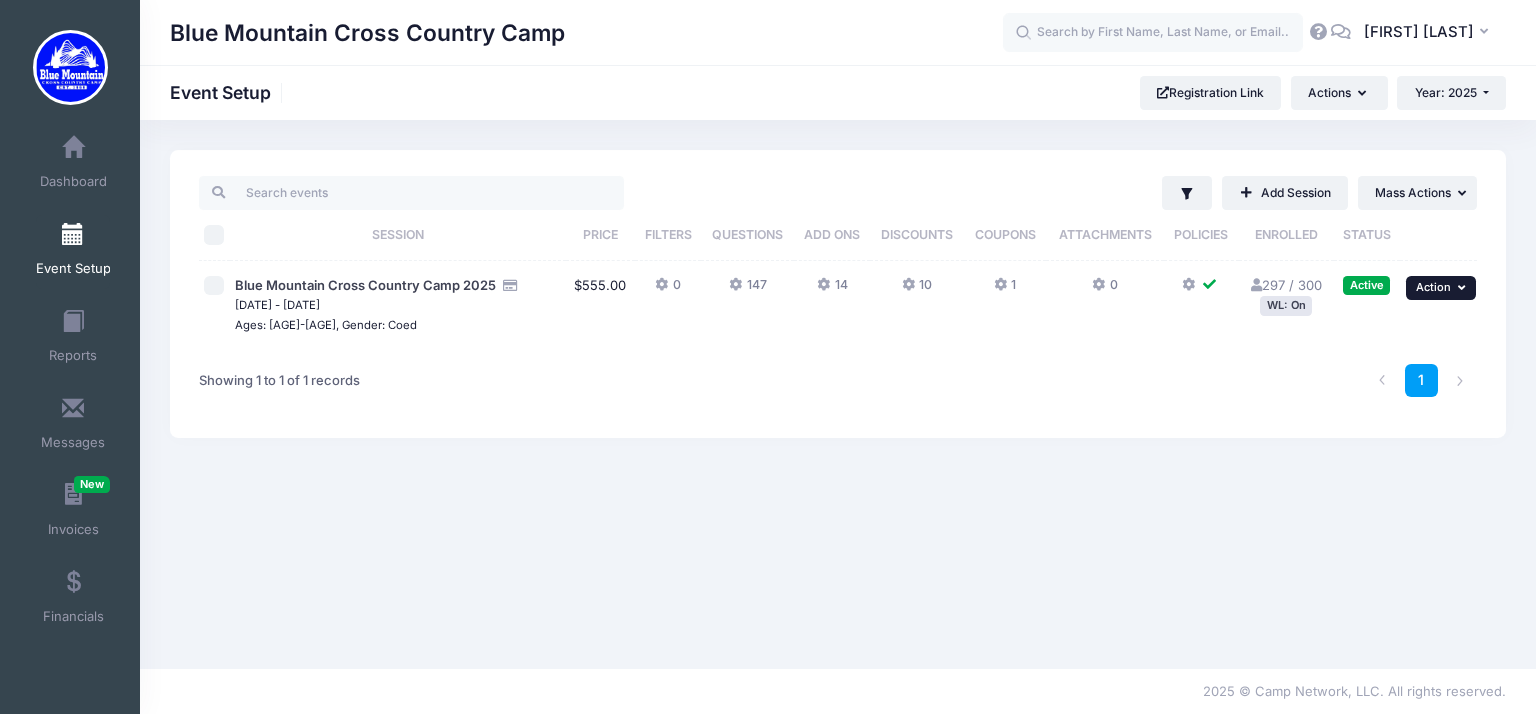 click on "Action" at bounding box center (1433, 287) 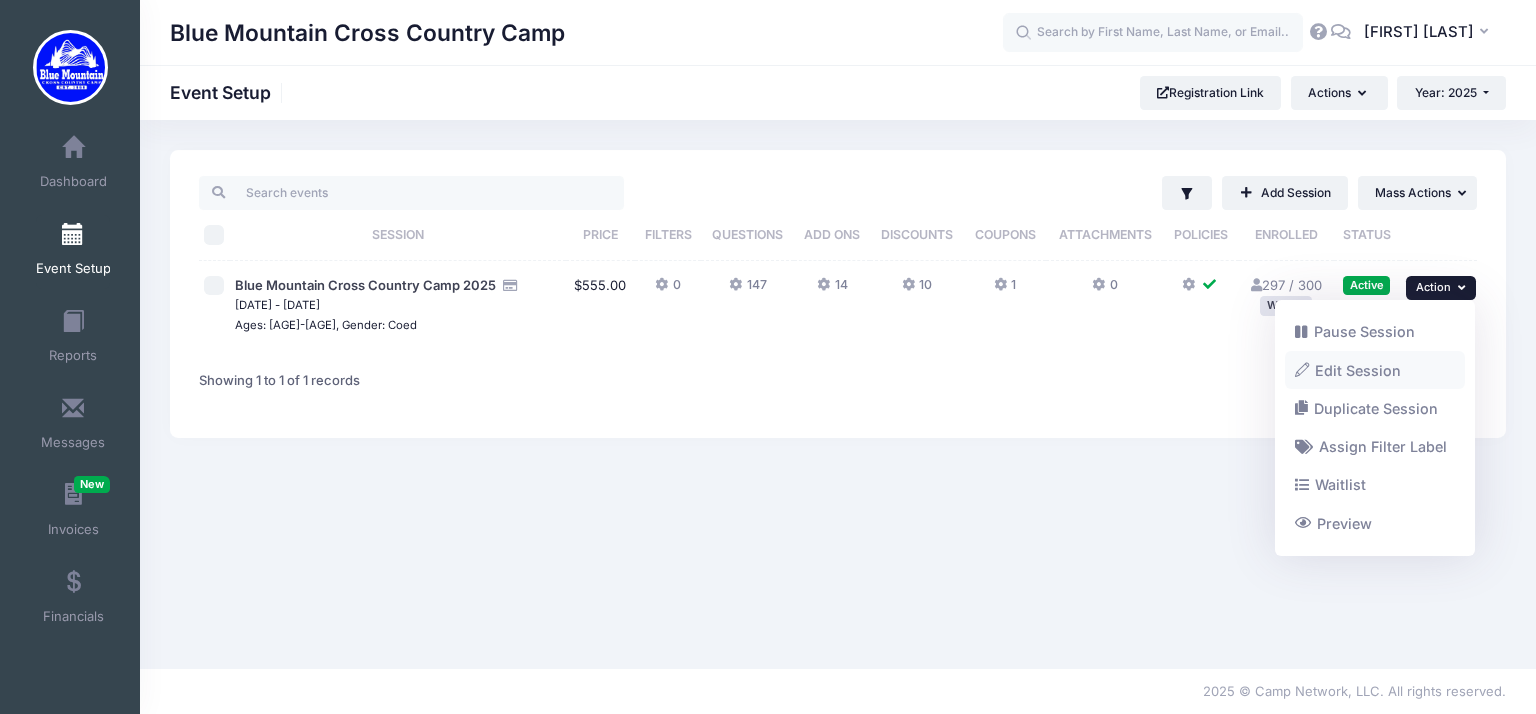 click on "Edit Session" at bounding box center [1375, 370] 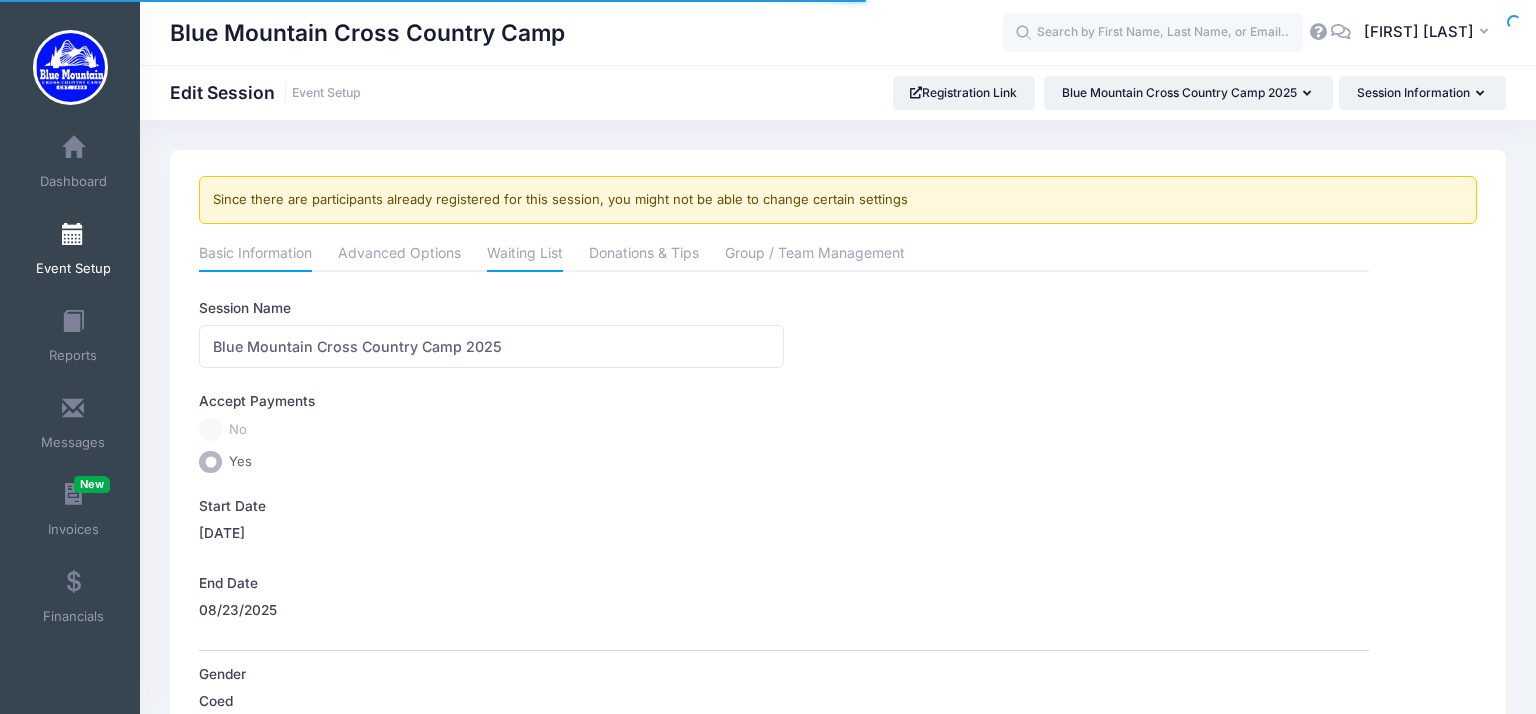 scroll, scrollTop: 0, scrollLeft: 0, axis: both 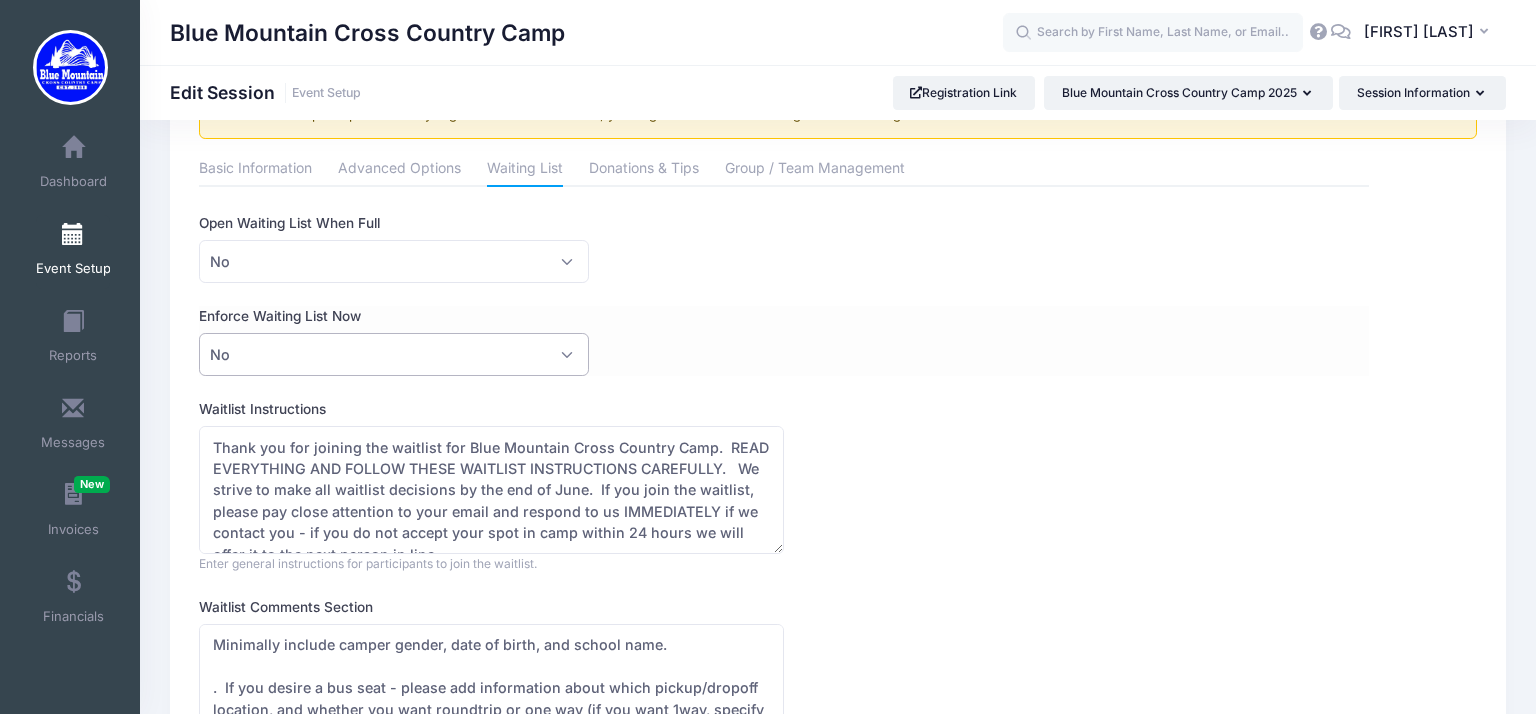 click on "No" at bounding box center [394, 354] 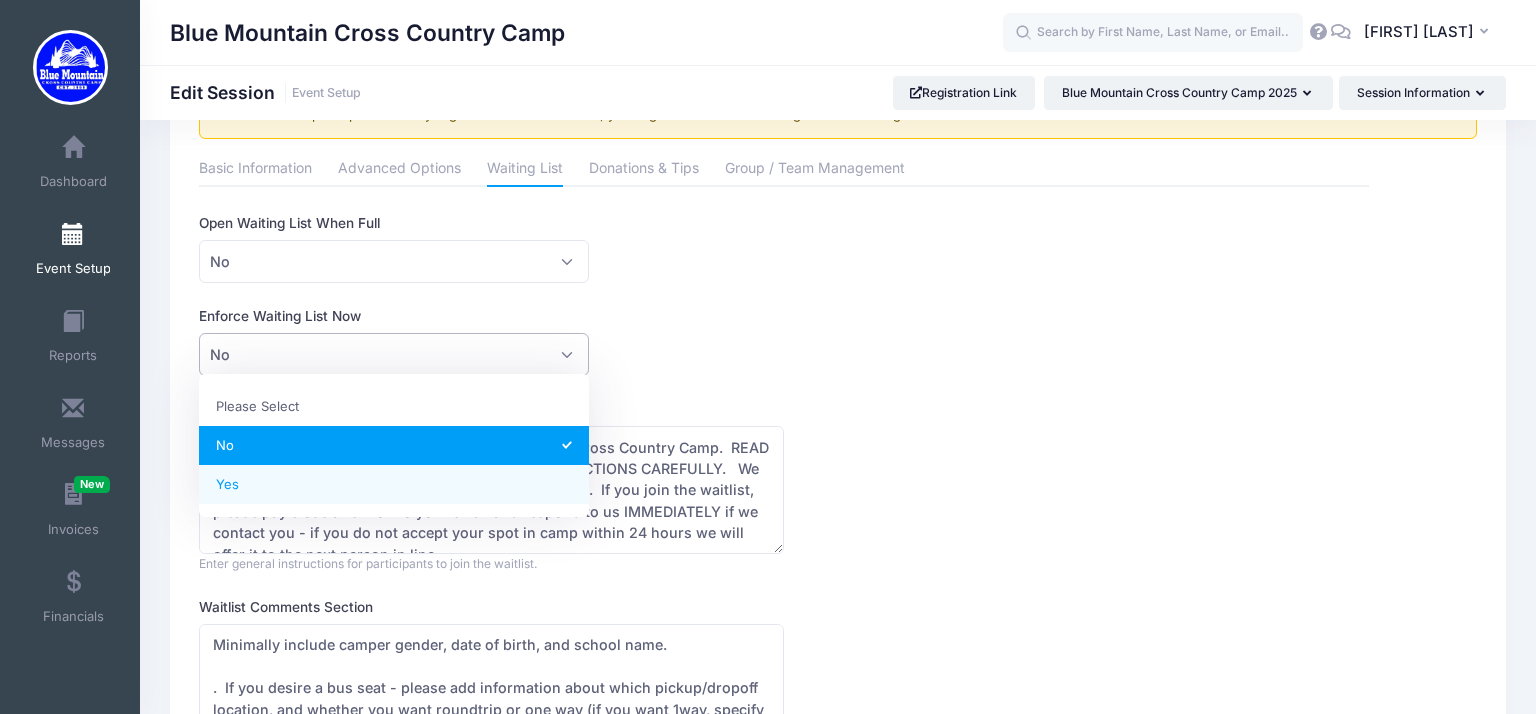 select on "1" 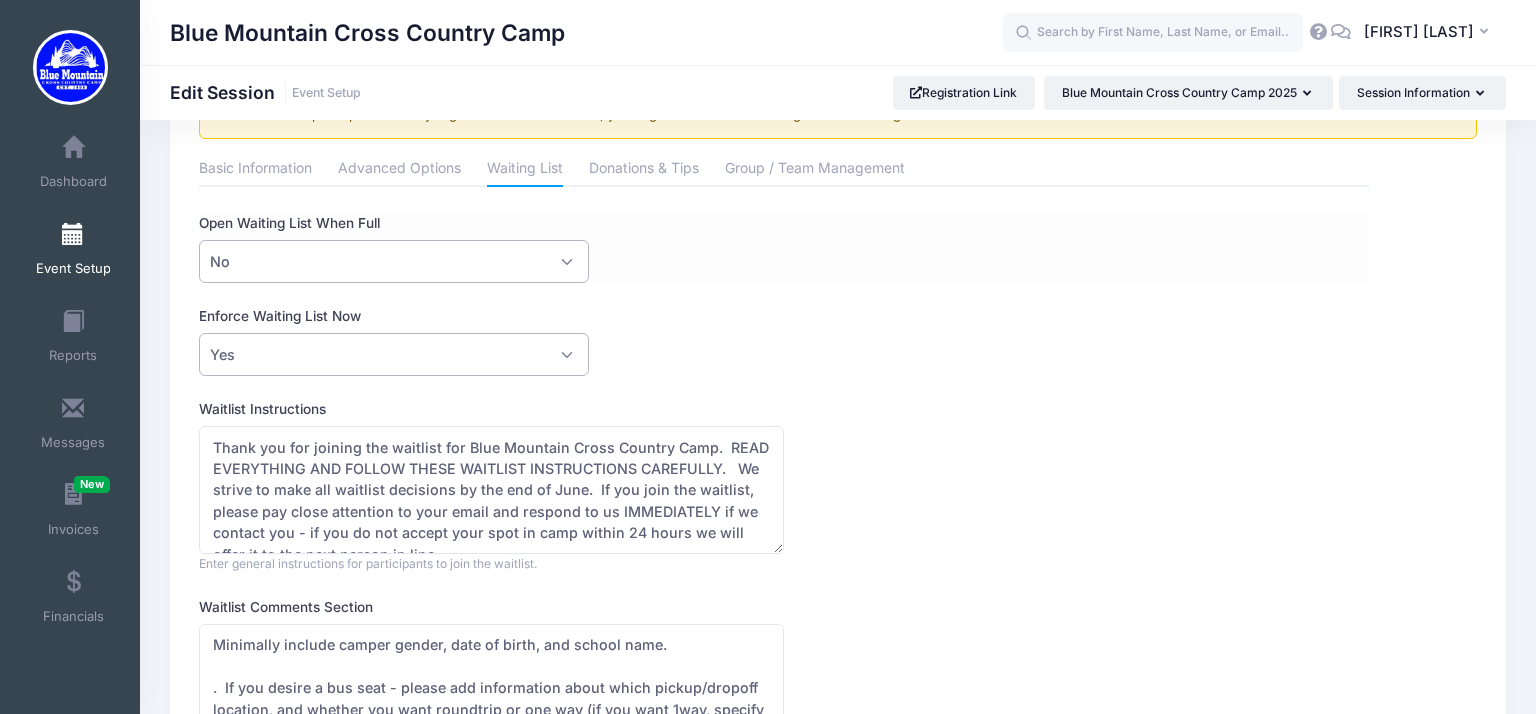 click on "No" at bounding box center [394, 261] 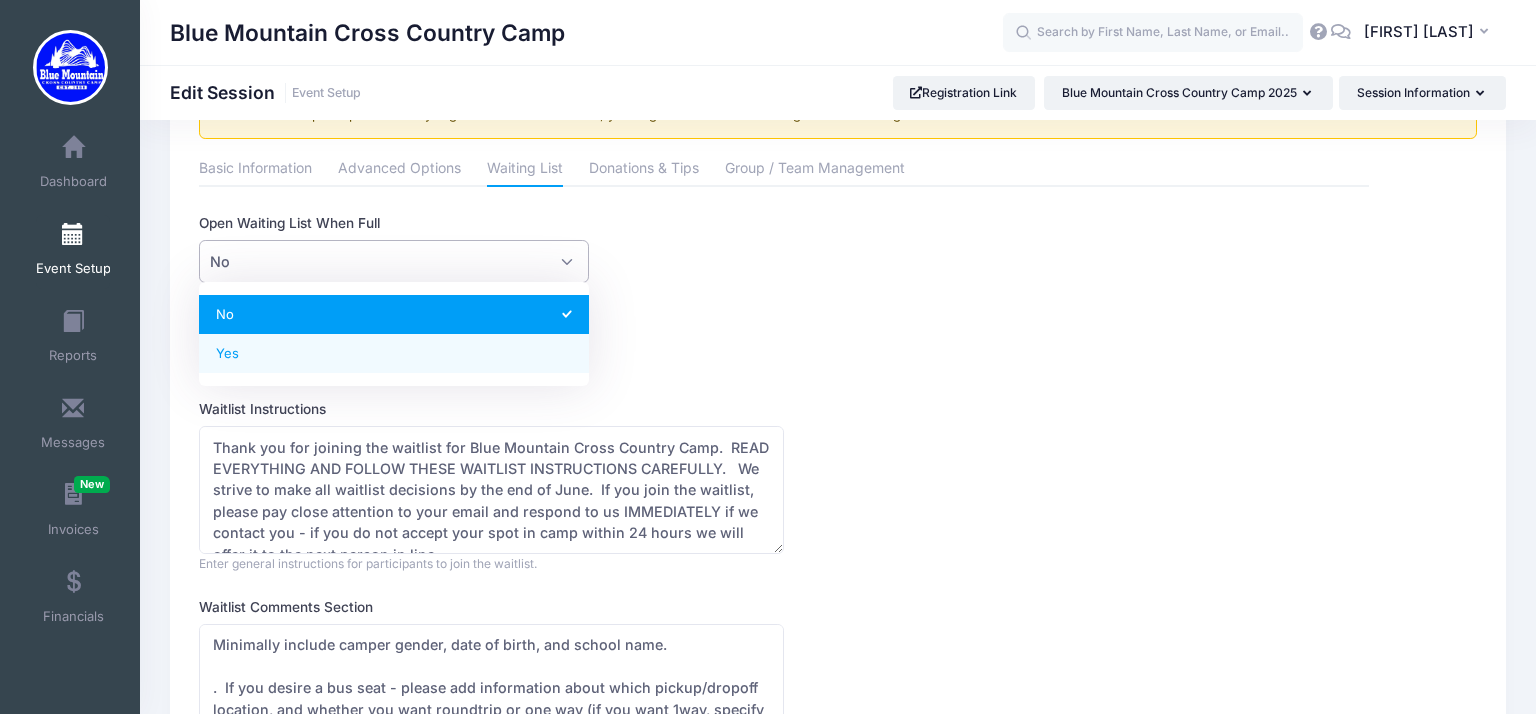 select on "1" 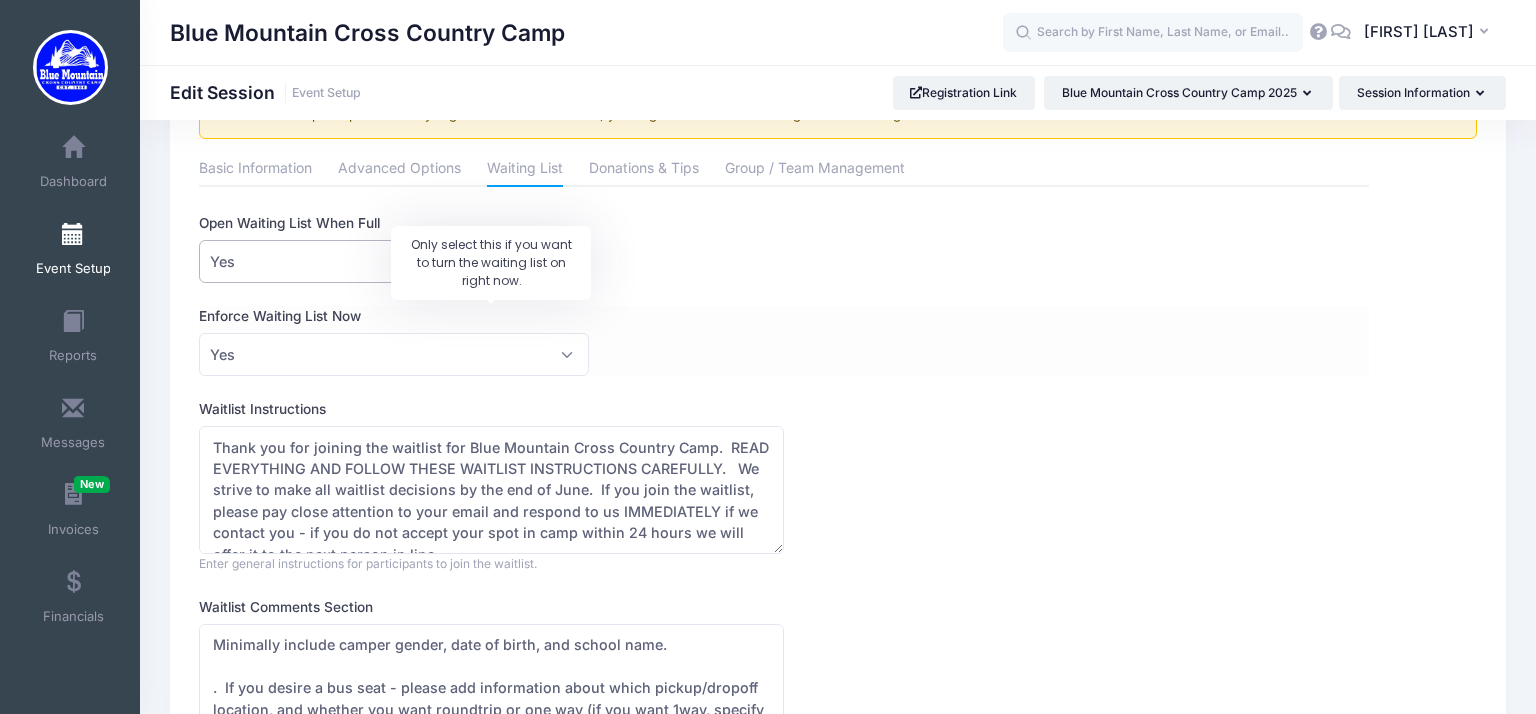 click on "Enforce Waiting List Now" at bounding box center [491, 316] 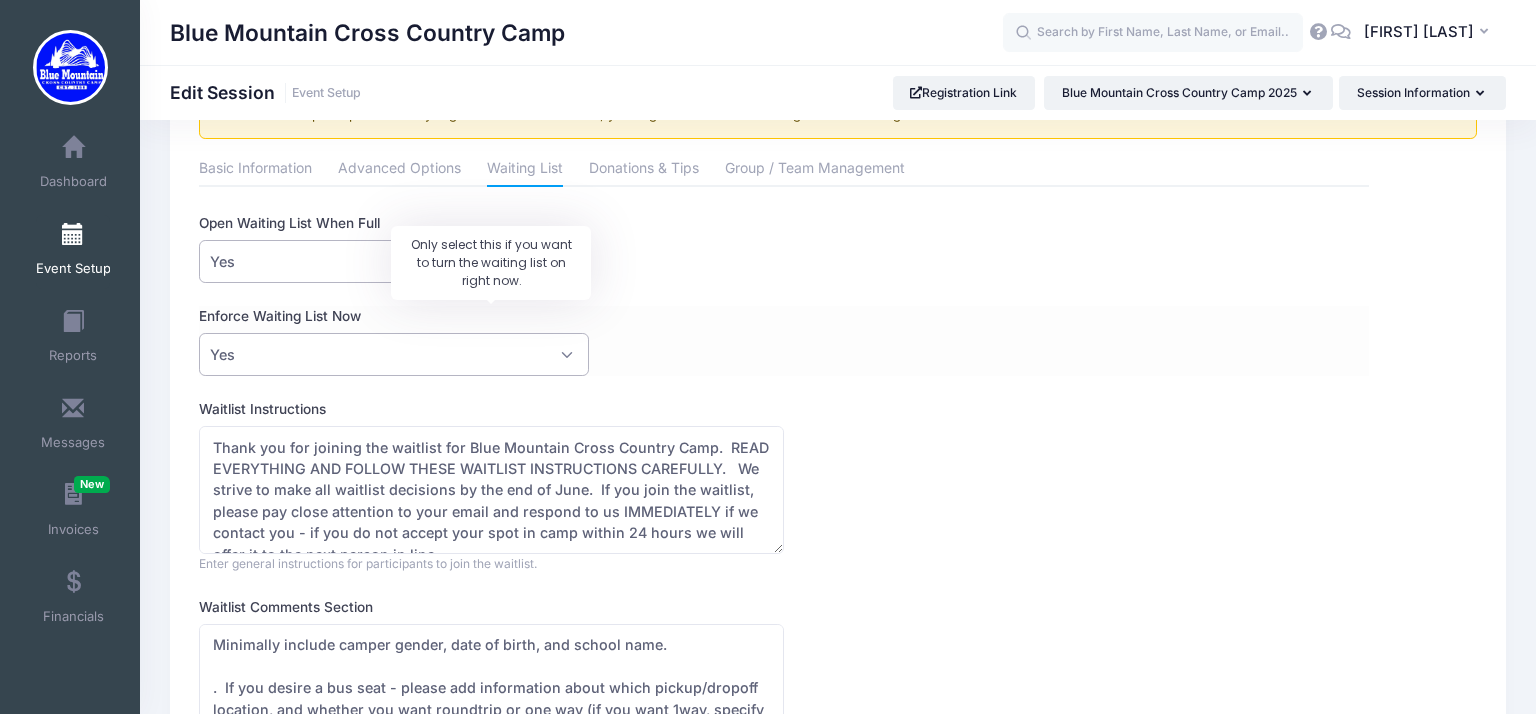 click on "Please Select No
Yes" at bounding box center [199, 333] 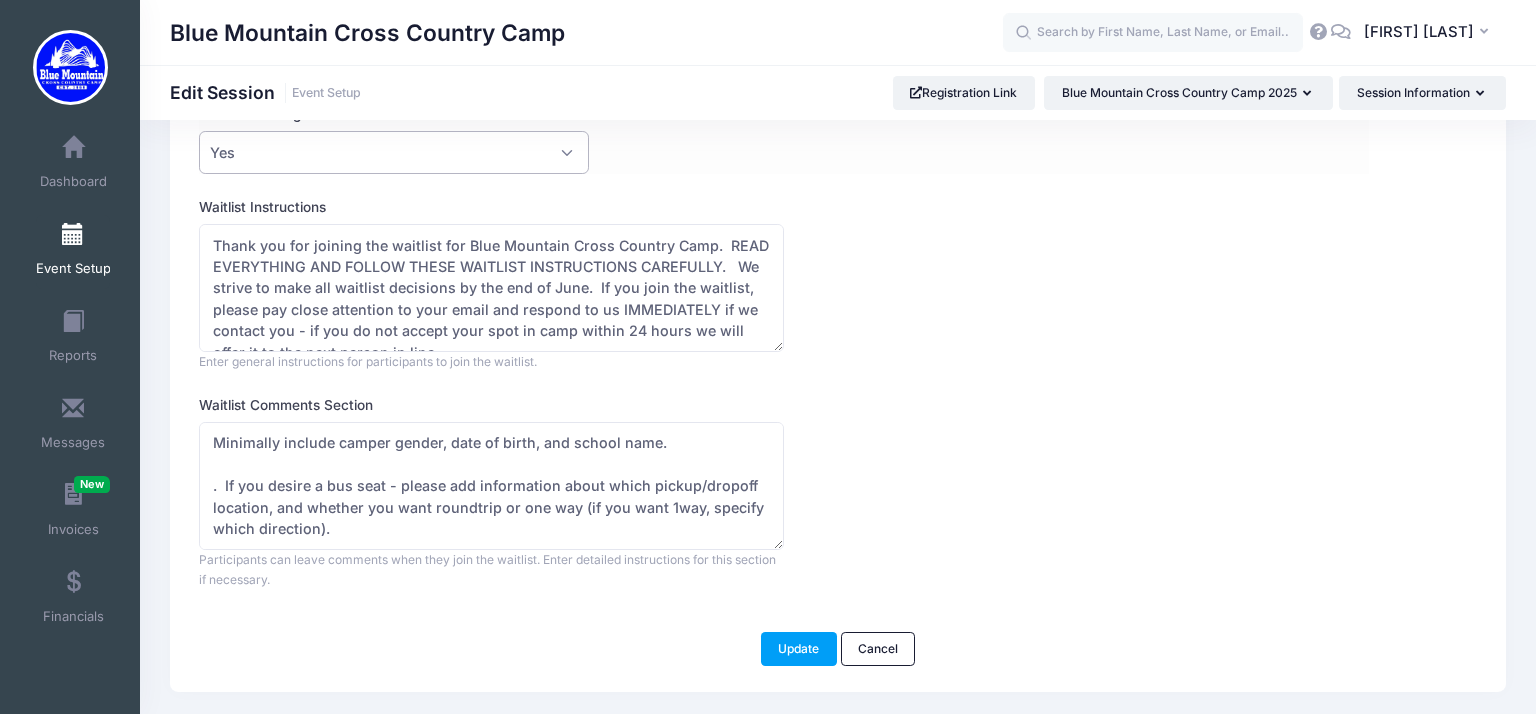 scroll, scrollTop: 339, scrollLeft: 0, axis: vertical 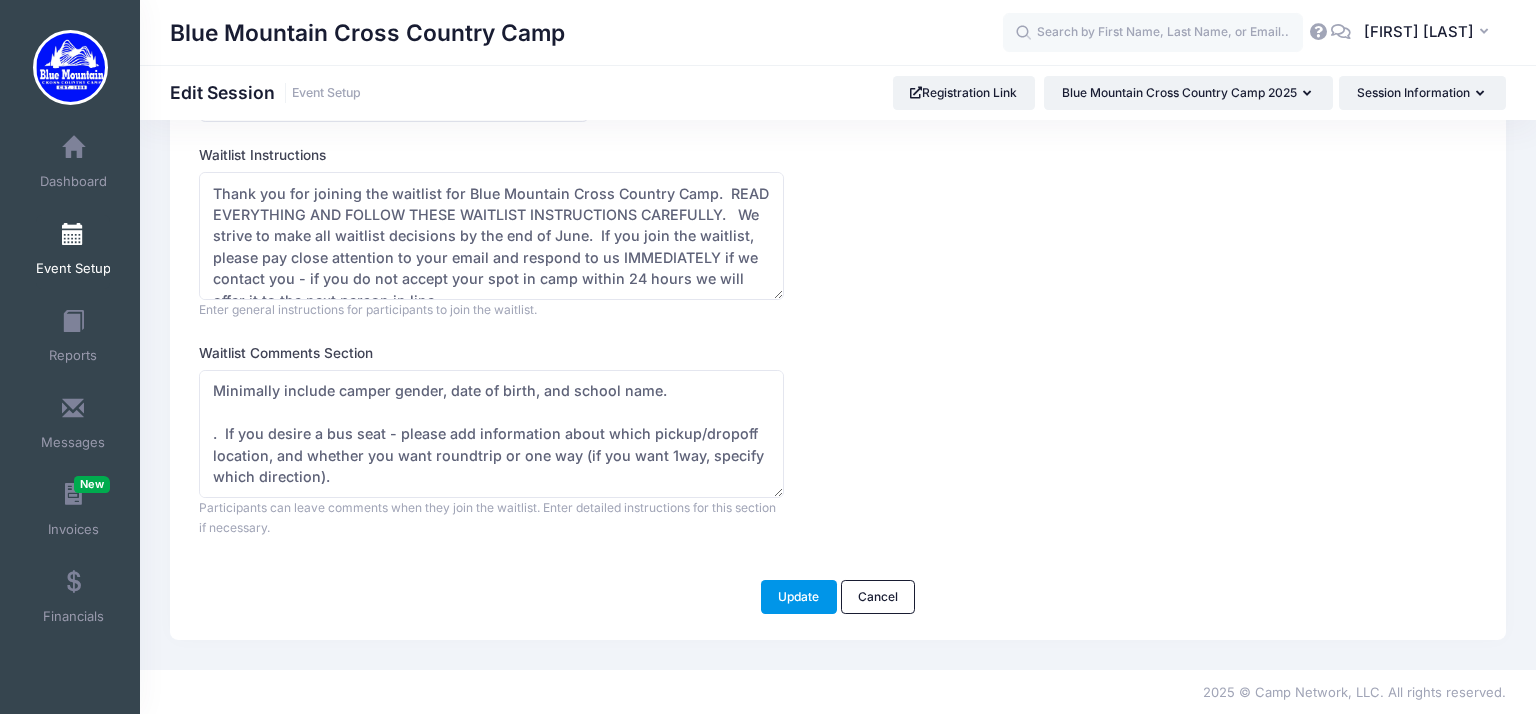 click on "Update" at bounding box center (799, 597) 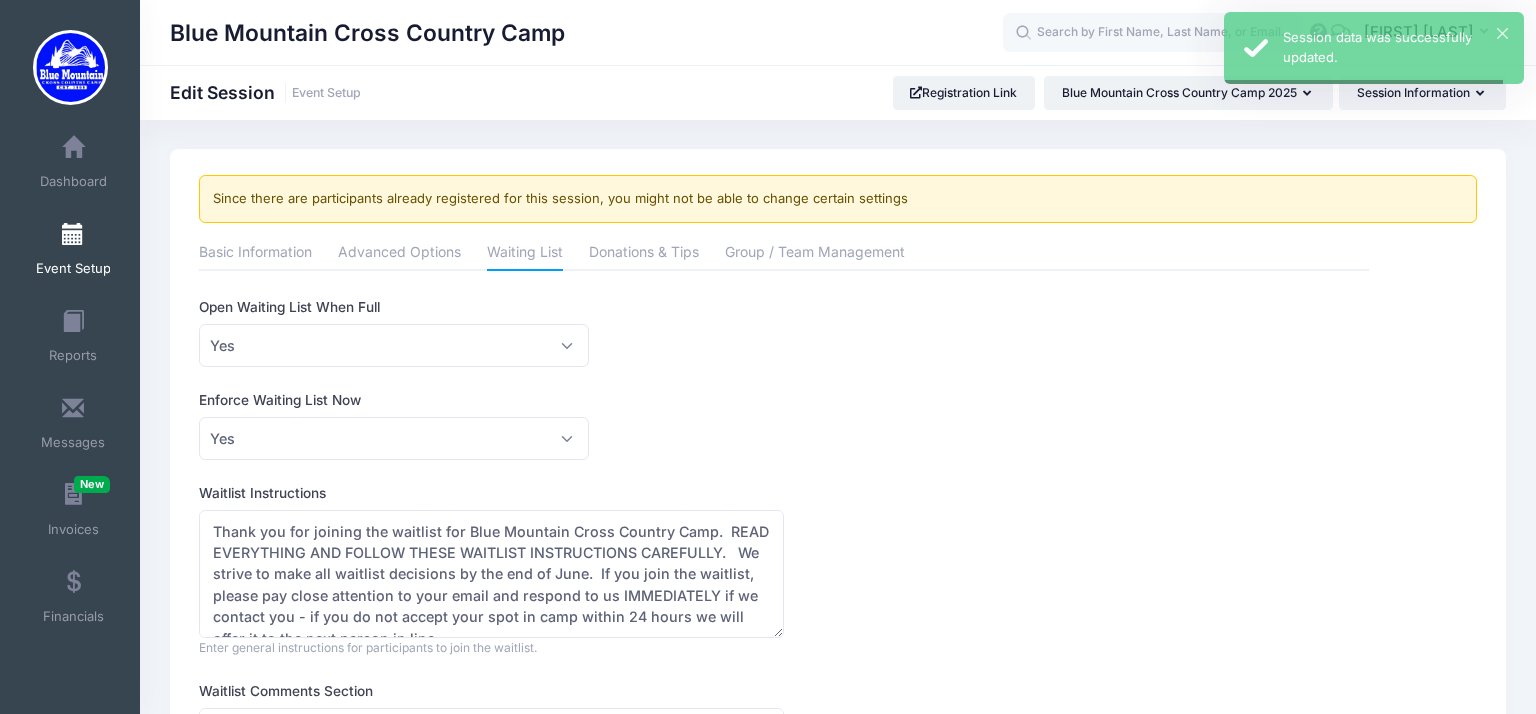 scroll, scrollTop: 0, scrollLeft: 0, axis: both 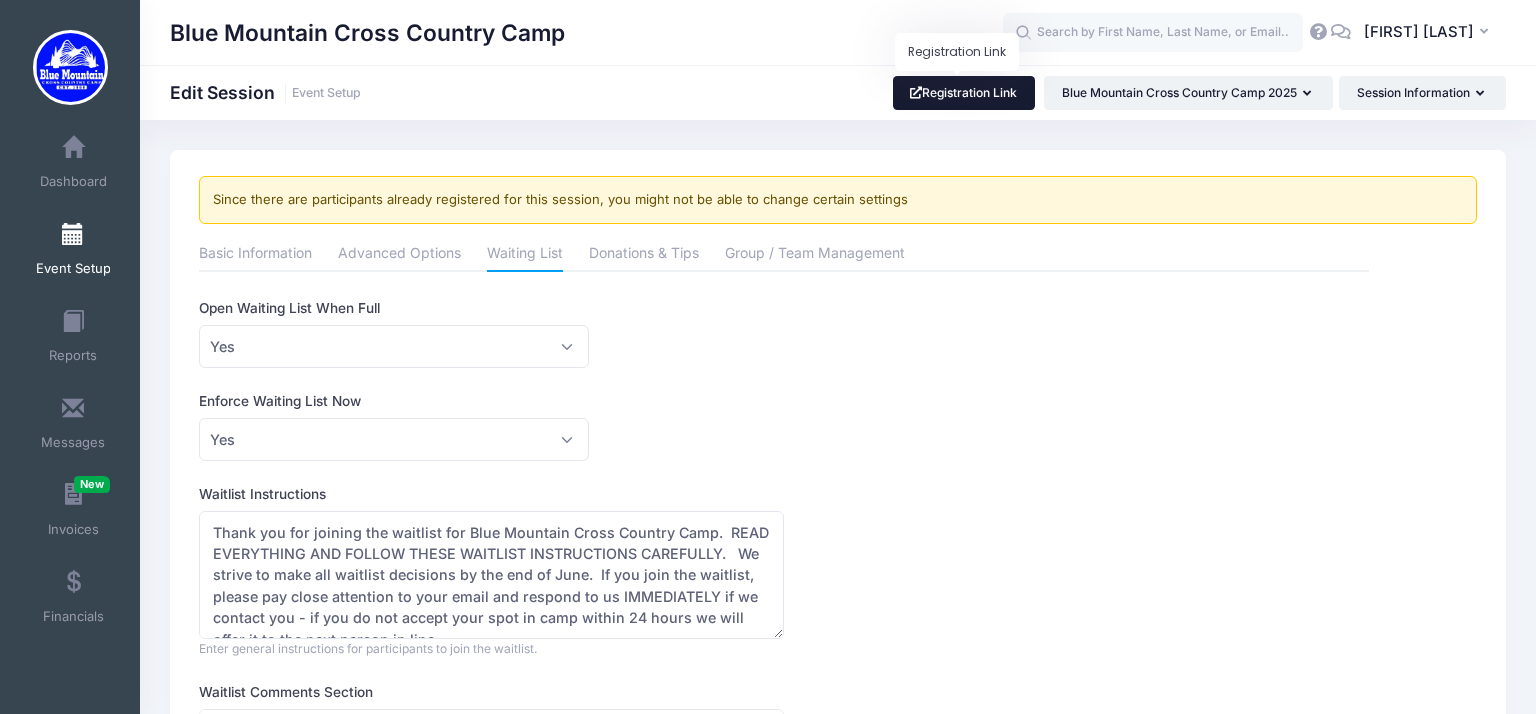 click on "Registration Link" at bounding box center [964, 93] 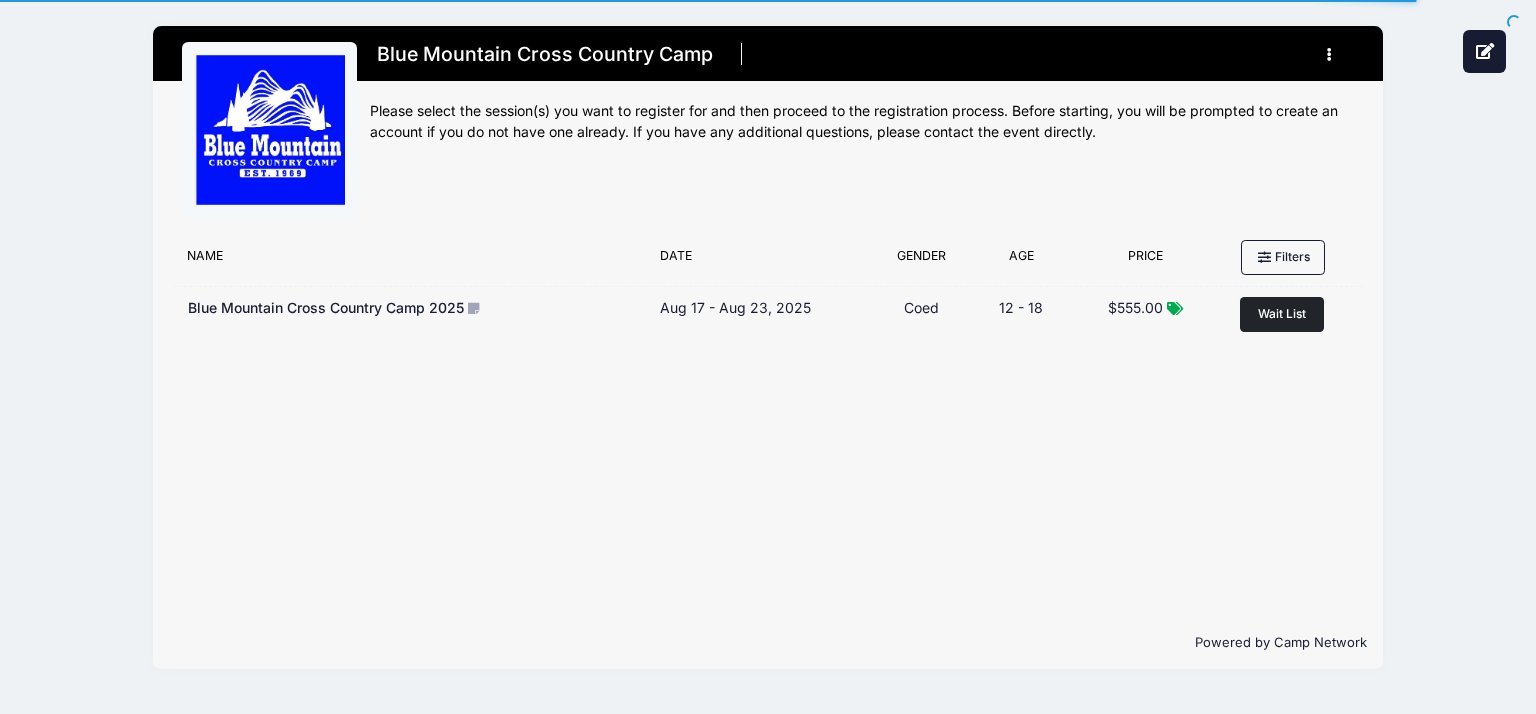 scroll, scrollTop: 0, scrollLeft: 0, axis: both 